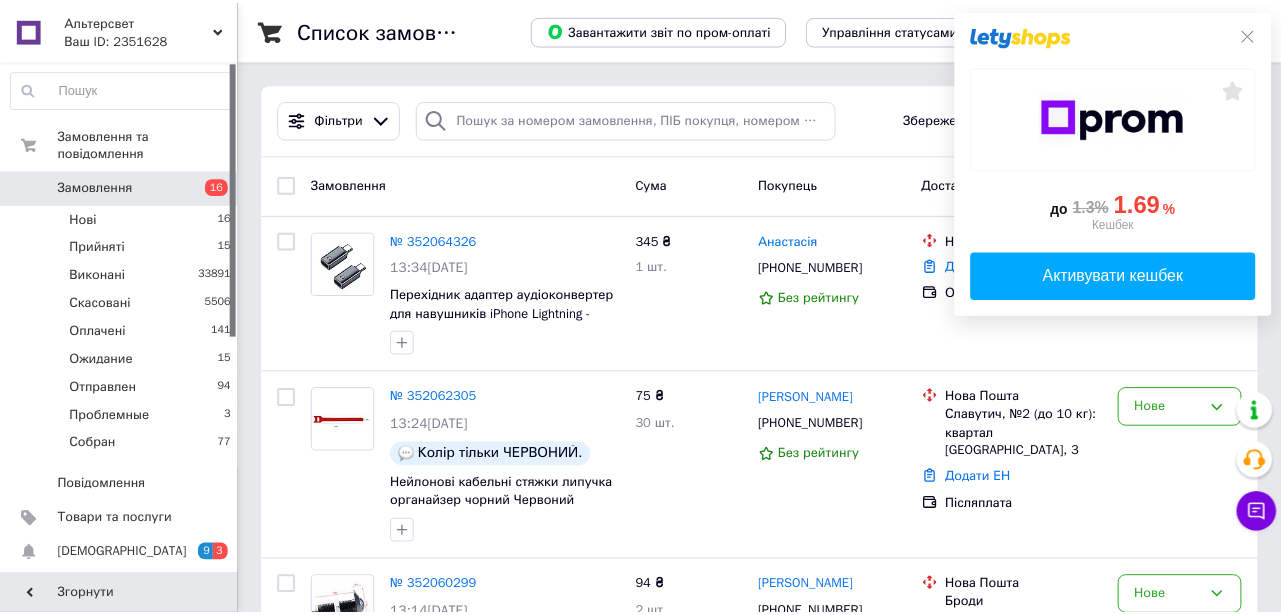scroll, scrollTop: 0, scrollLeft: 0, axis: both 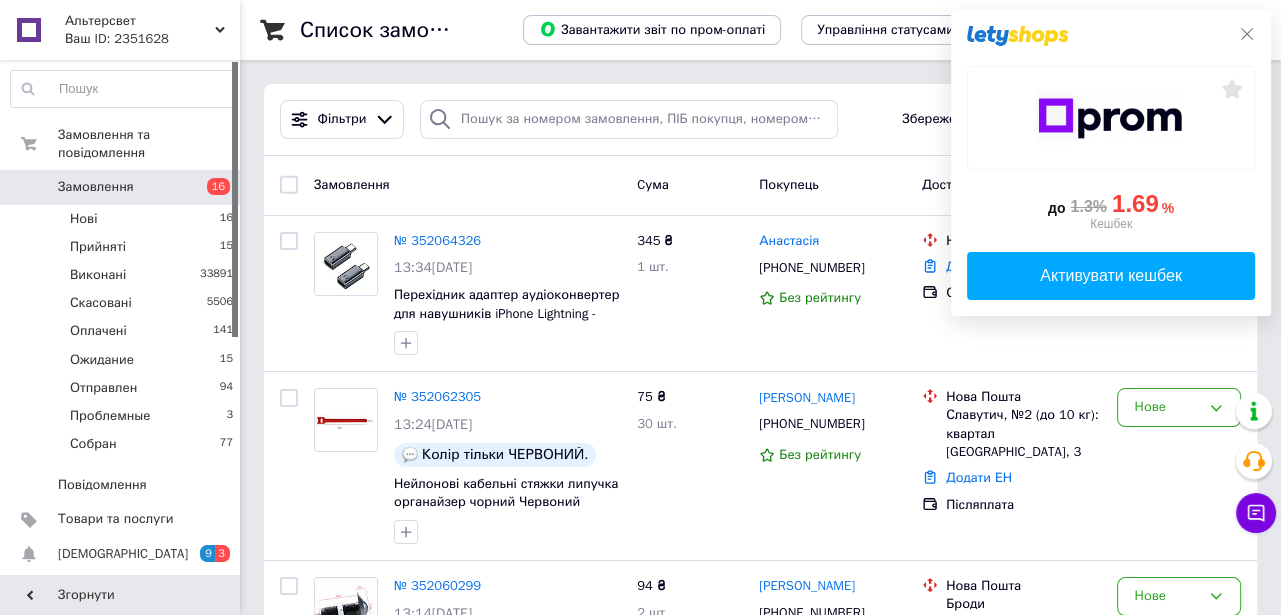 click 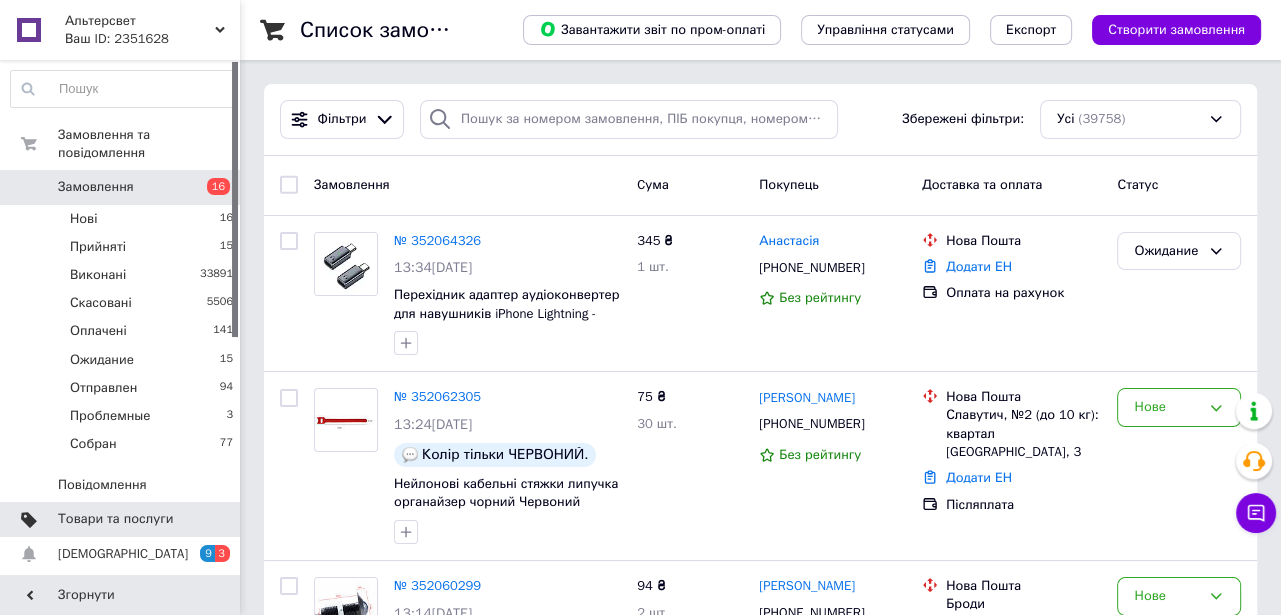 click on "Товари та послуги" at bounding box center [115, 519] 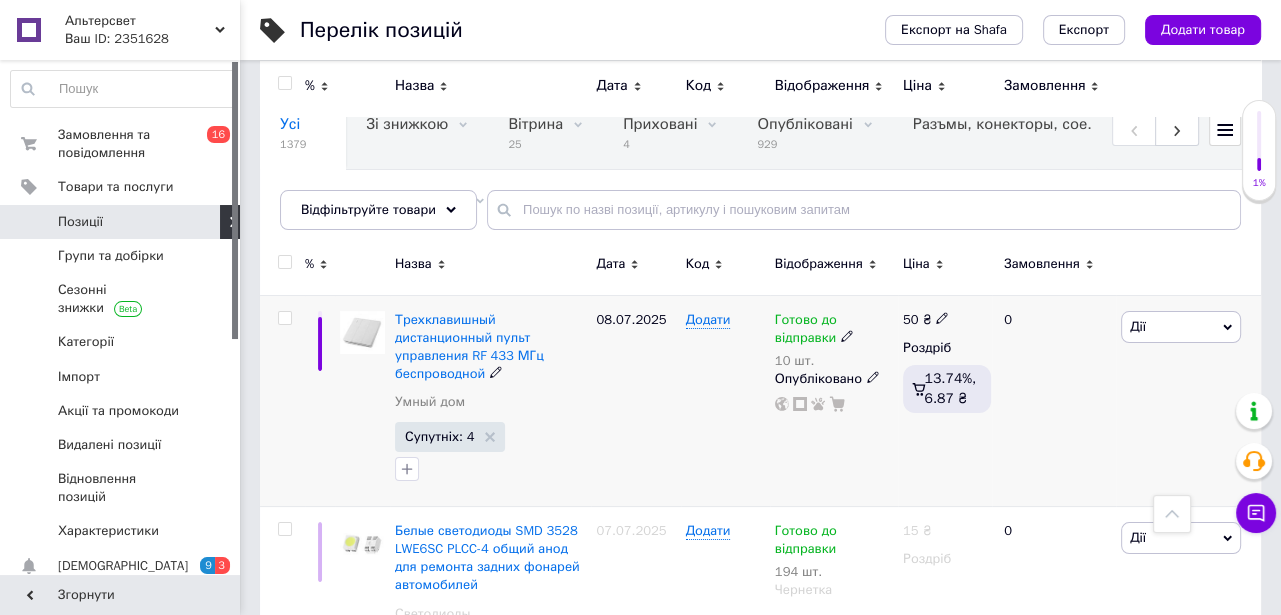 scroll, scrollTop: 0, scrollLeft: 0, axis: both 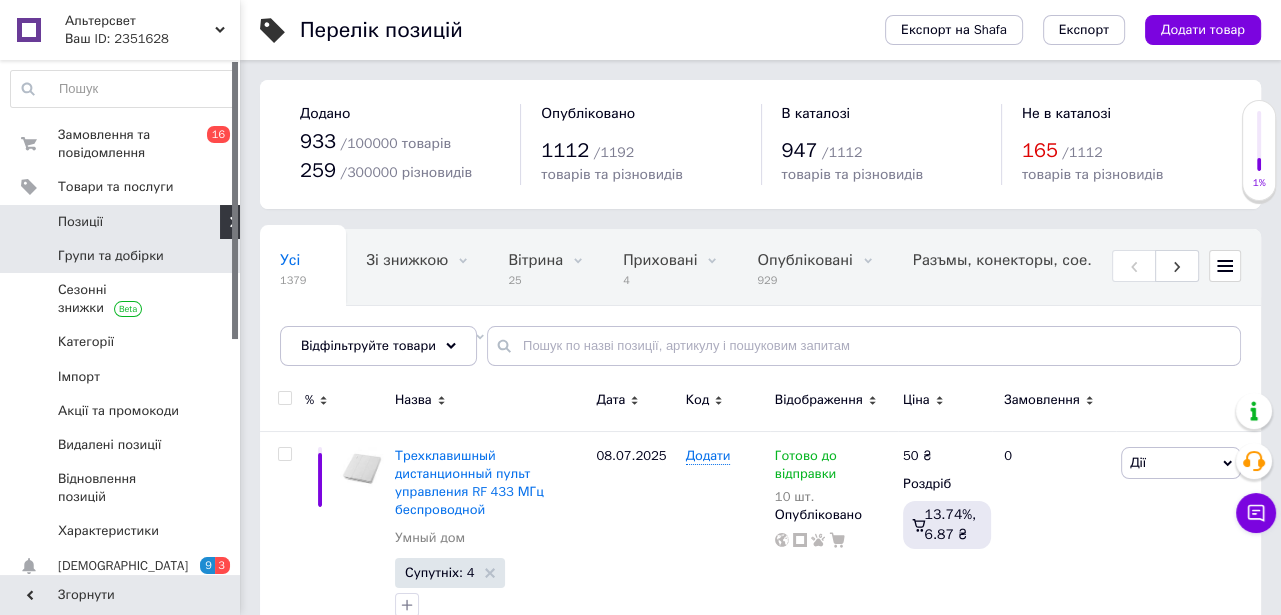 click on "Групи та добірки" at bounding box center [111, 256] 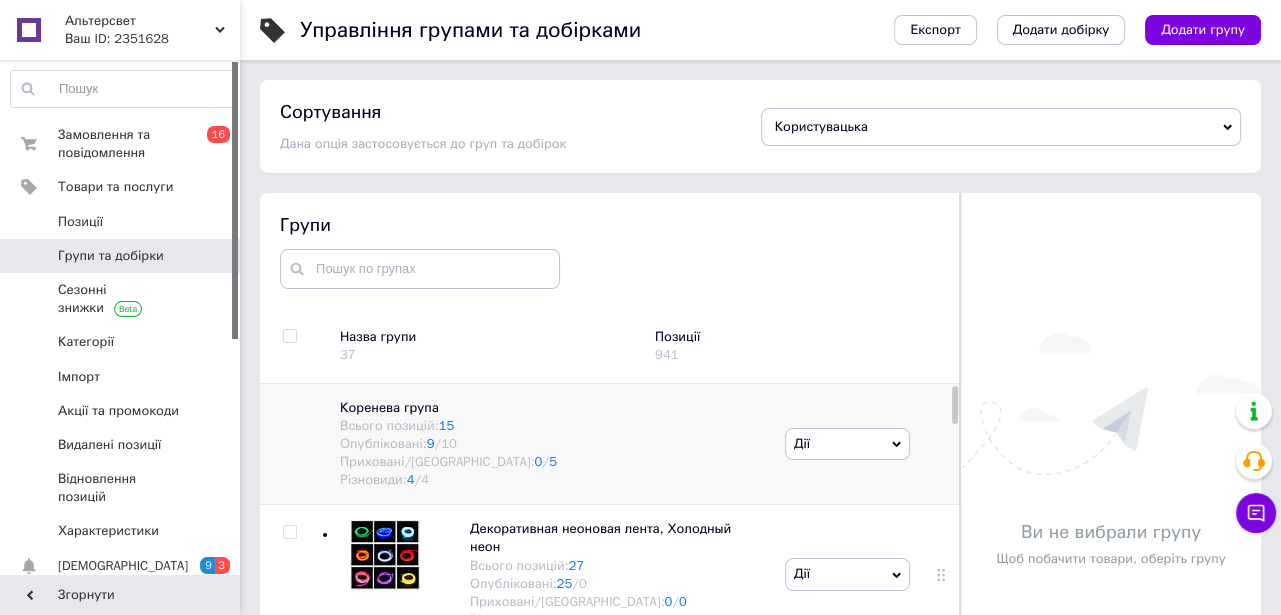 click on "Всього позицій:  15" at bounding box center (552, 426) 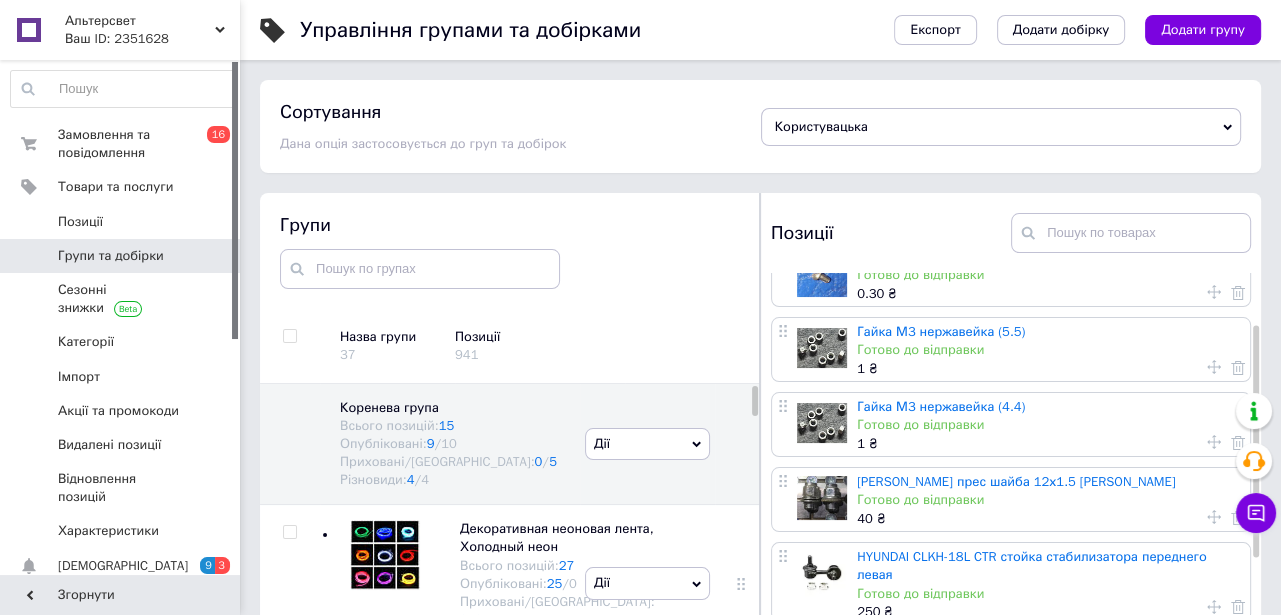 scroll, scrollTop: 90, scrollLeft: 0, axis: vertical 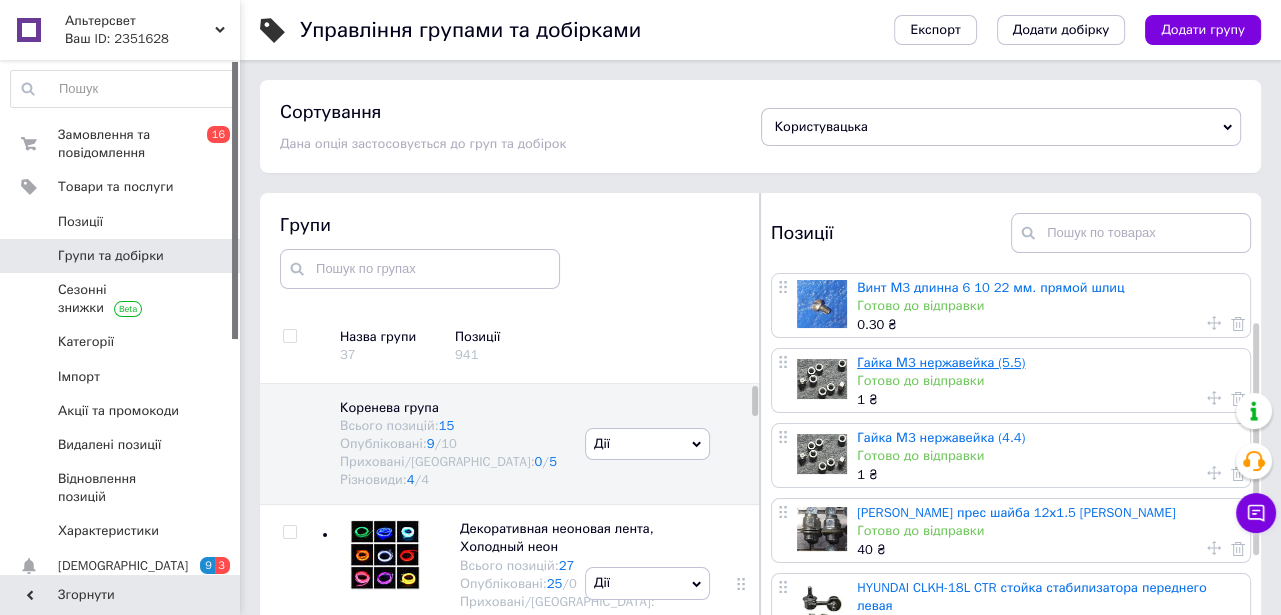 drag, startPoint x: 913, startPoint y: 361, endPoint x: 901, endPoint y: 361, distance: 12 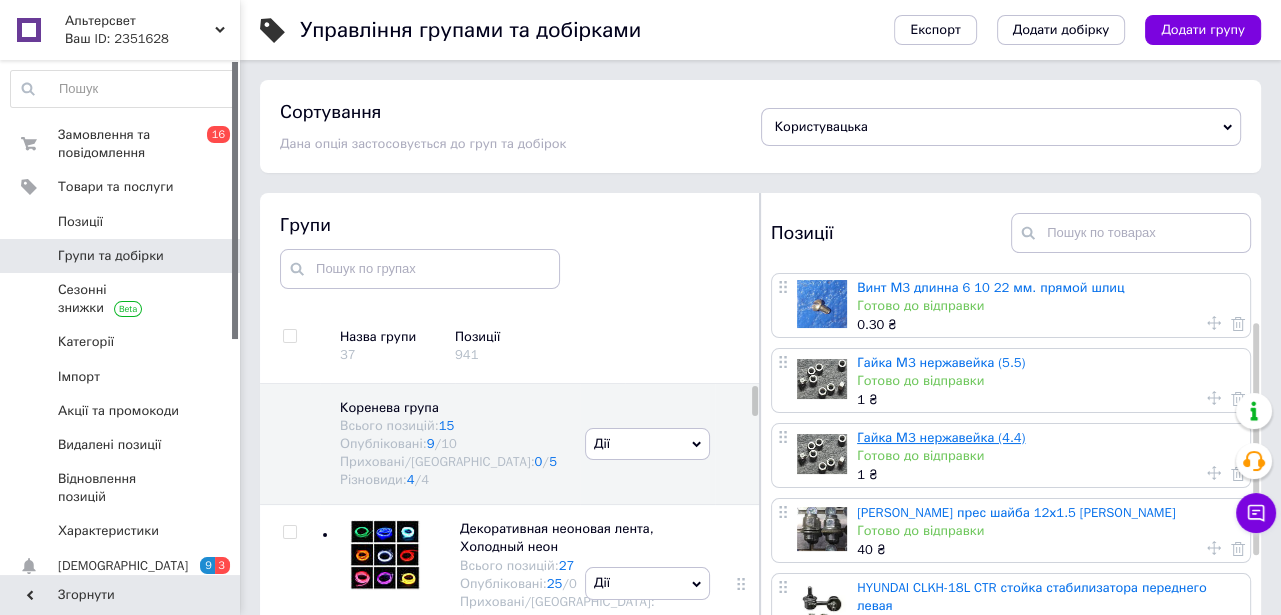 drag, startPoint x: 884, startPoint y: 436, endPoint x: 868, endPoint y: 432, distance: 16.492422 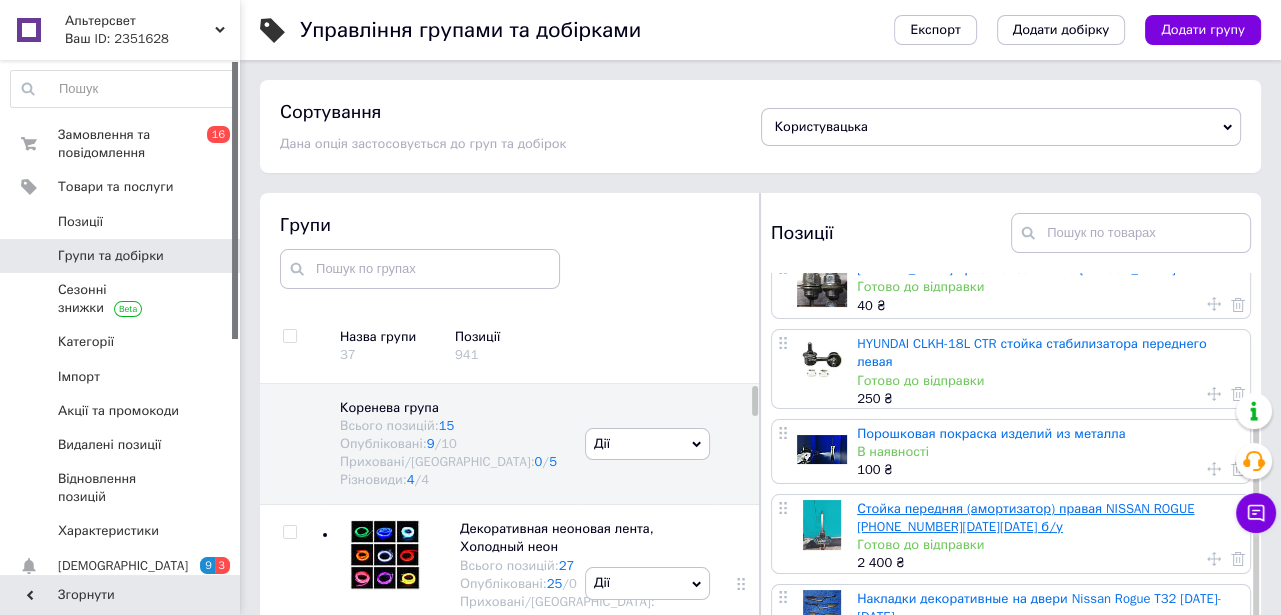 scroll, scrollTop: 377, scrollLeft: 0, axis: vertical 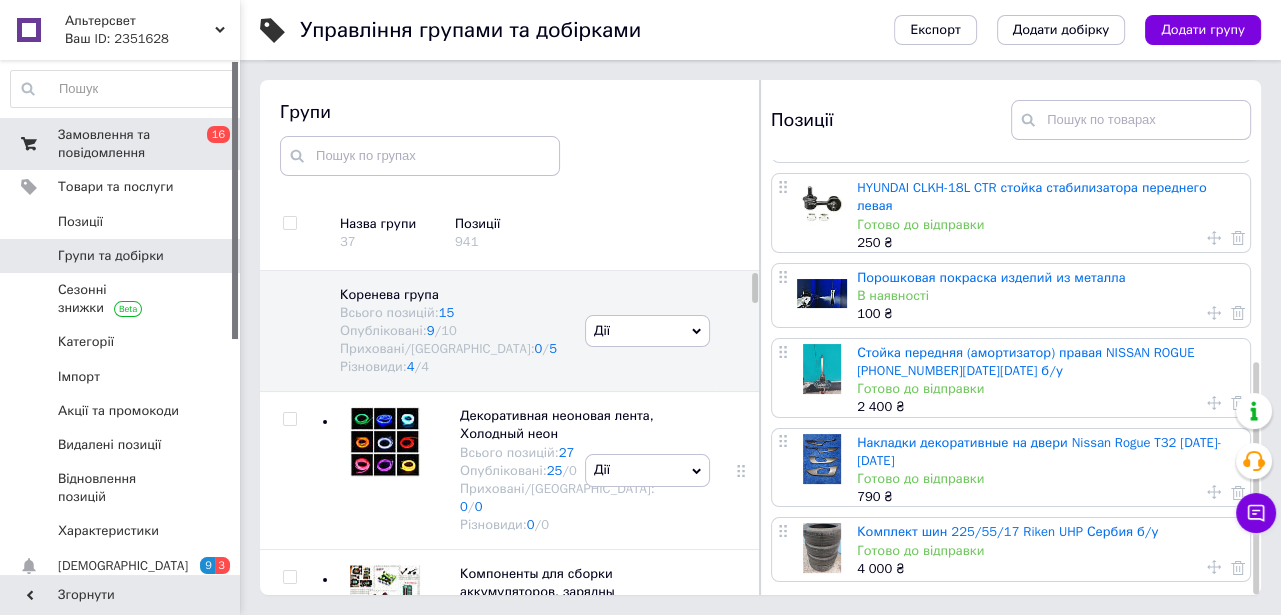 click on "Замовлення та повідомлення" at bounding box center (121, 144) 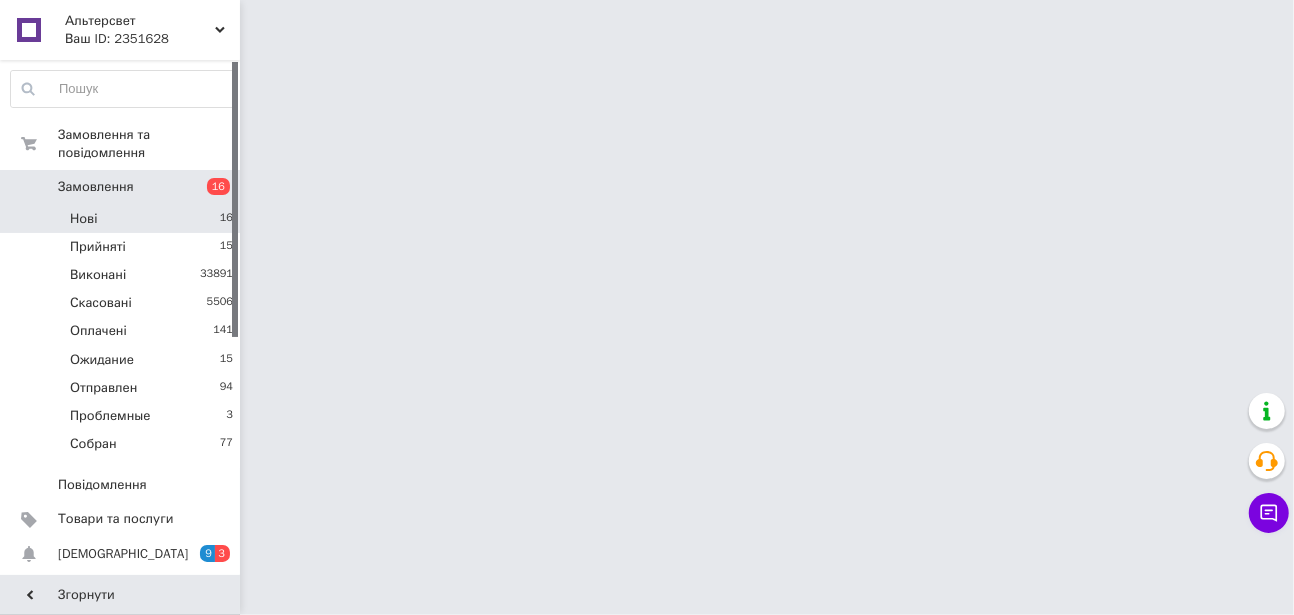 click on "Нові" at bounding box center [83, 219] 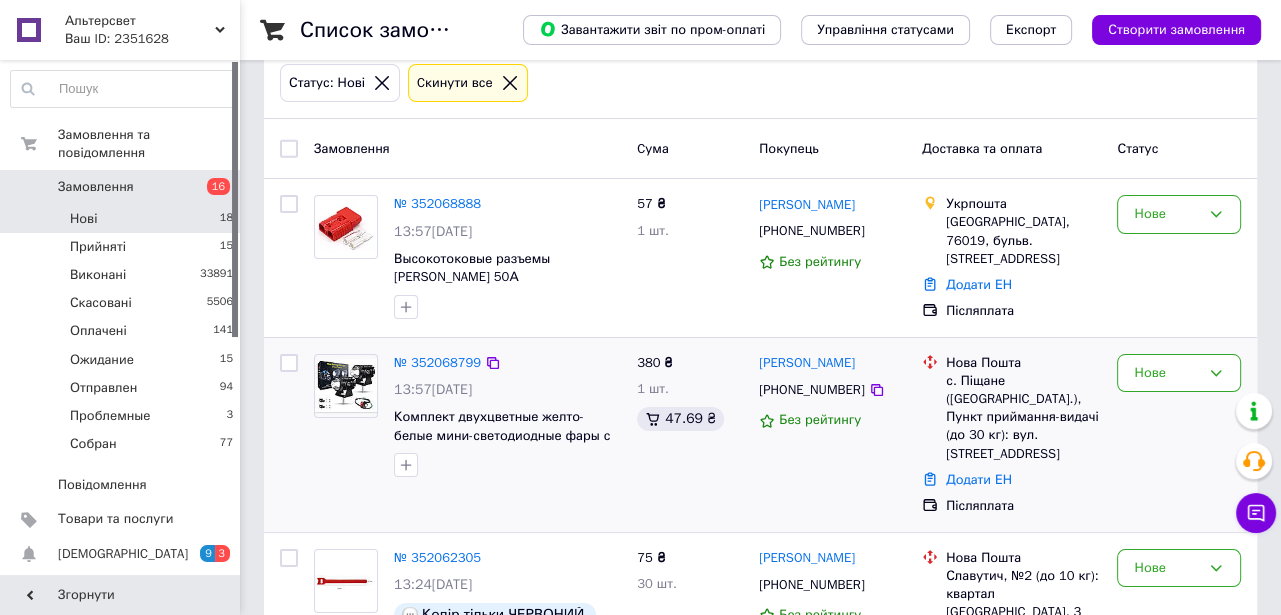 scroll, scrollTop: 181, scrollLeft: 0, axis: vertical 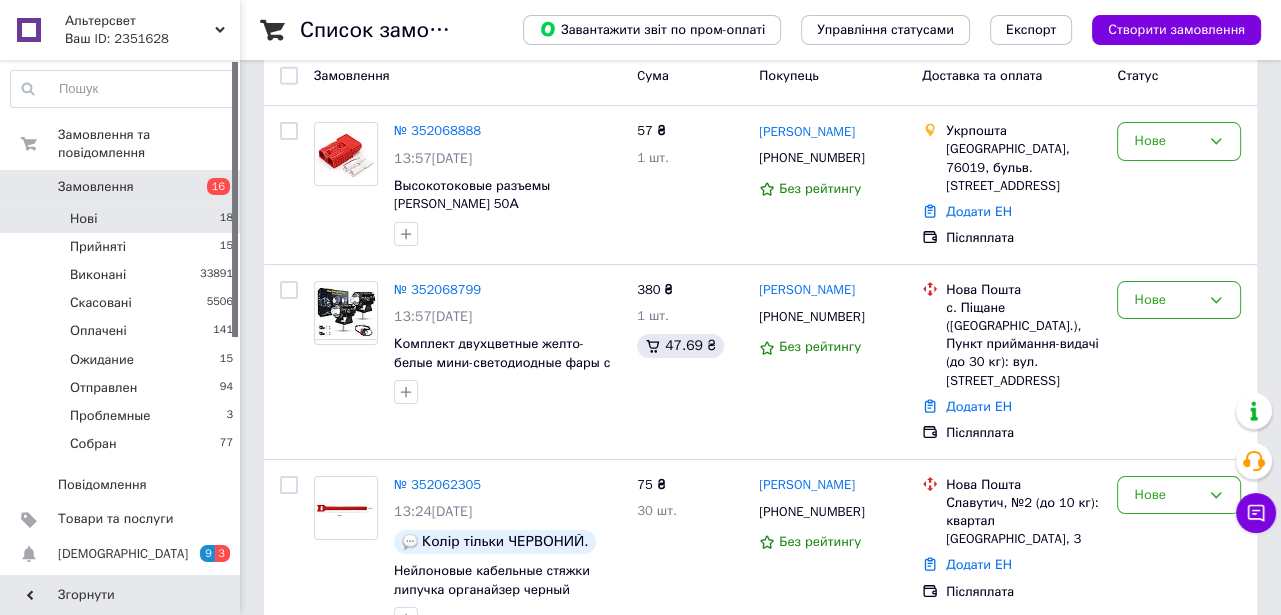 click on "Нові" at bounding box center (83, 219) 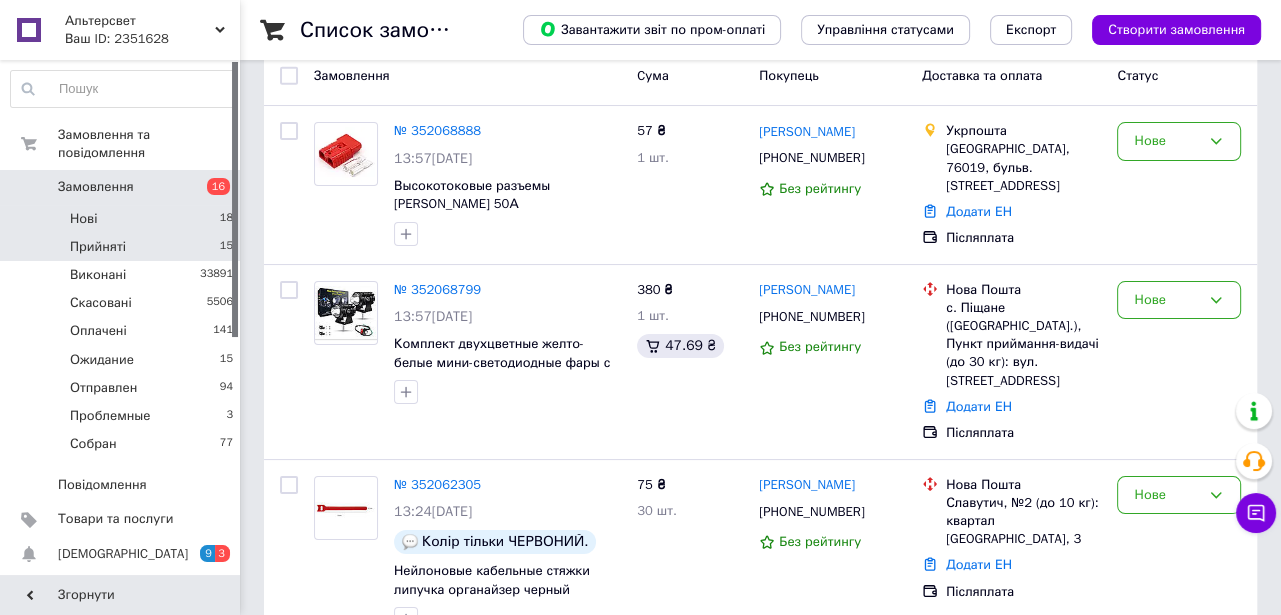 click on "Прийняті" at bounding box center [98, 247] 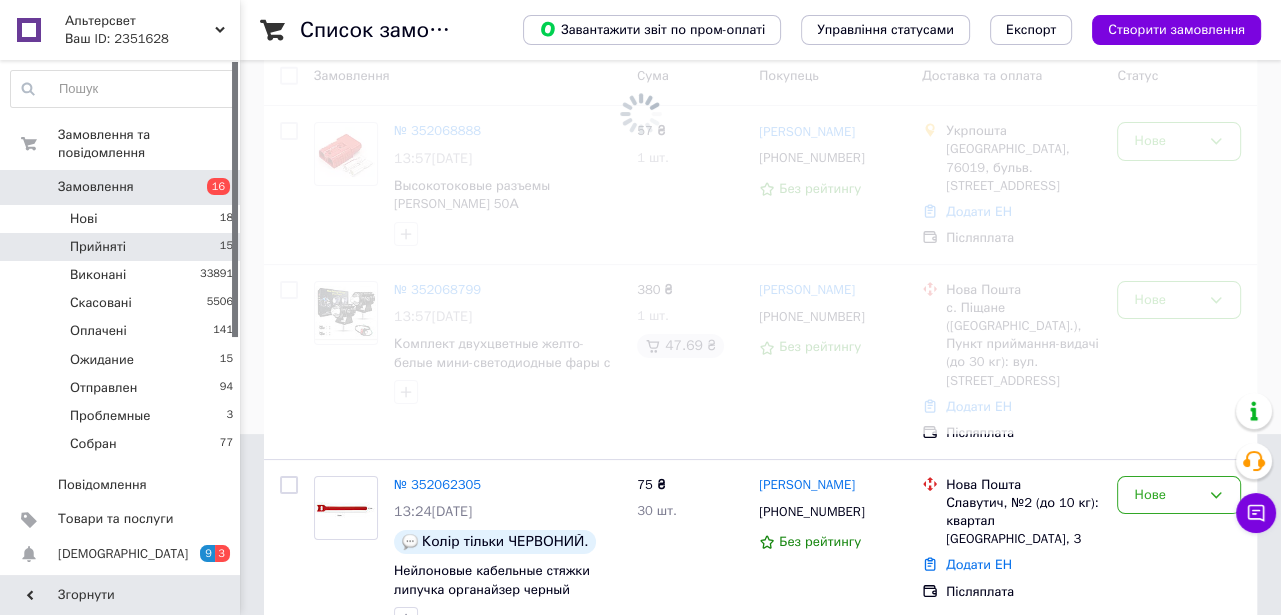 scroll, scrollTop: 0, scrollLeft: 0, axis: both 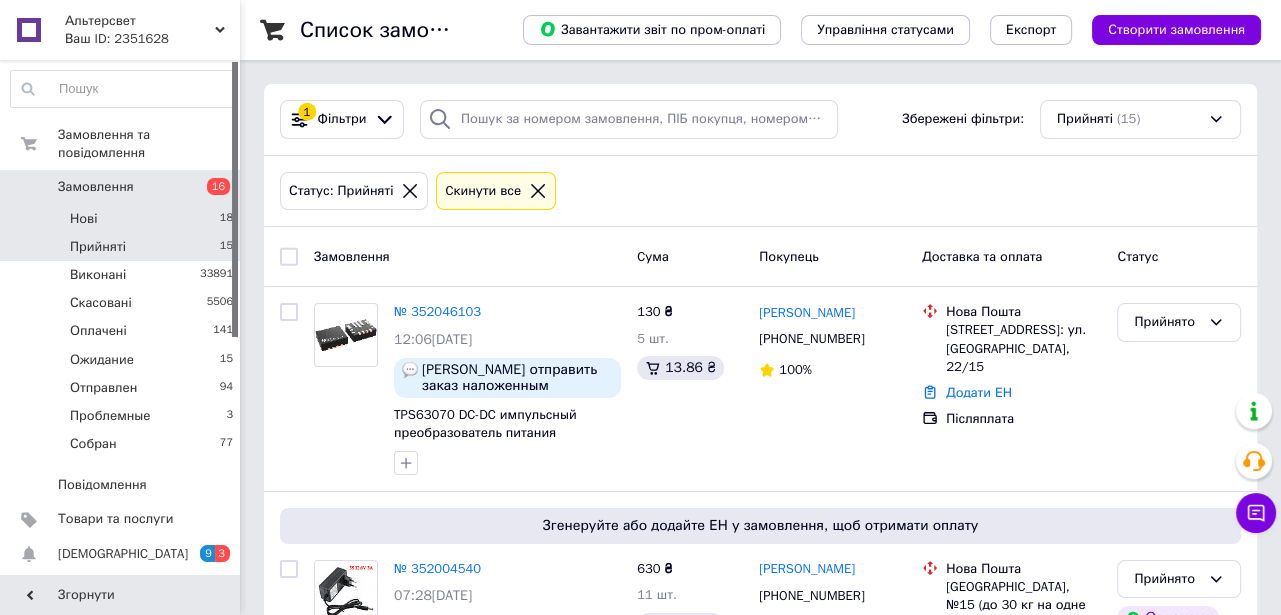 click on "Нові" at bounding box center (83, 219) 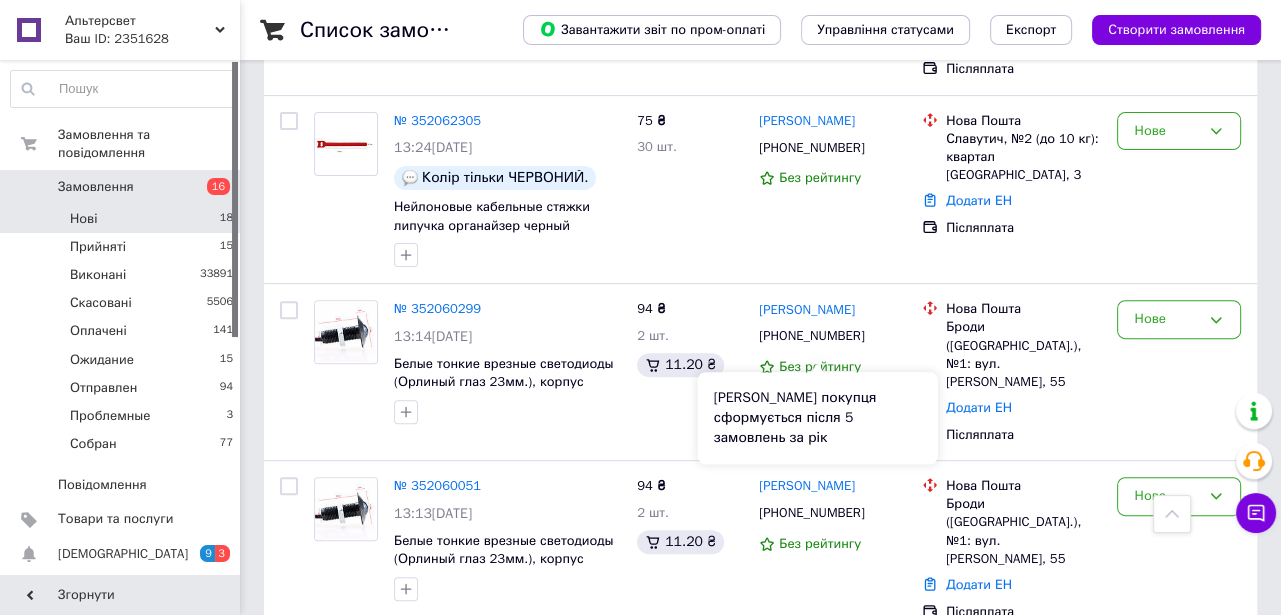 scroll, scrollTop: 0, scrollLeft: 0, axis: both 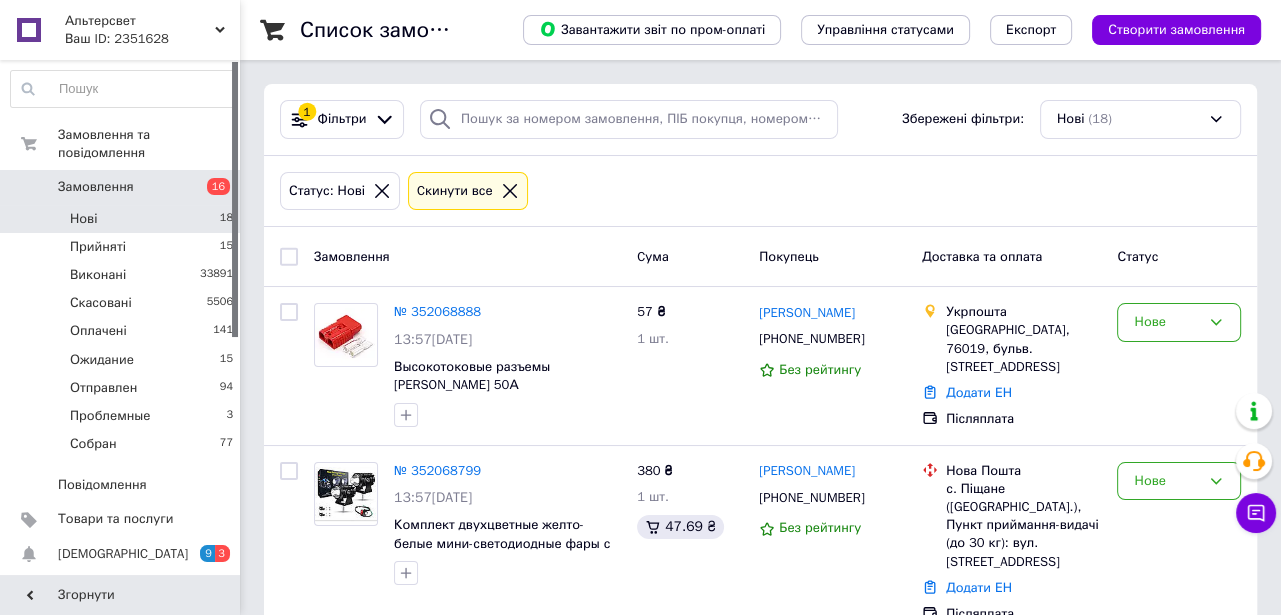 click 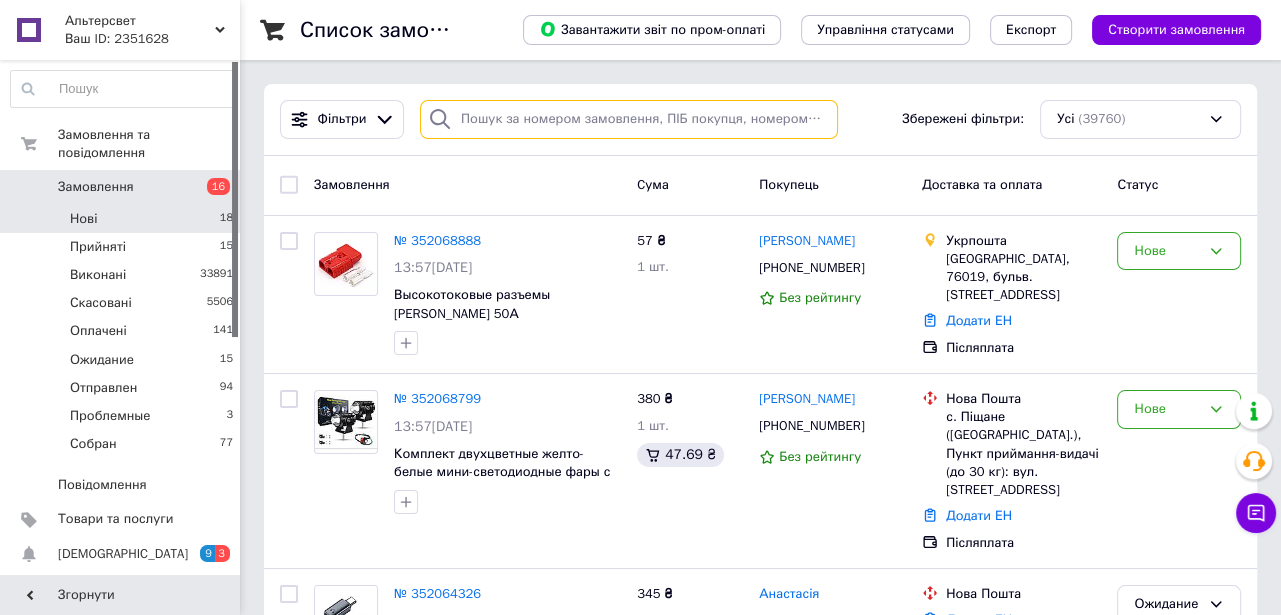 click at bounding box center (629, 119) 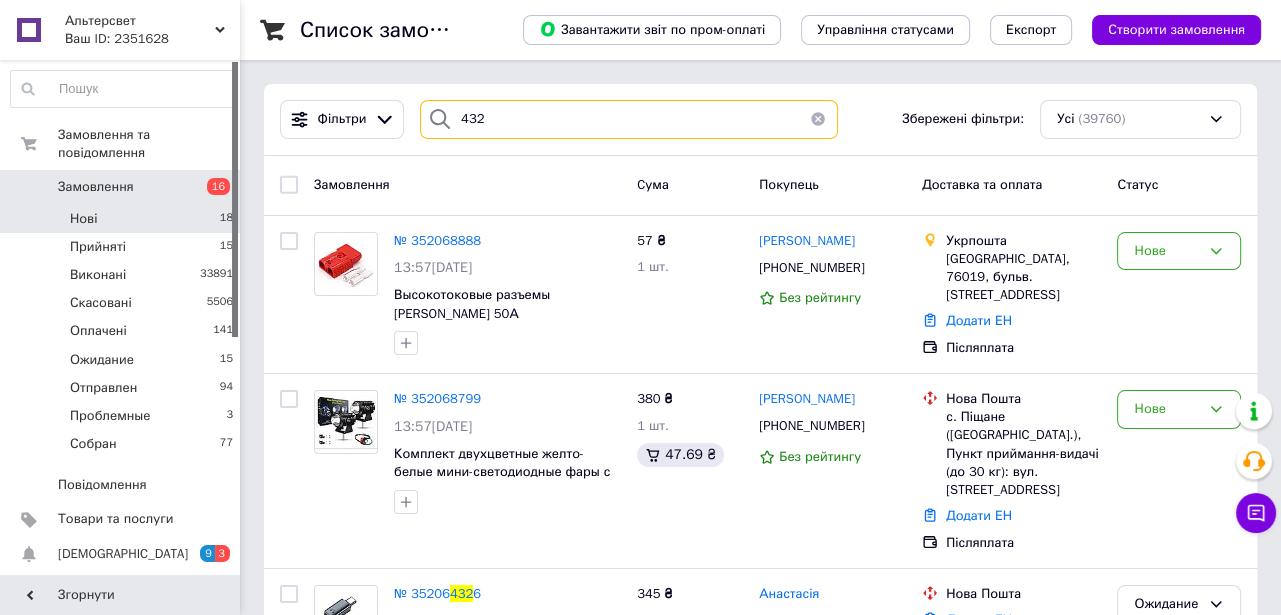 type on "4323" 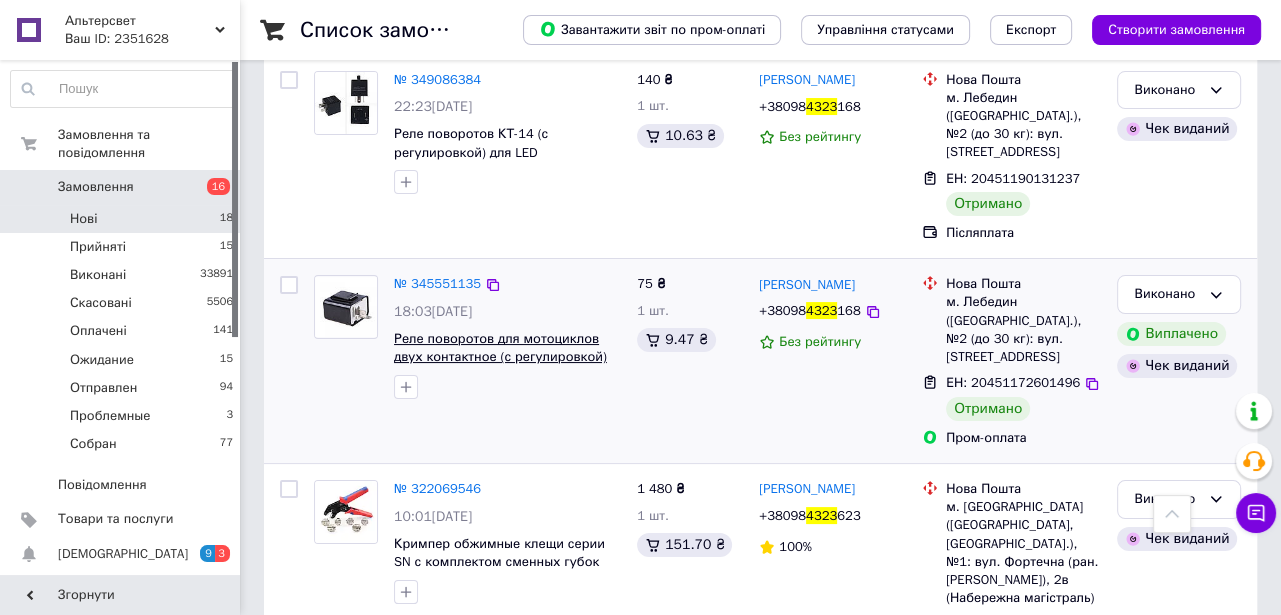 scroll, scrollTop: 0, scrollLeft: 0, axis: both 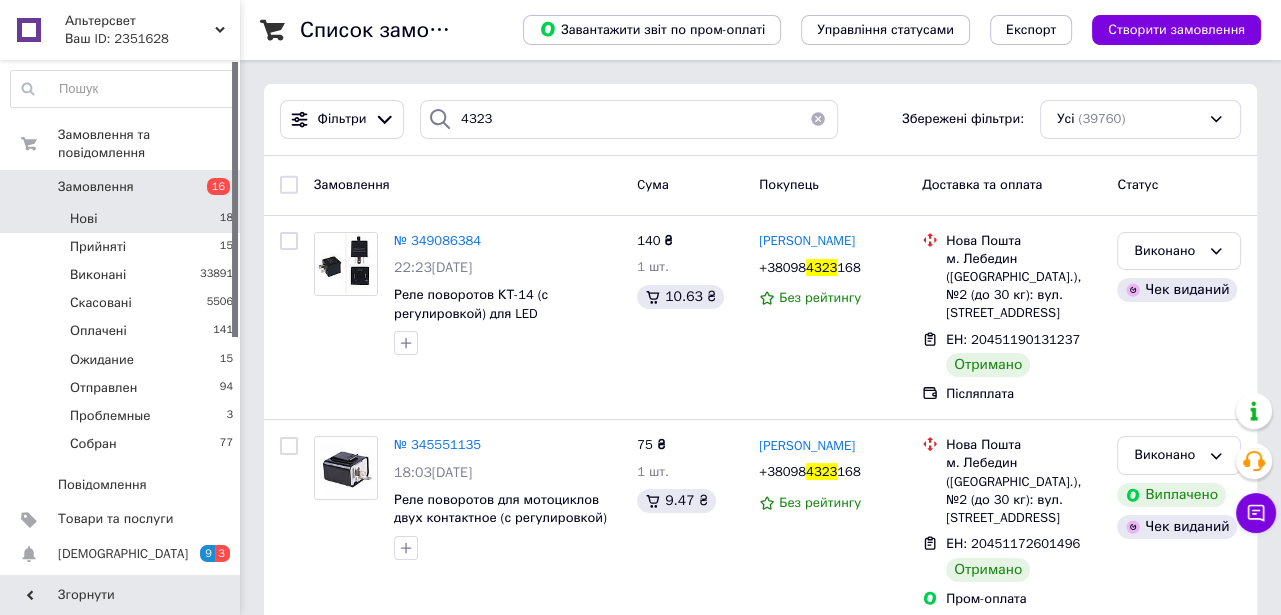 click on "Замовлення" at bounding box center [96, 187] 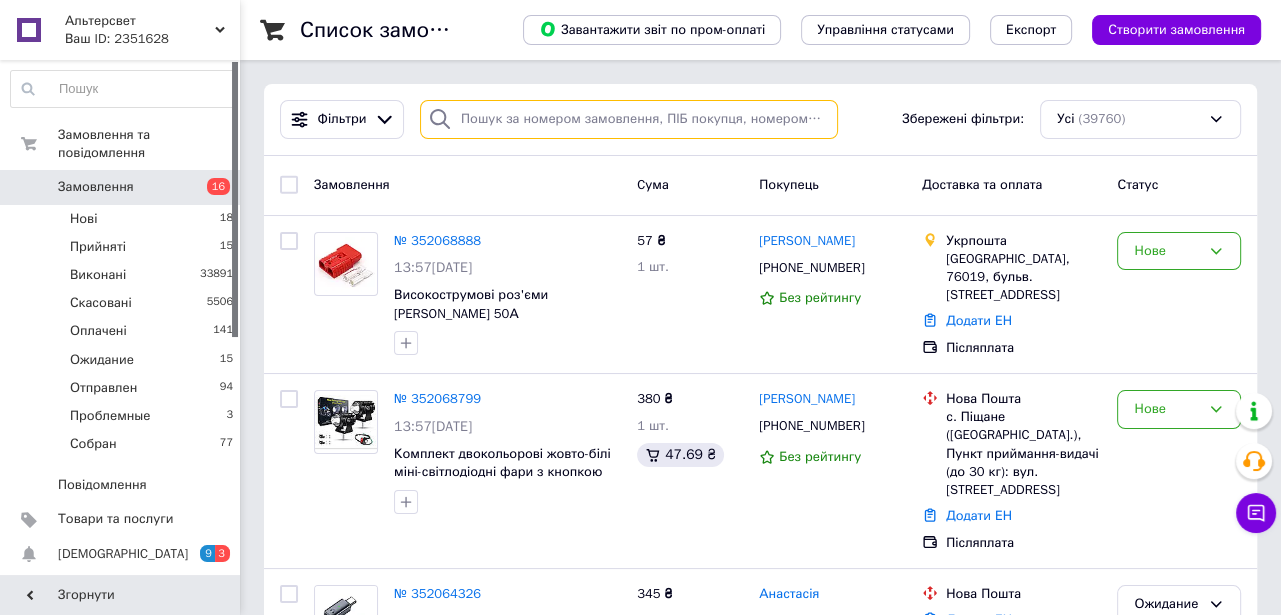 click at bounding box center [629, 119] 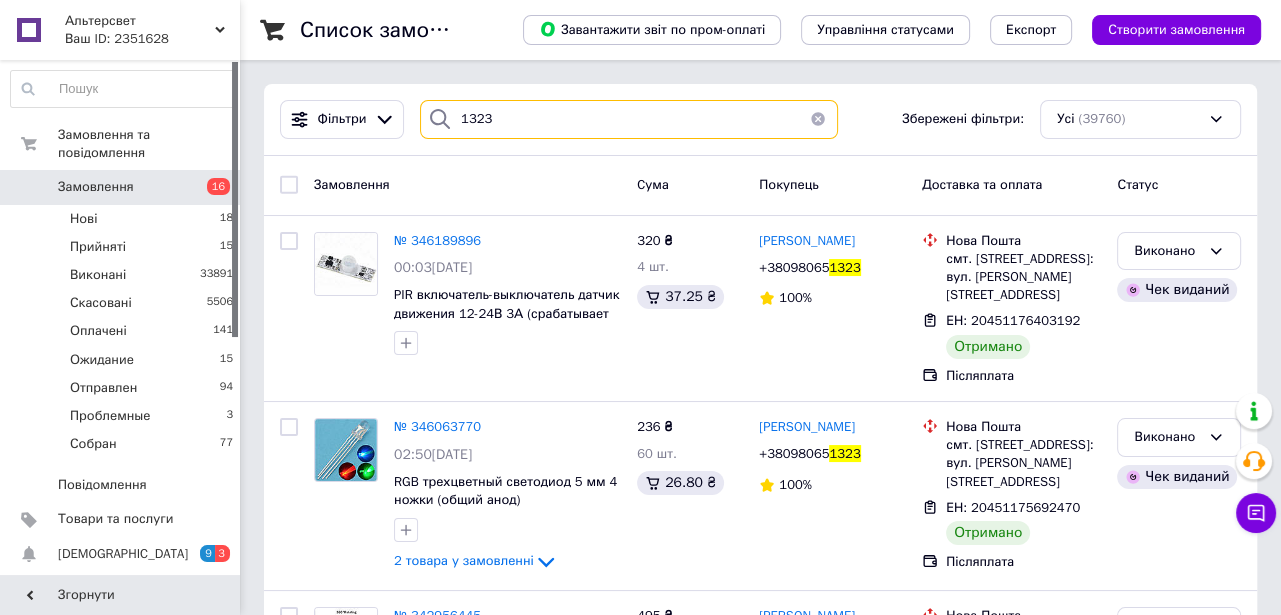 click on "1323" at bounding box center [629, 119] 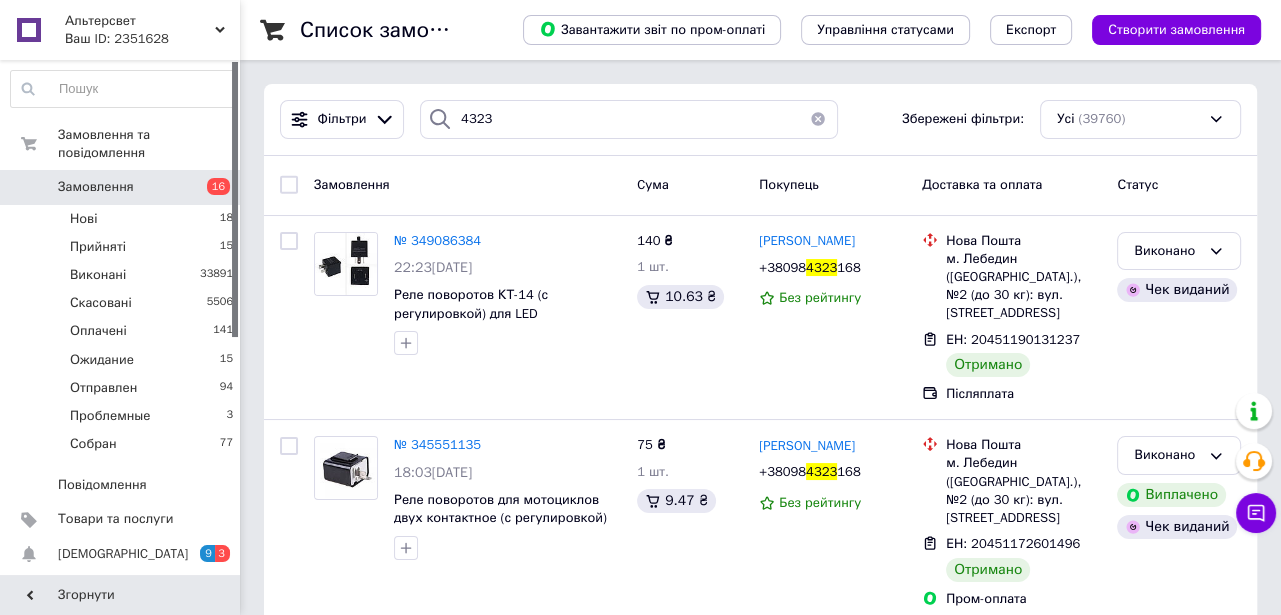 click at bounding box center [440, 119] 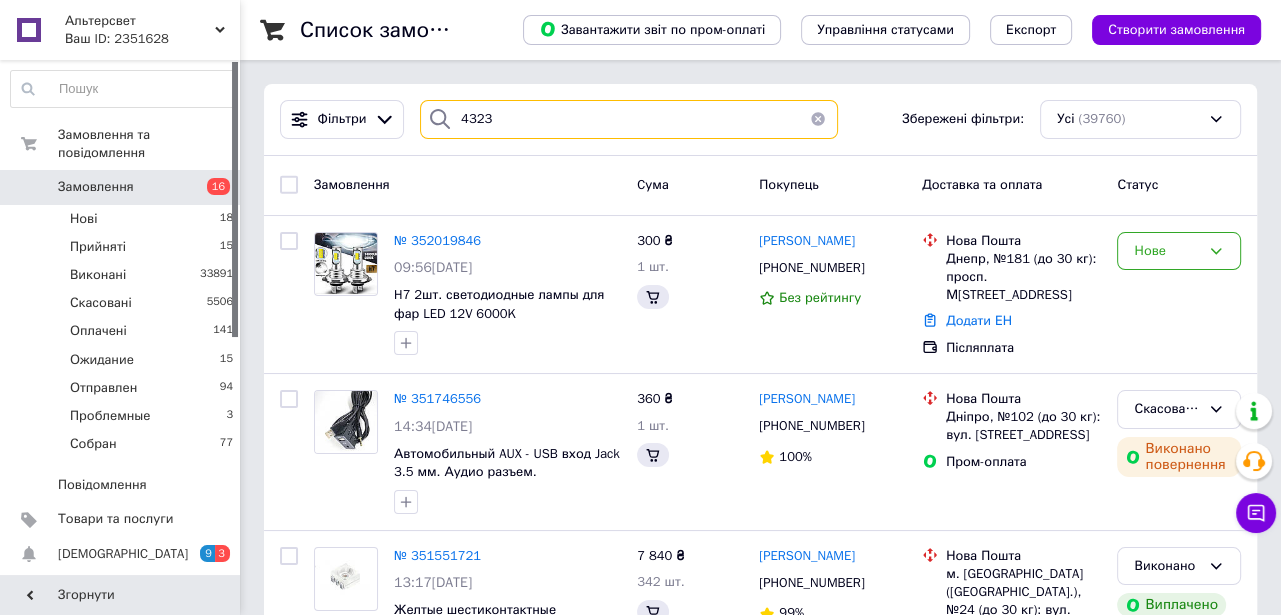 click on "4323" at bounding box center [629, 119] 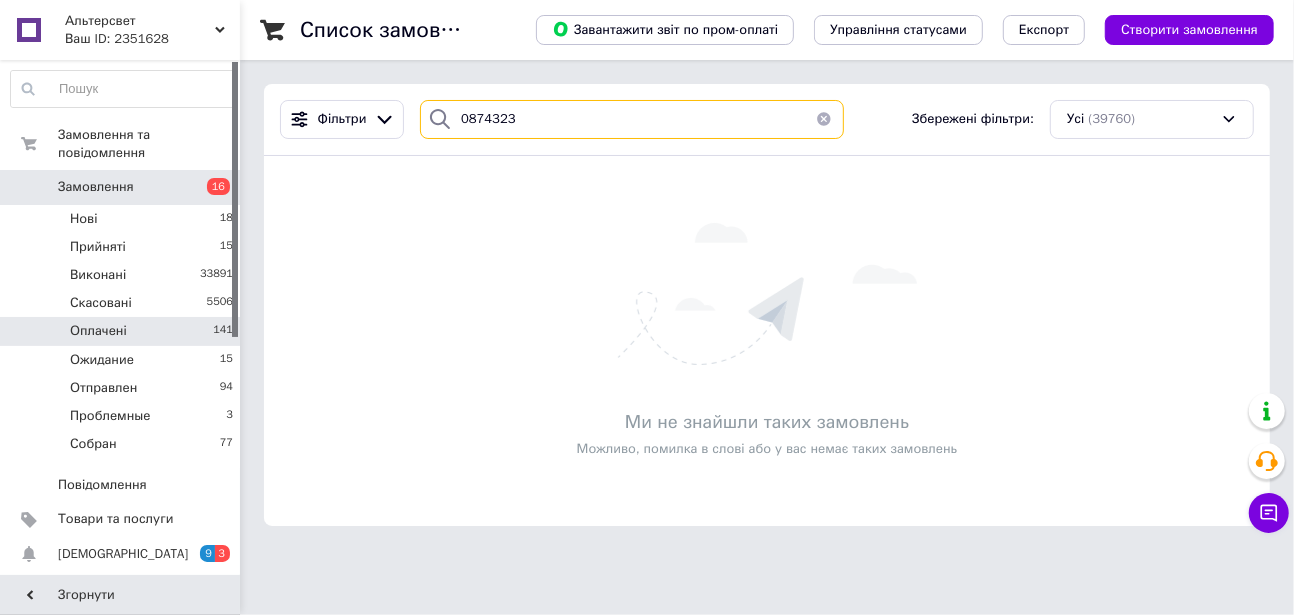 type on "0874323" 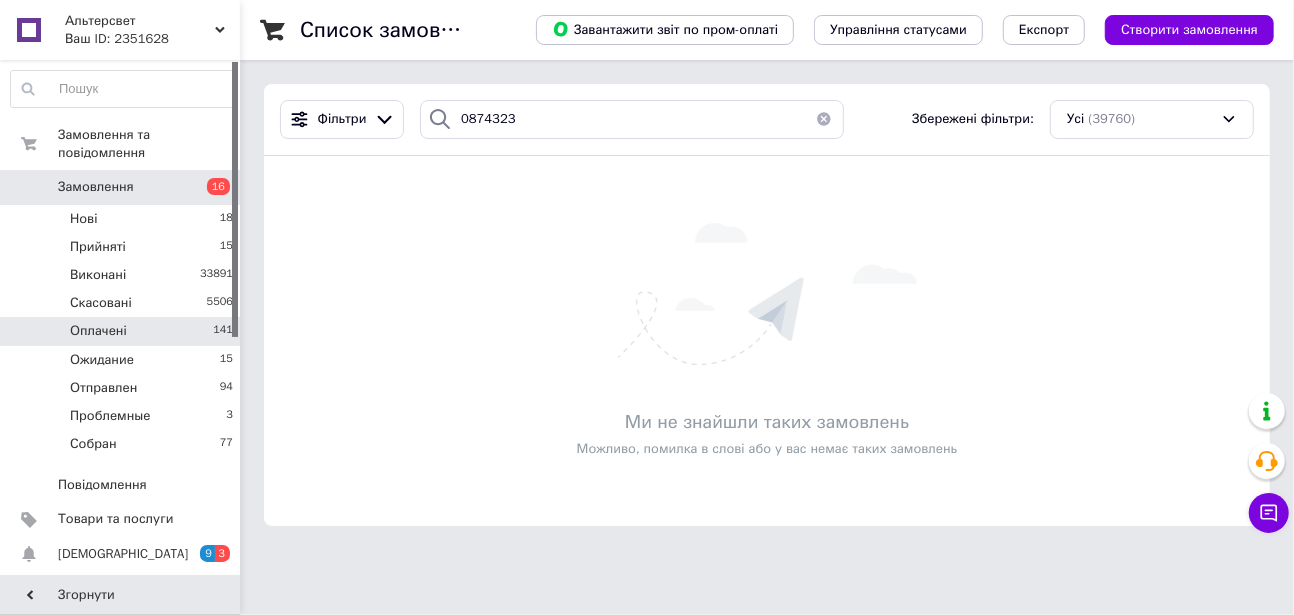 click on "Оплачені" at bounding box center [98, 331] 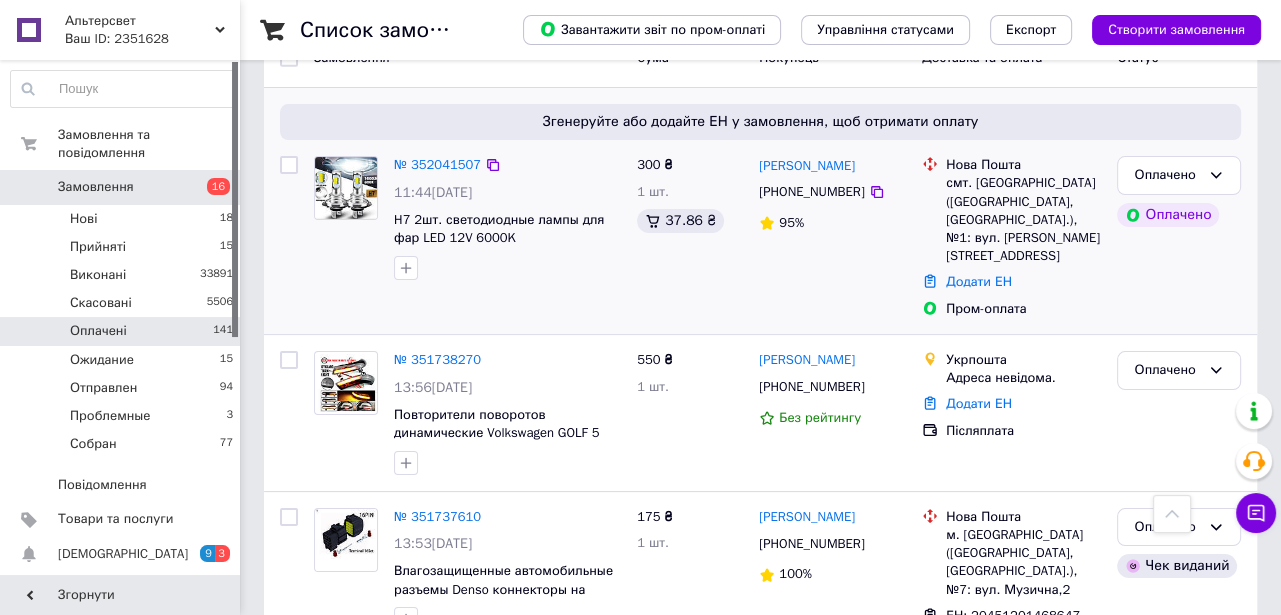 scroll, scrollTop: 0, scrollLeft: 0, axis: both 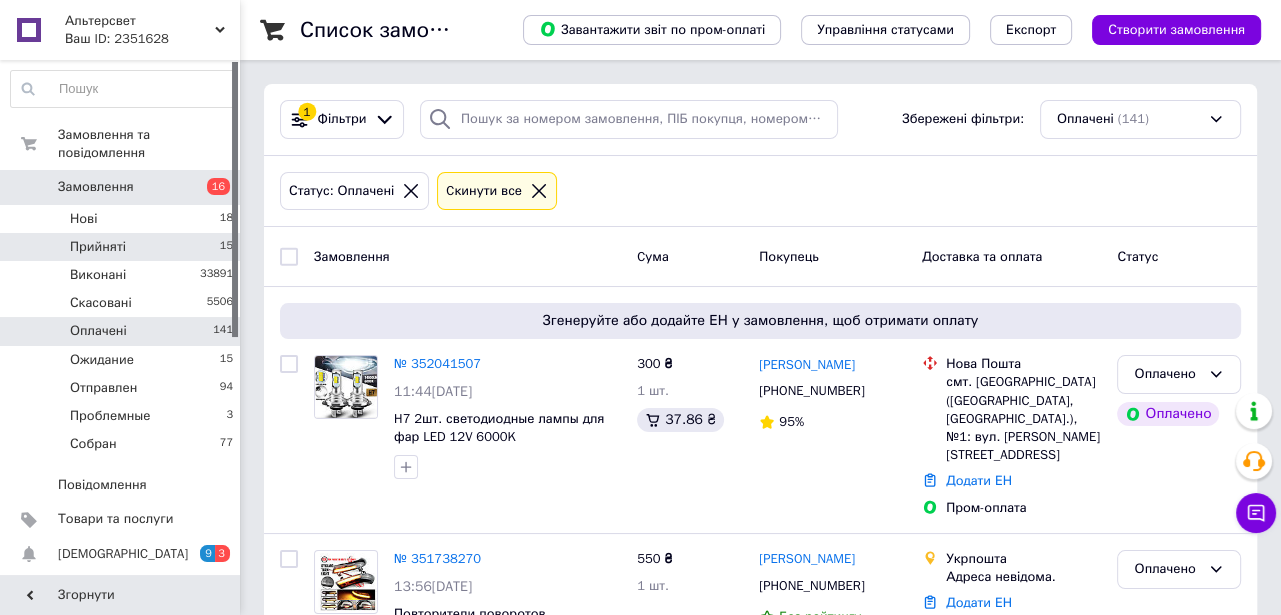 click on "Прийняті" at bounding box center [98, 247] 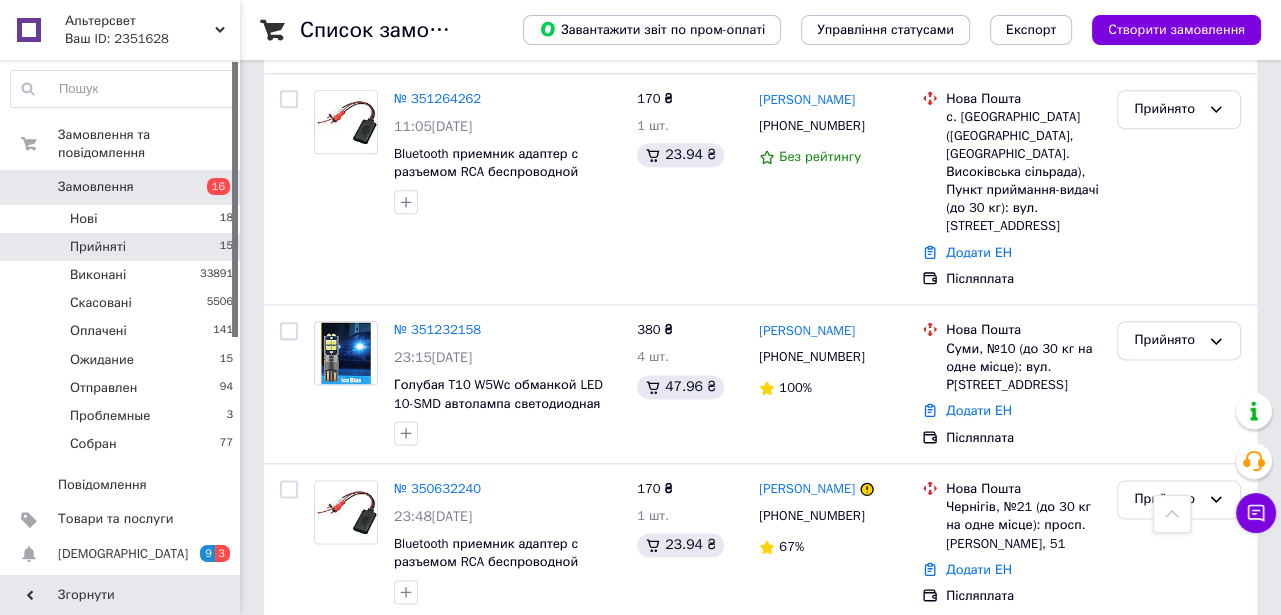 scroll, scrollTop: 1942, scrollLeft: 0, axis: vertical 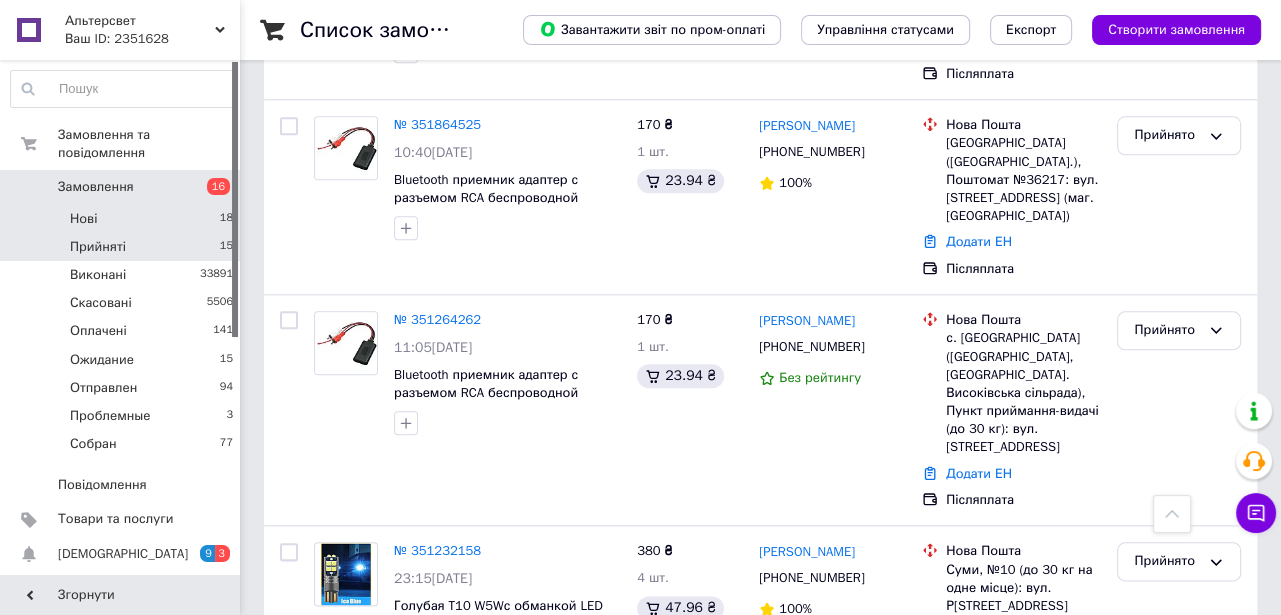 click on "Нові" at bounding box center [83, 219] 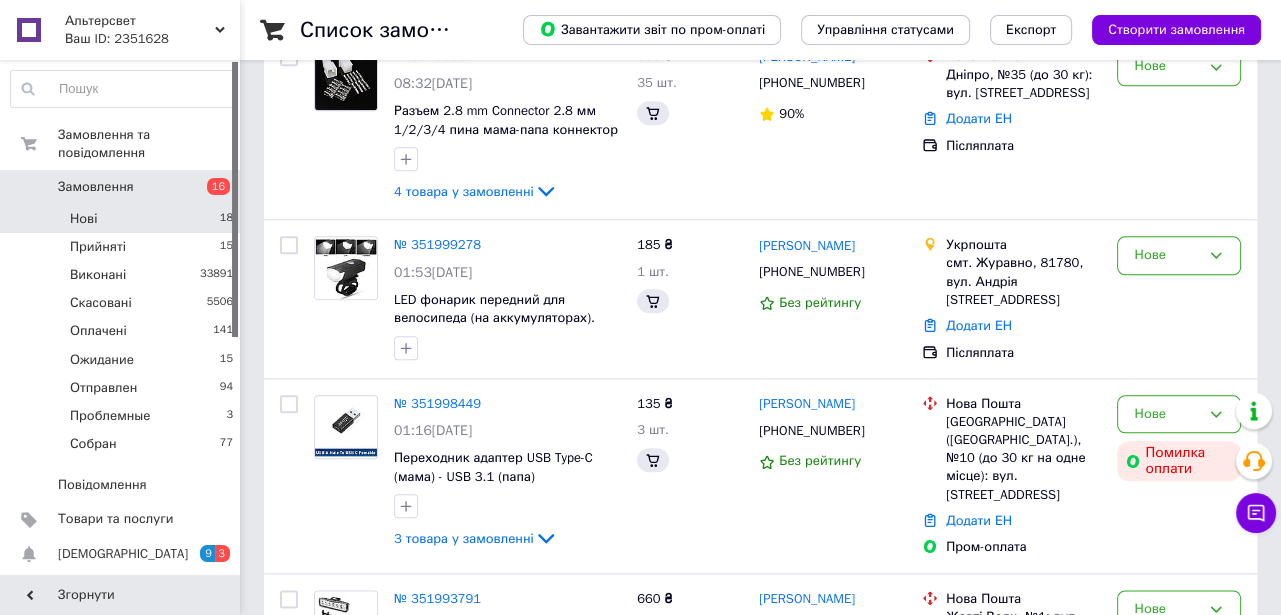 scroll, scrollTop: 0, scrollLeft: 0, axis: both 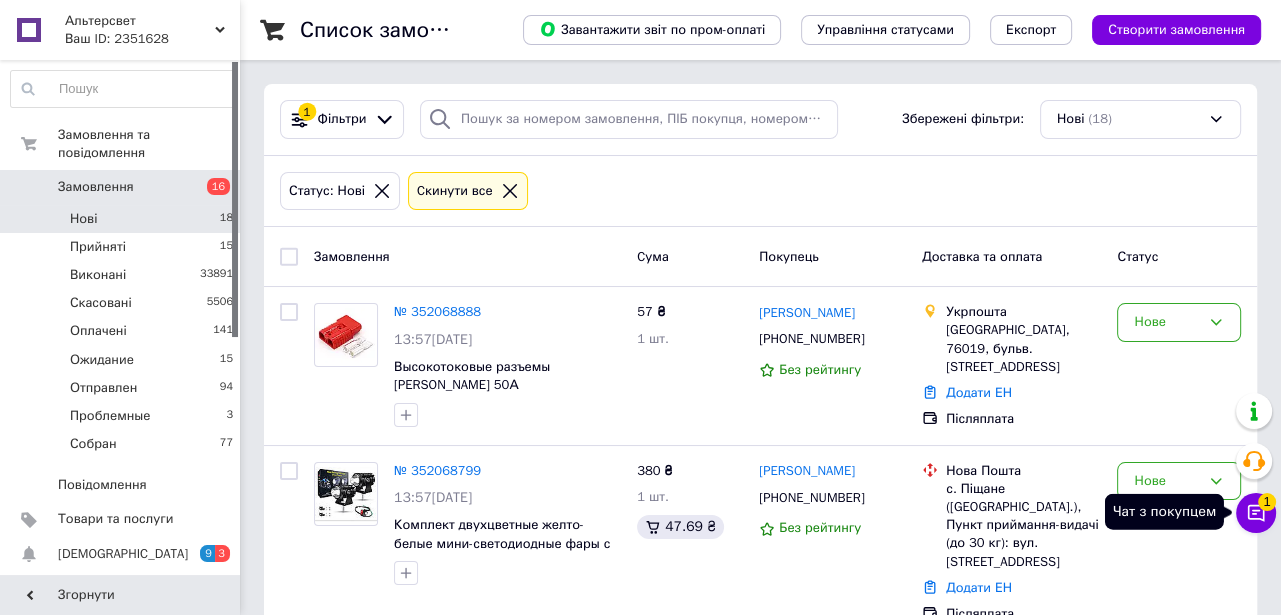 click 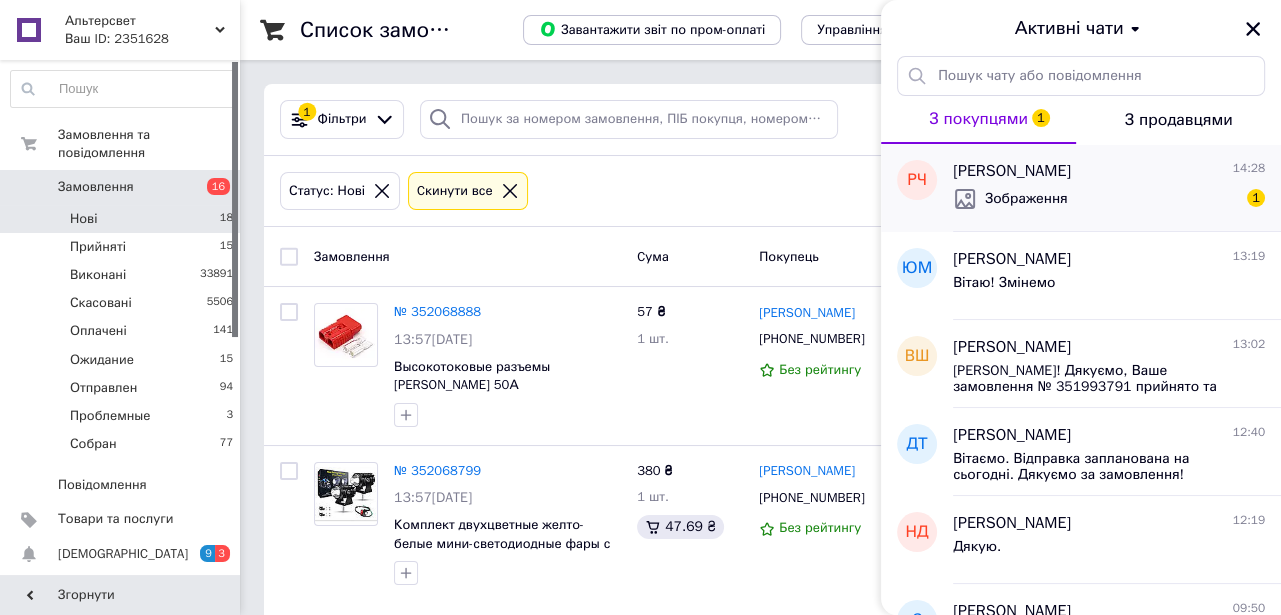 click on "Зображення 1" at bounding box center [1109, 199] 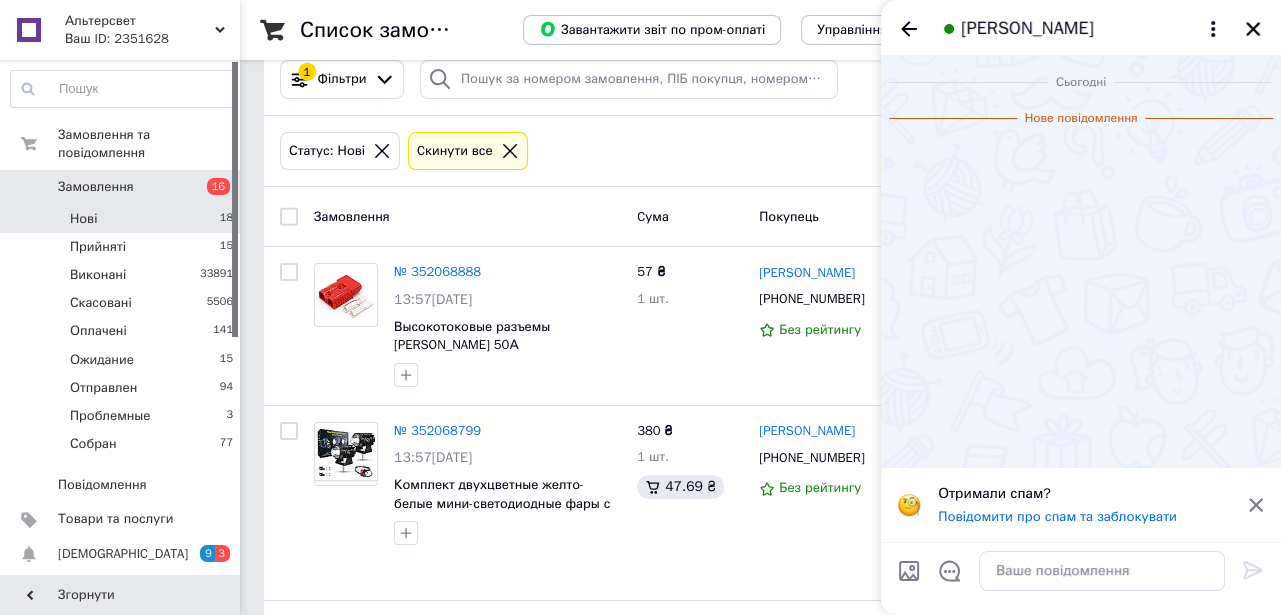 scroll, scrollTop: 0, scrollLeft: 0, axis: both 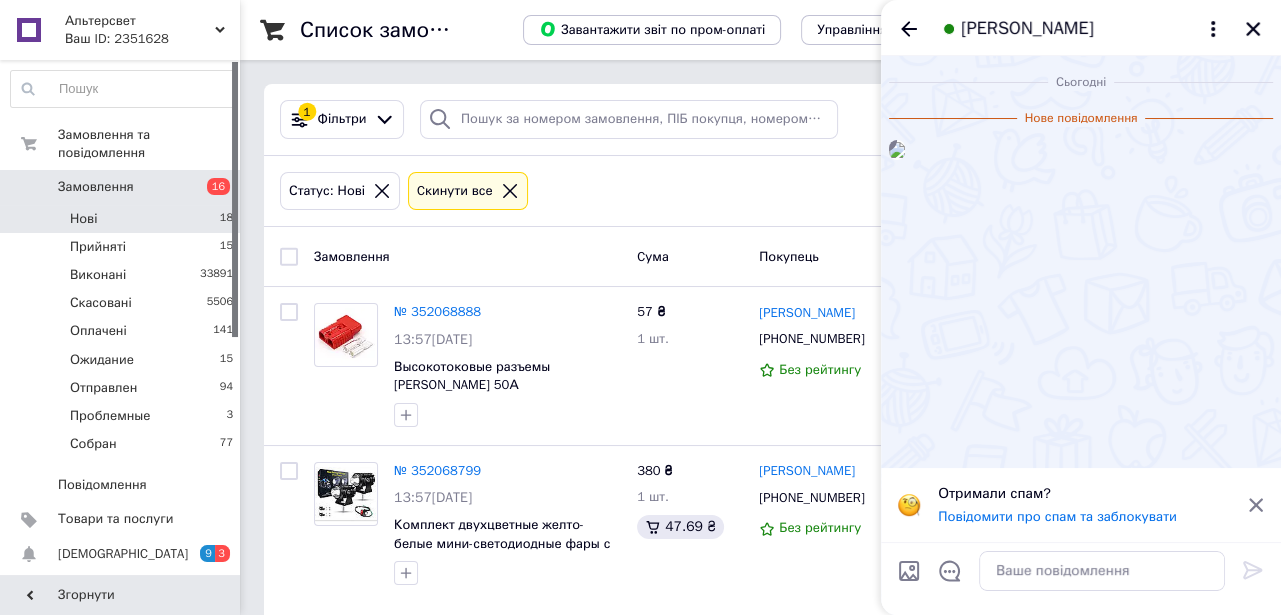 click at bounding box center [897, 150] 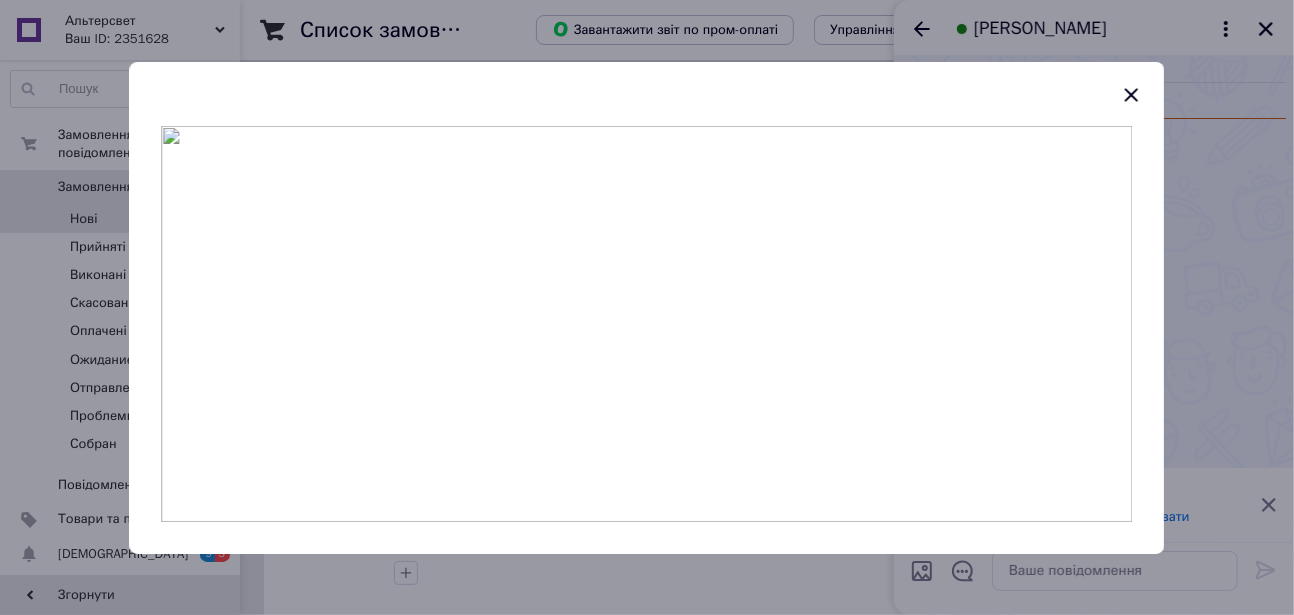 click at bounding box center [646, 324] 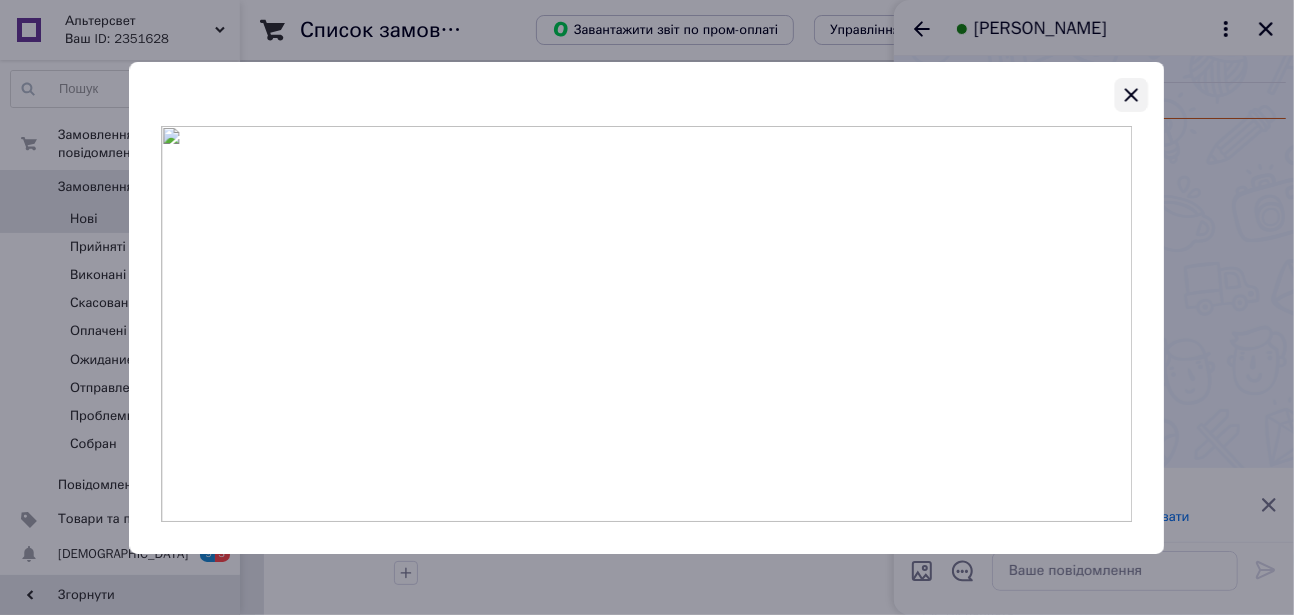 click 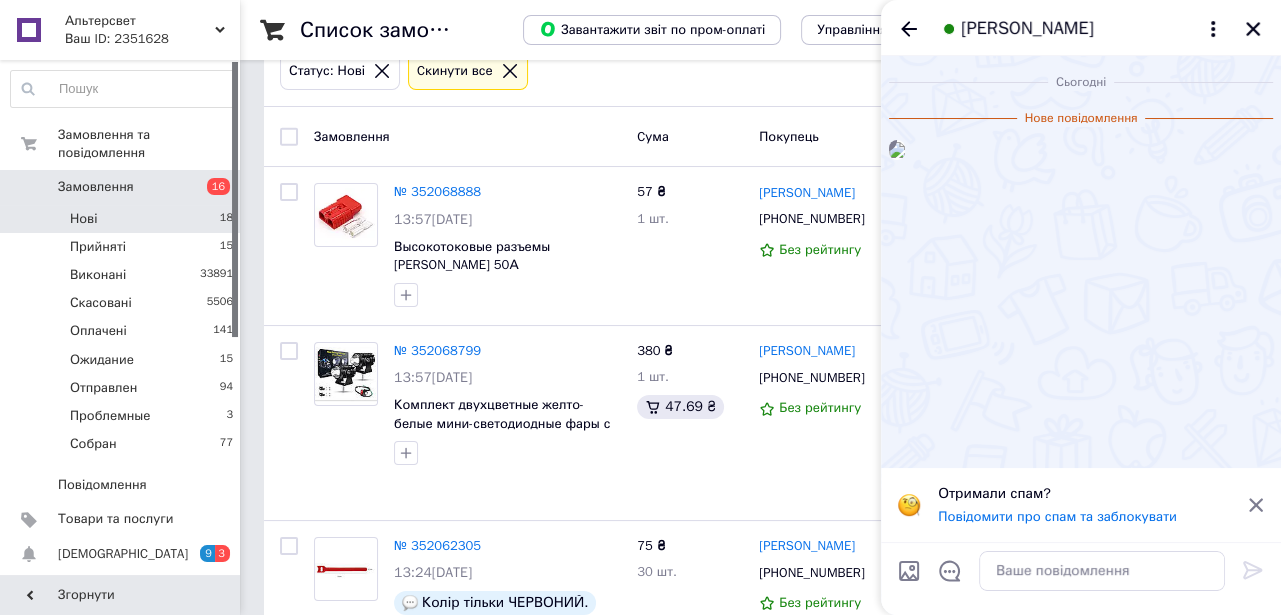scroll, scrollTop: 0, scrollLeft: 0, axis: both 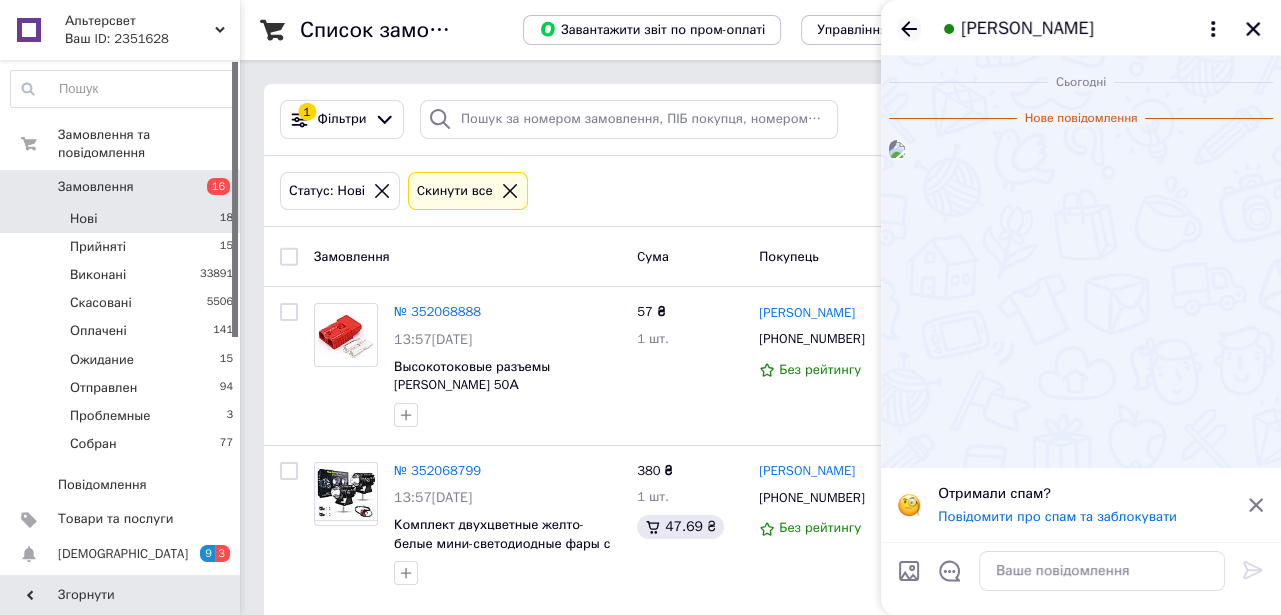click 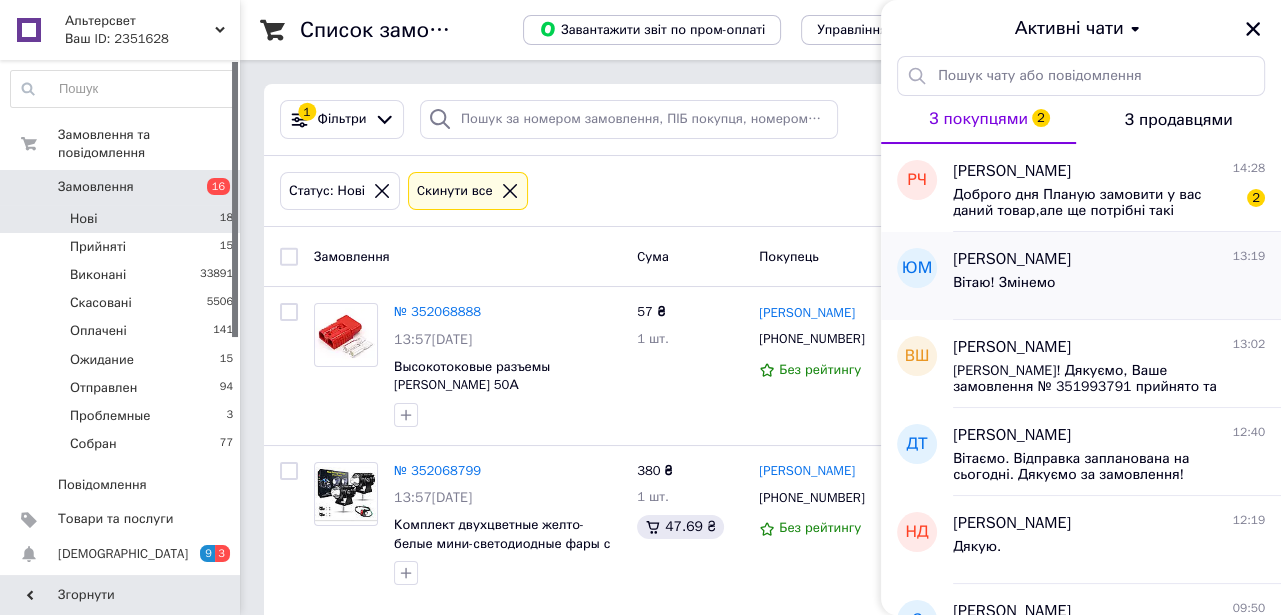 click on "Вітаю! Змінемо" at bounding box center (1109, 287) 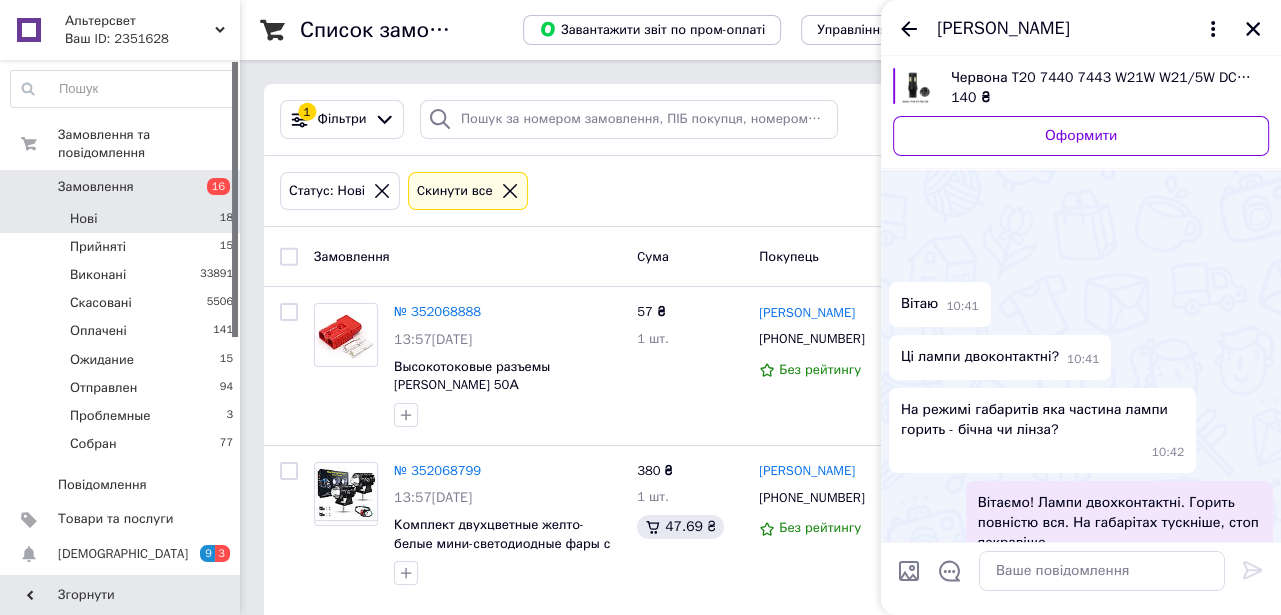 scroll, scrollTop: 2129, scrollLeft: 0, axis: vertical 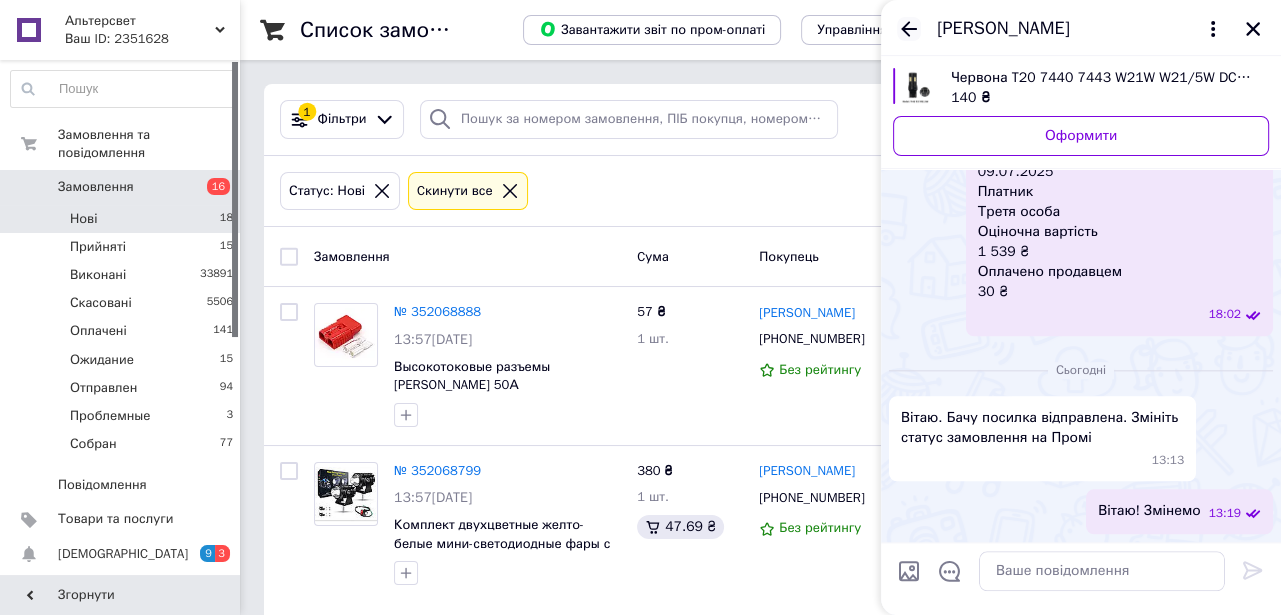 click 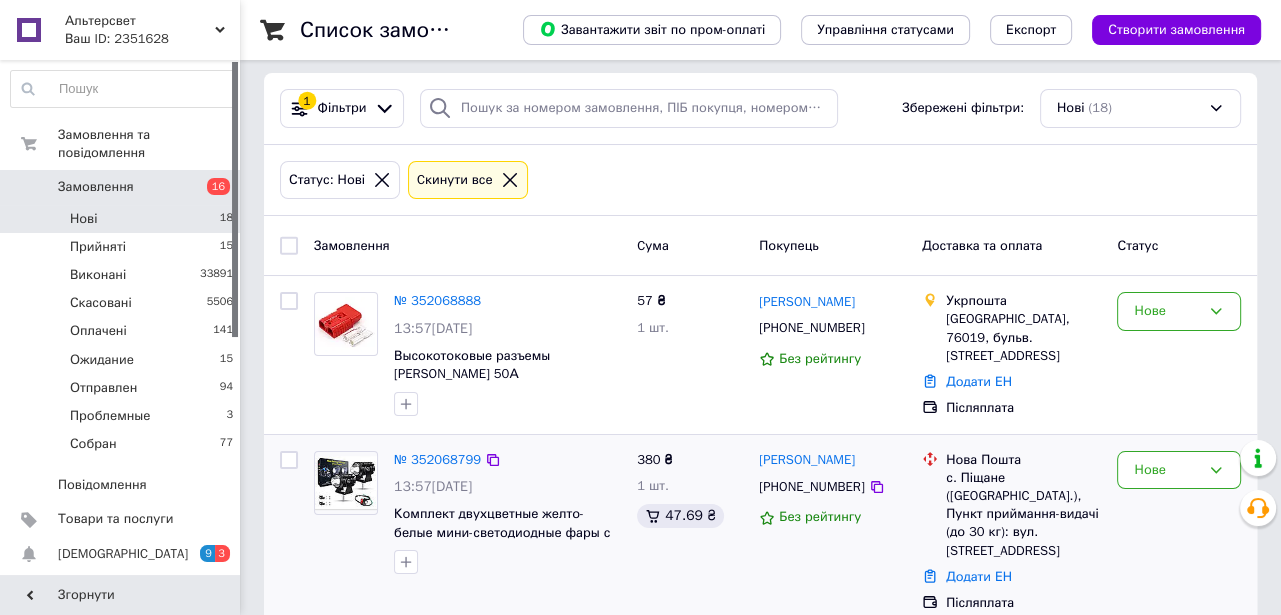 scroll, scrollTop: 0, scrollLeft: 0, axis: both 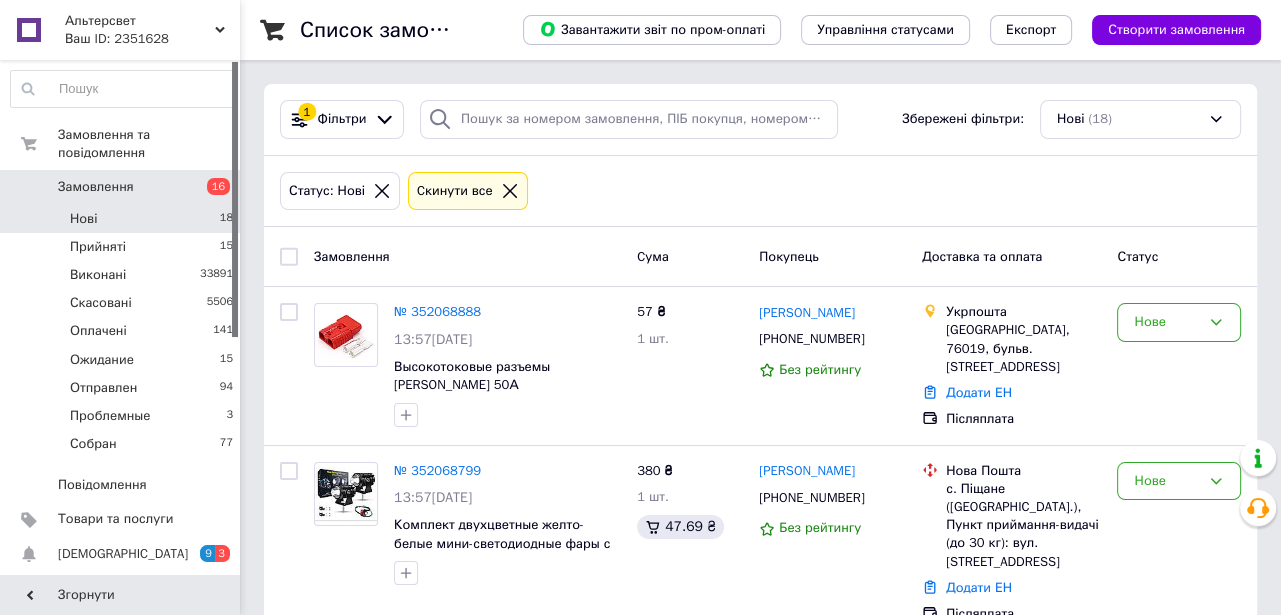 click on "Нові" at bounding box center [83, 219] 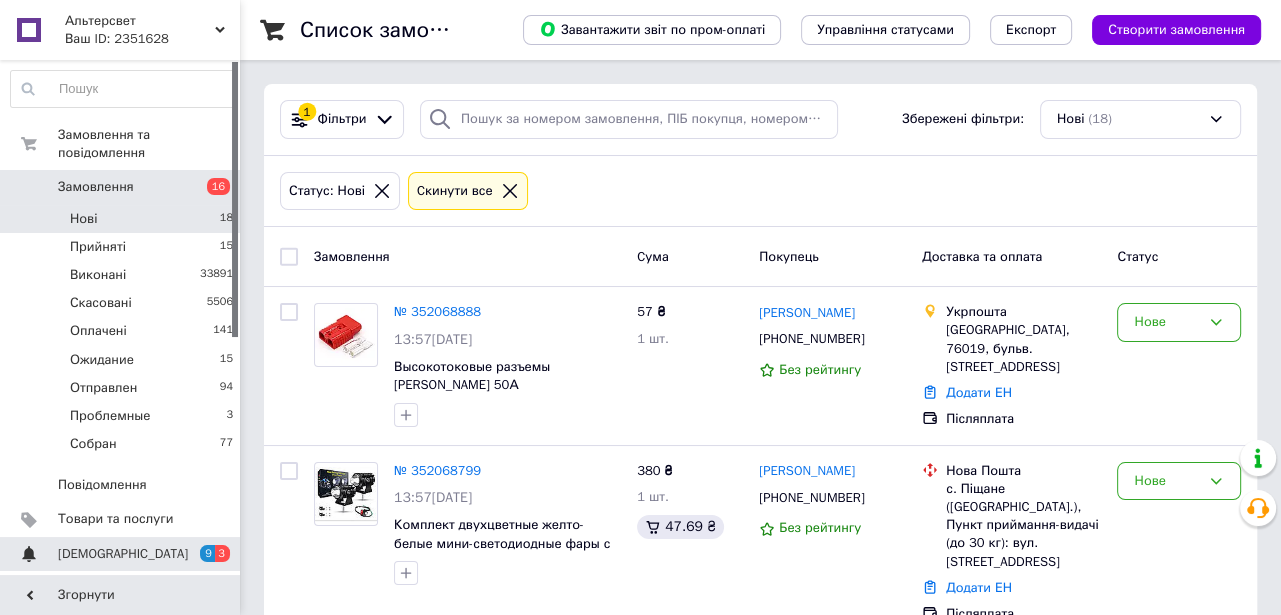 click on "[DEMOGRAPHIC_DATA]" at bounding box center [123, 554] 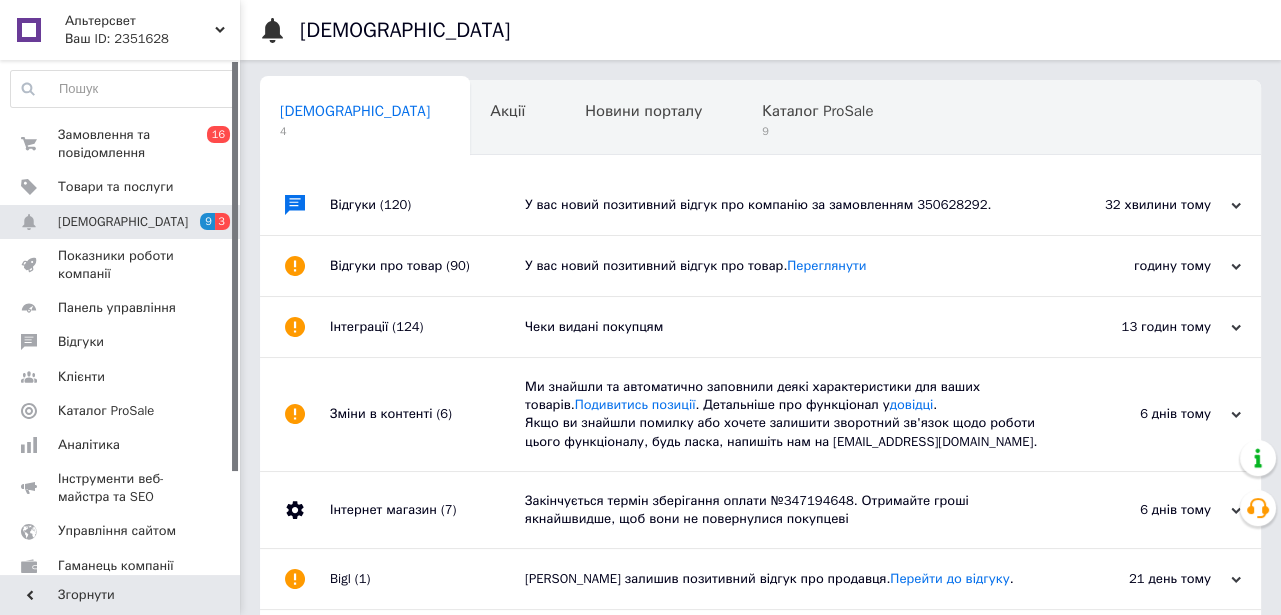 click on "У вас новий позитивний відгук про товар.  Переглянути" at bounding box center (783, 266) 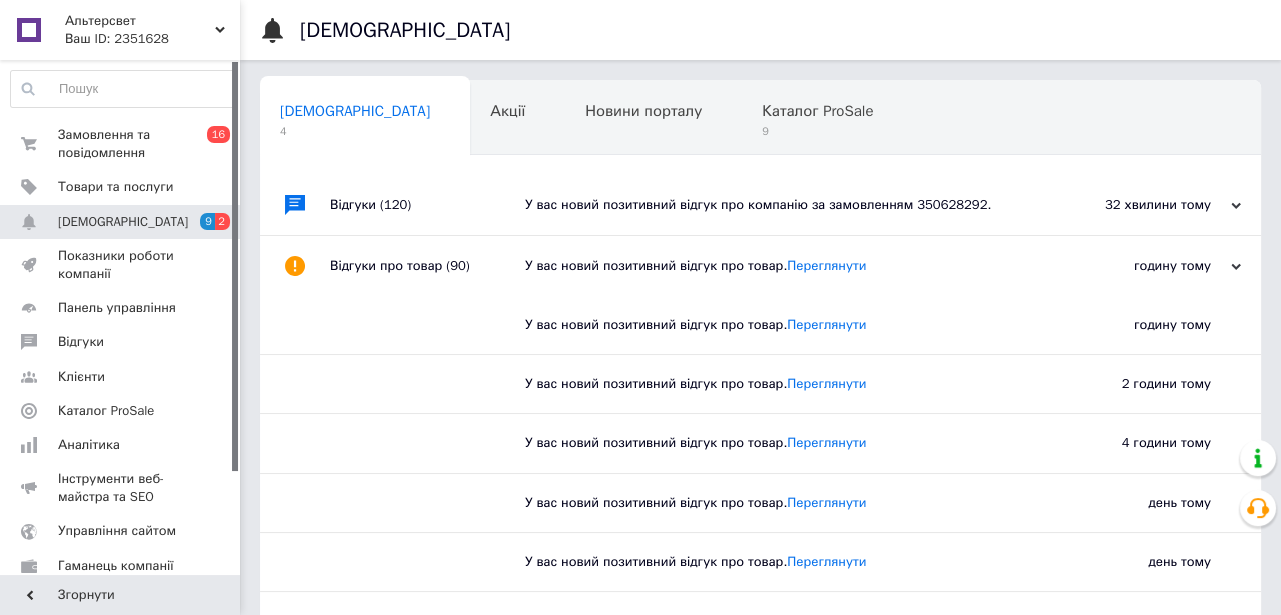 click on "У вас новий позитивний відгук про товар.  Переглянути" at bounding box center [783, 266] 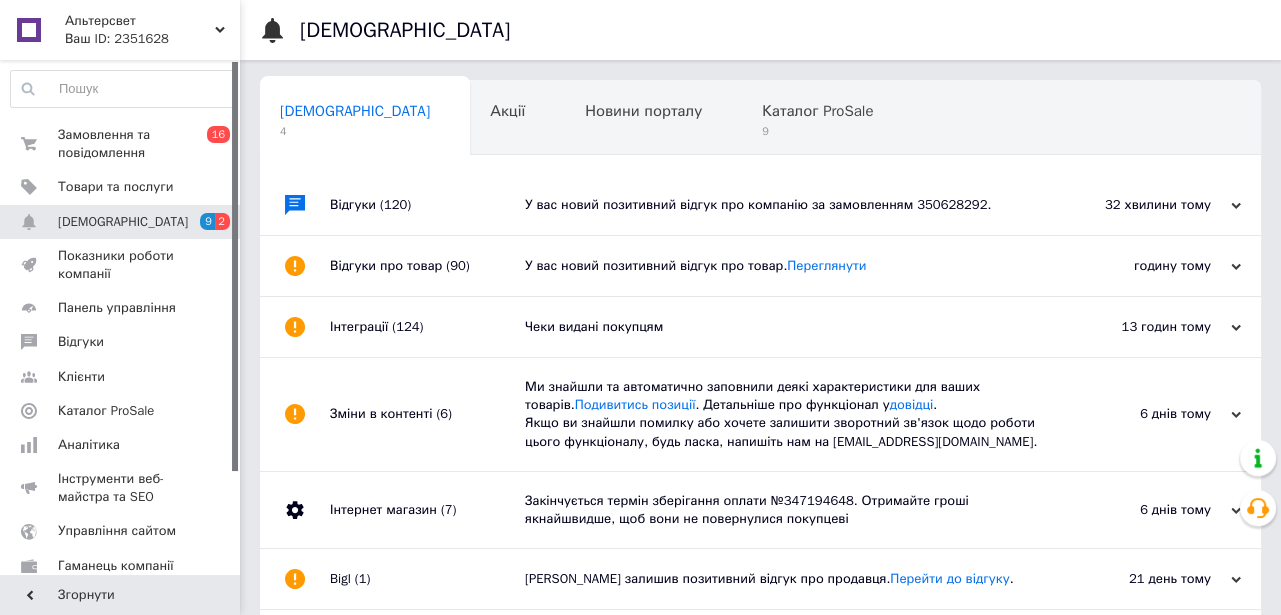 click on "У вас новий позитивний відгук про компанію за замовленням 350628292." at bounding box center (783, 205) 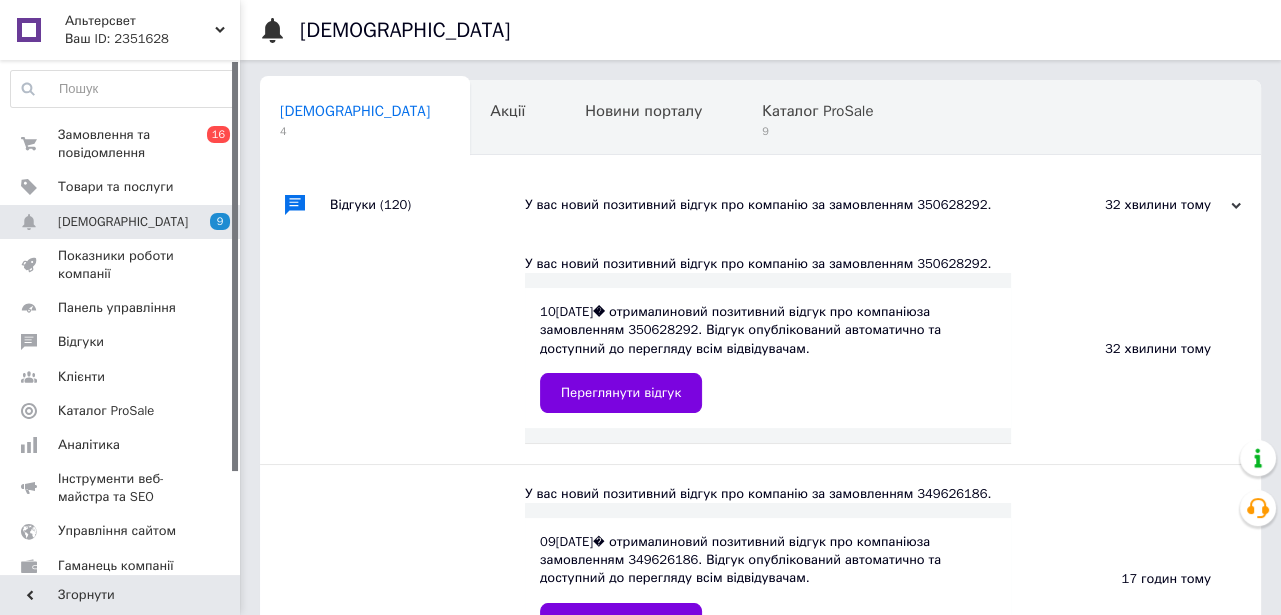 click on "У вас новий позитивний відгук про компанію за замовленням 350628292." at bounding box center (783, 205) 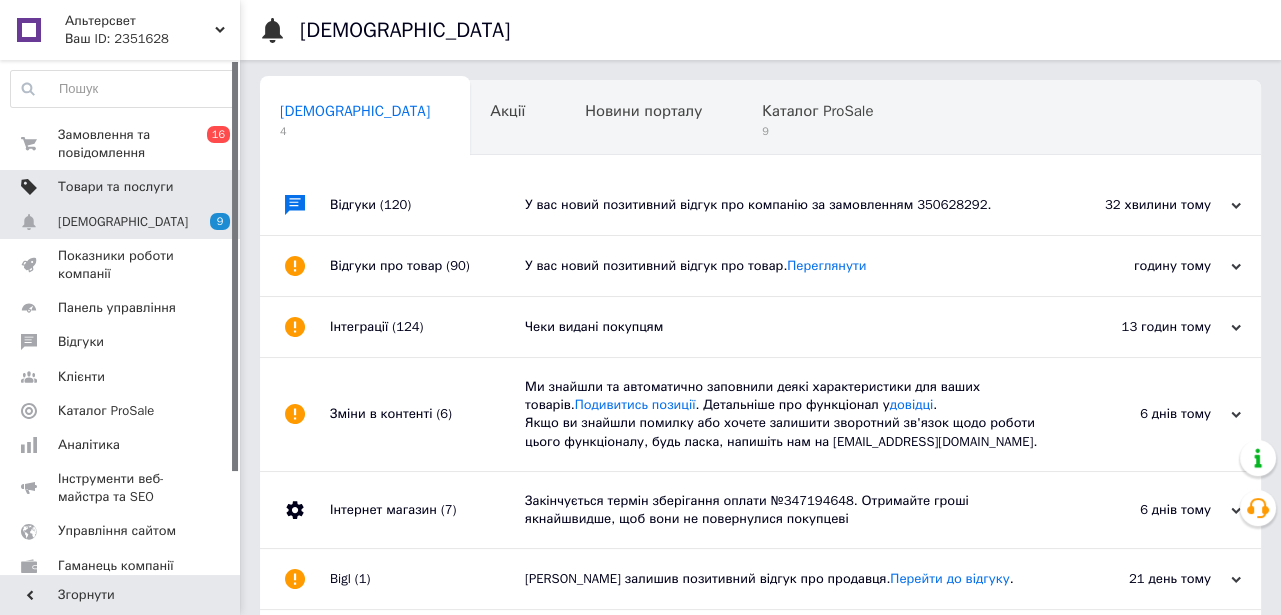 click on "Товари та послуги" at bounding box center [115, 187] 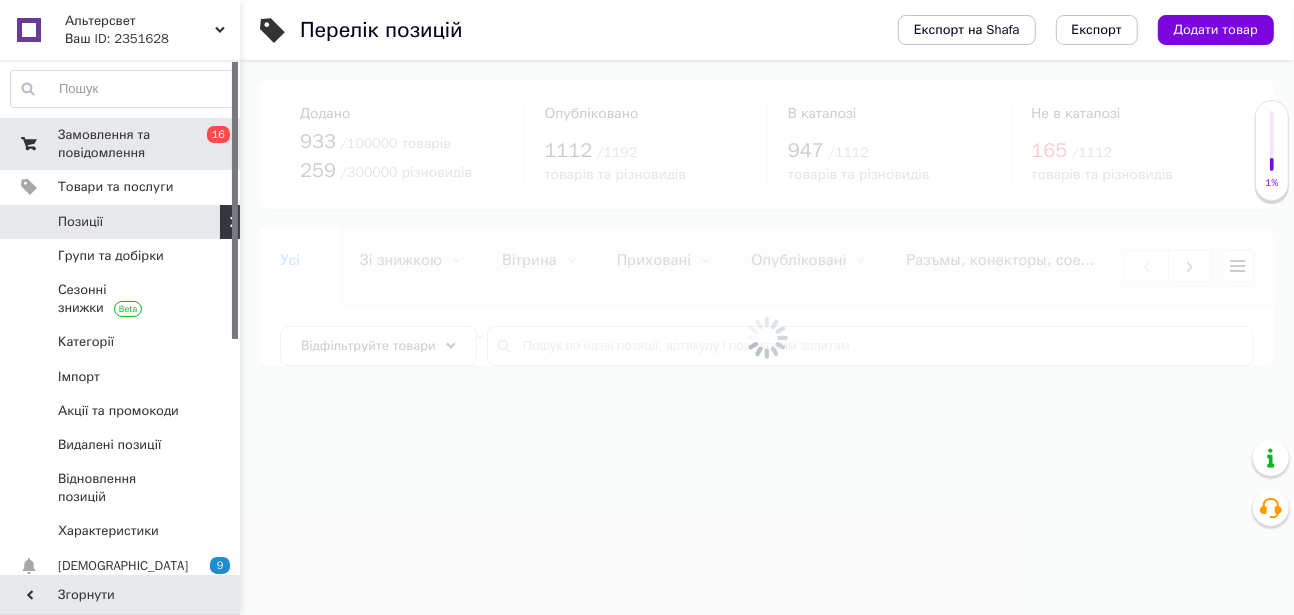 click on "Замовлення та повідомлення" at bounding box center [121, 144] 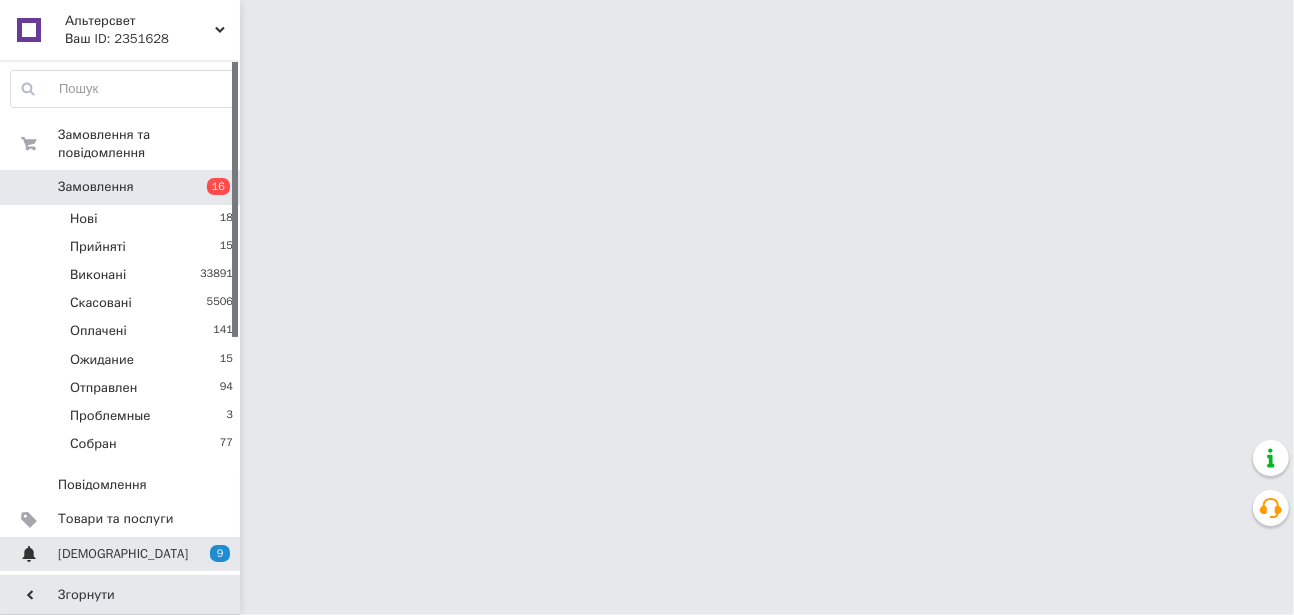 click on "[DEMOGRAPHIC_DATA]" at bounding box center [123, 554] 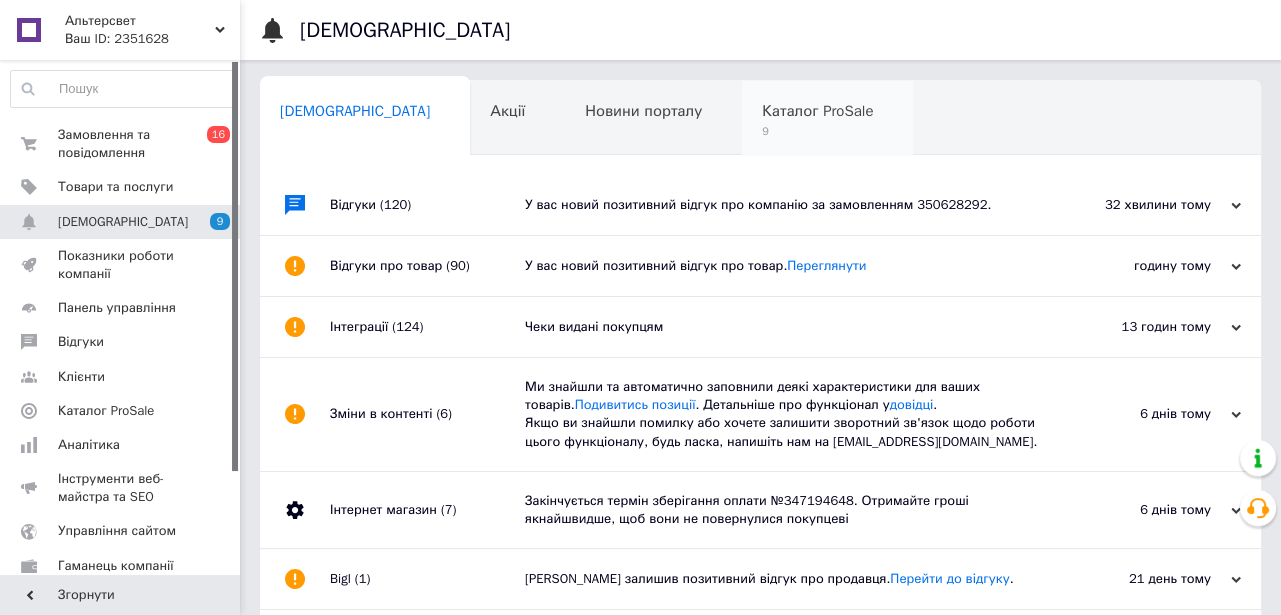 click on "9" at bounding box center (817, 131) 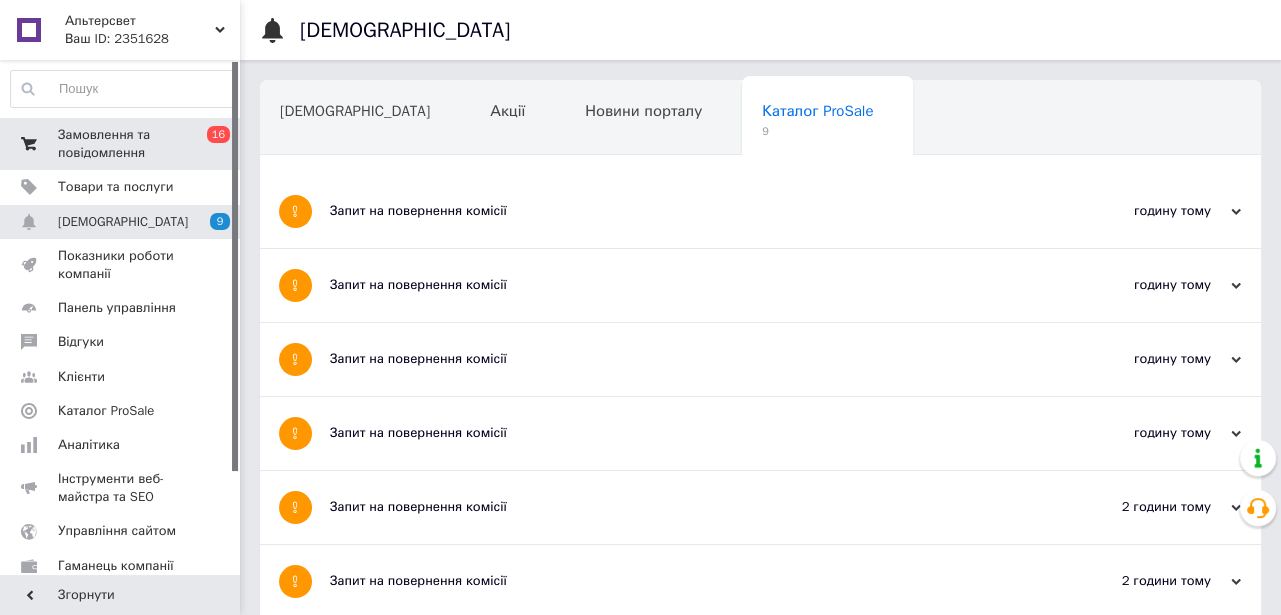 click on "Замовлення та повідомлення" at bounding box center (121, 144) 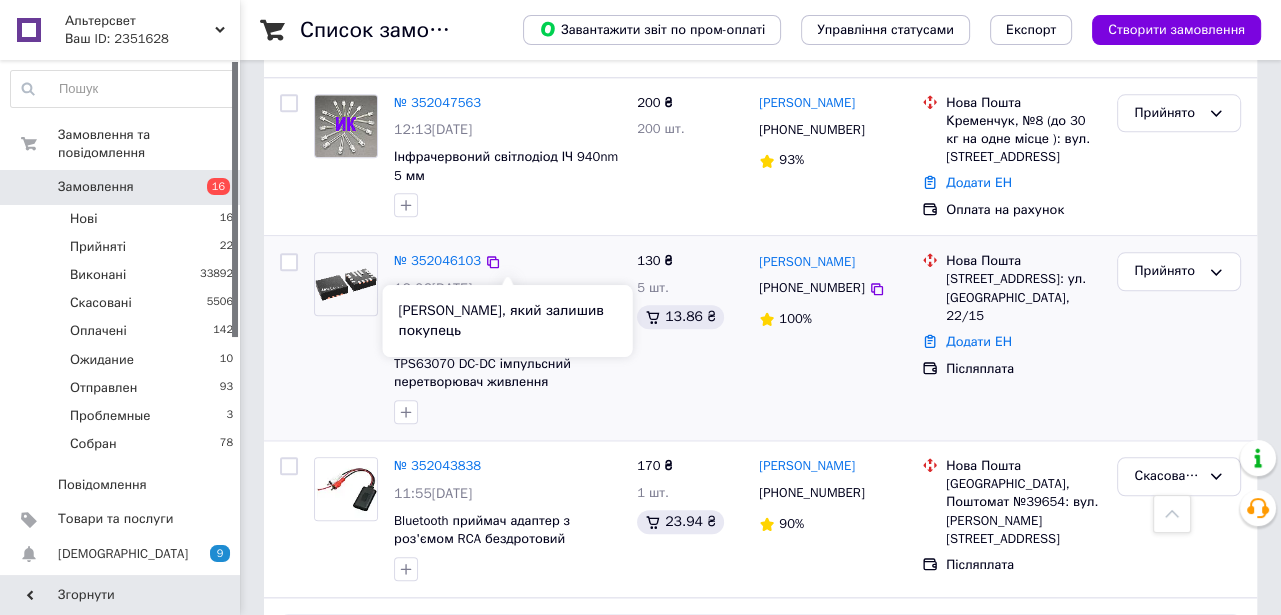 scroll, scrollTop: 1909, scrollLeft: 0, axis: vertical 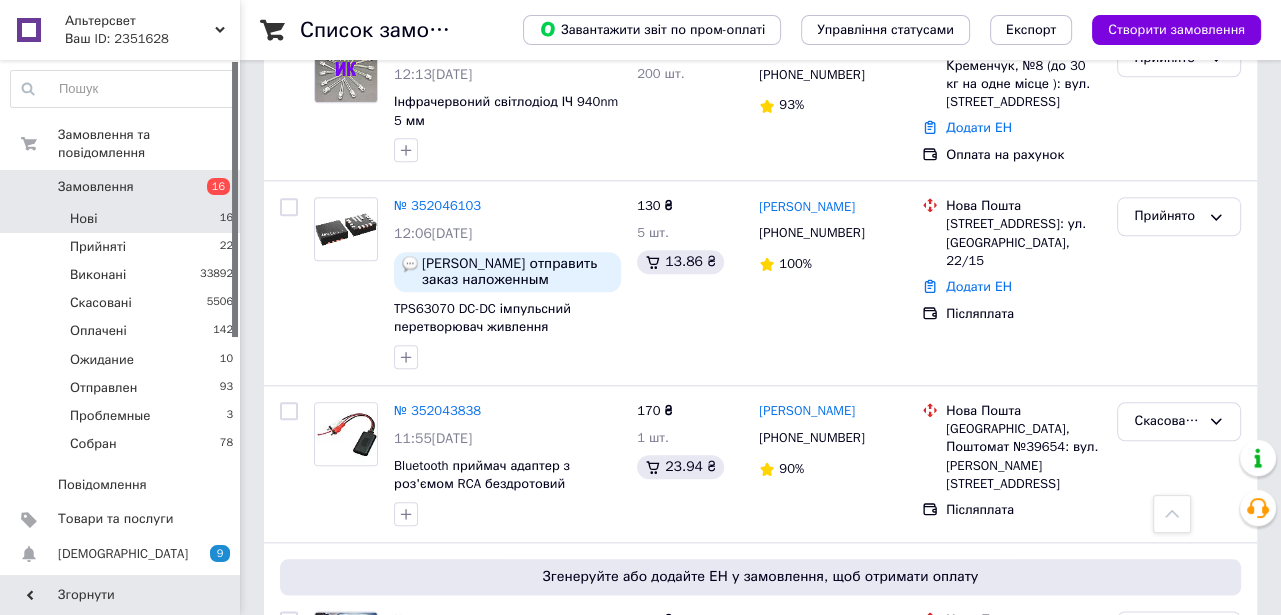 click on "Нові 16" at bounding box center [122, 219] 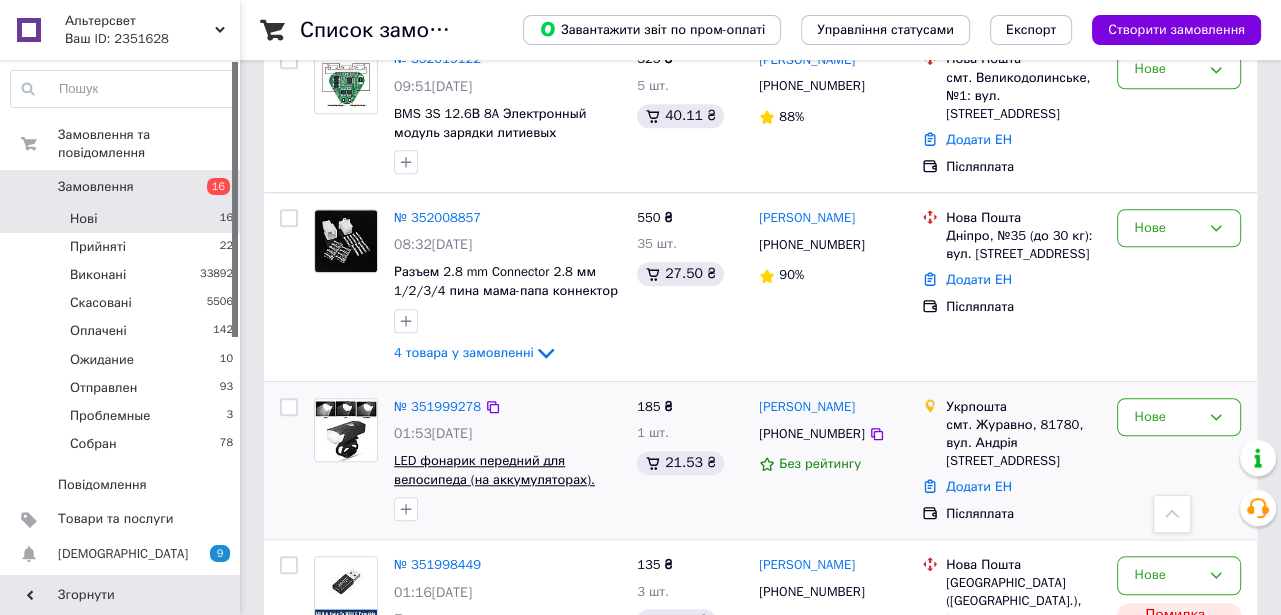 scroll, scrollTop: 1454, scrollLeft: 0, axis: vertical 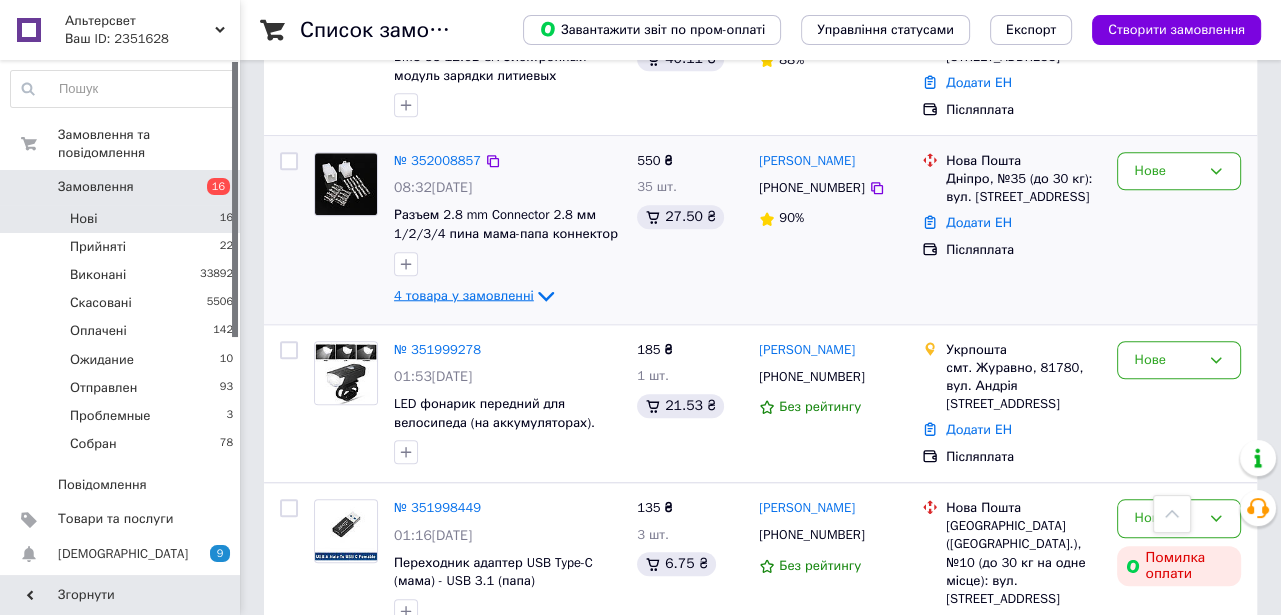 click on "4 товара у замовленні" at bounding box center (464, 294) 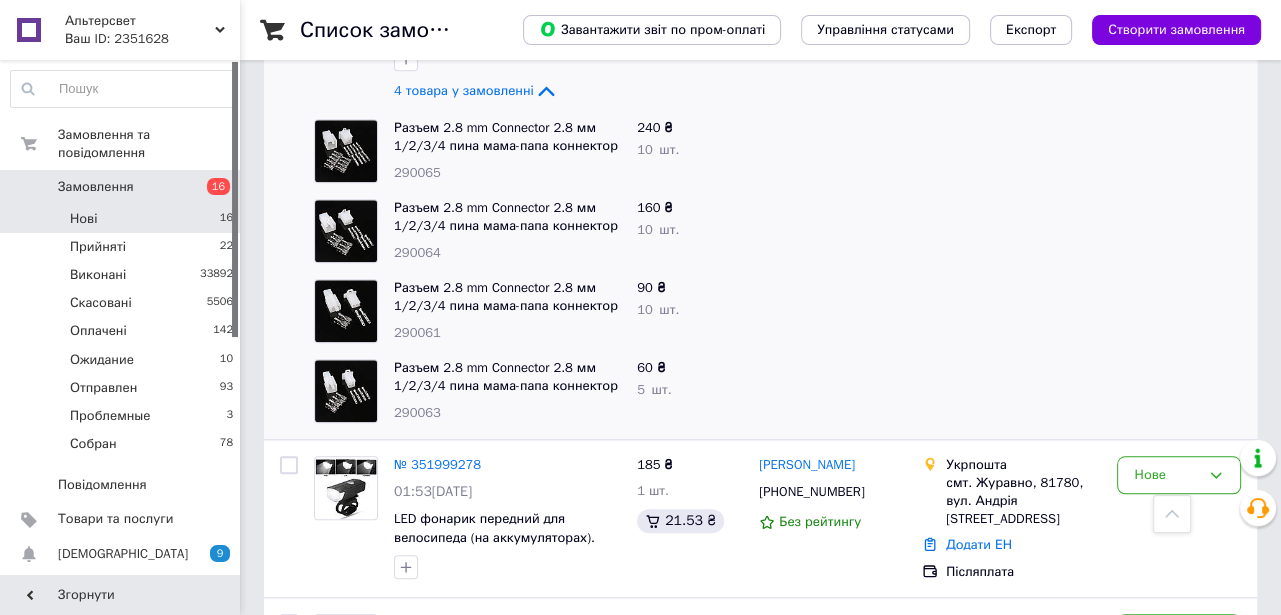 scroll, scrollTop: 1545, scrollLeft: 0, axis: vertical 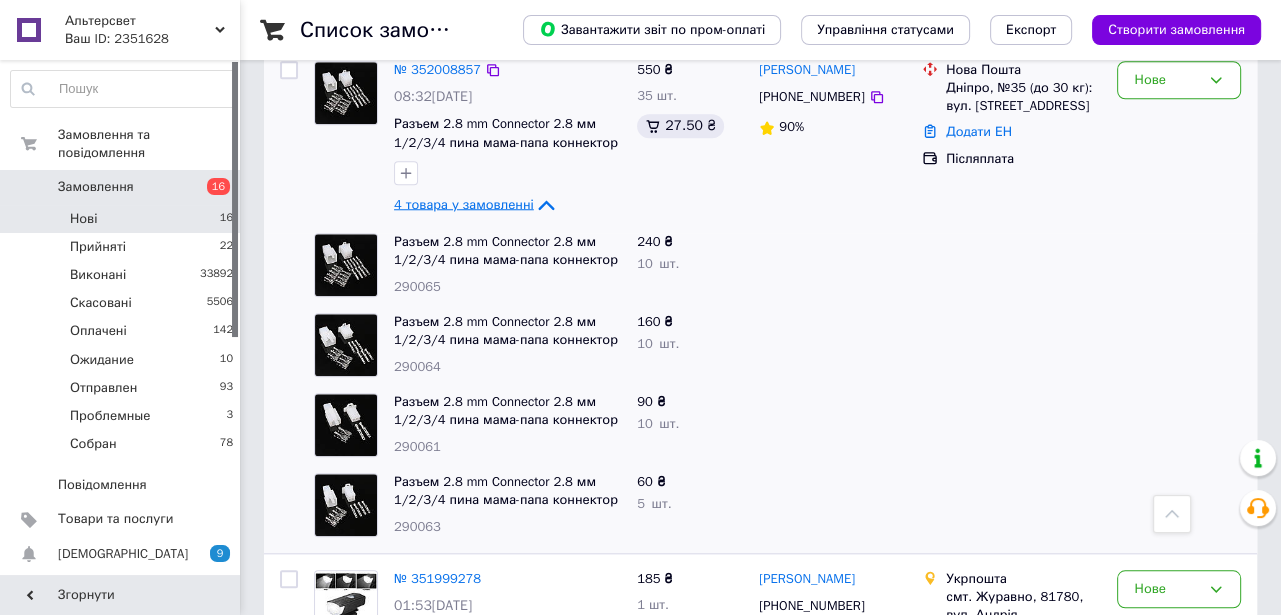 click on "4 товара у замовленні" at bounding box center [464, 203] 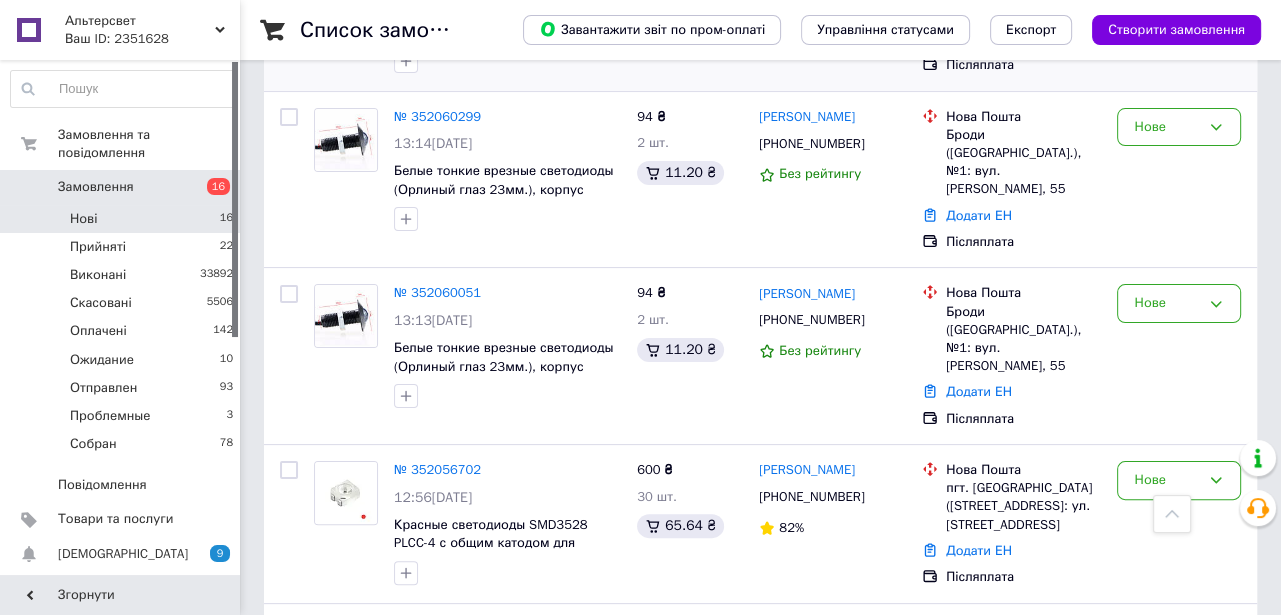 scroll, scrollTop: 189, scrollLeft: 0, axis: vertical 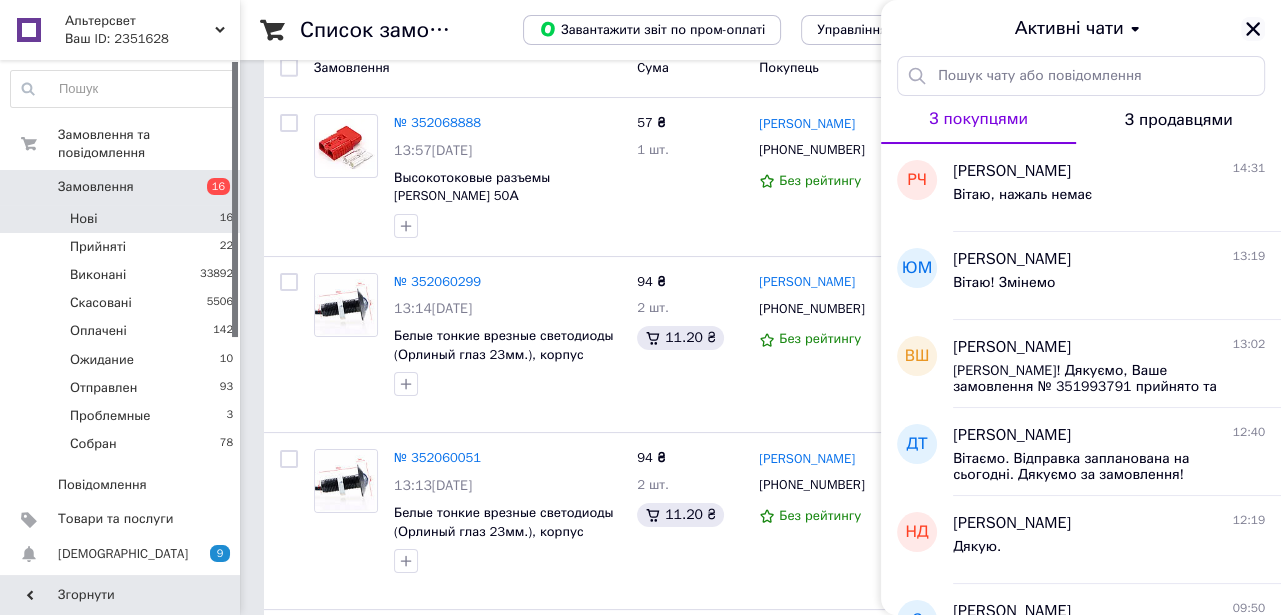 click 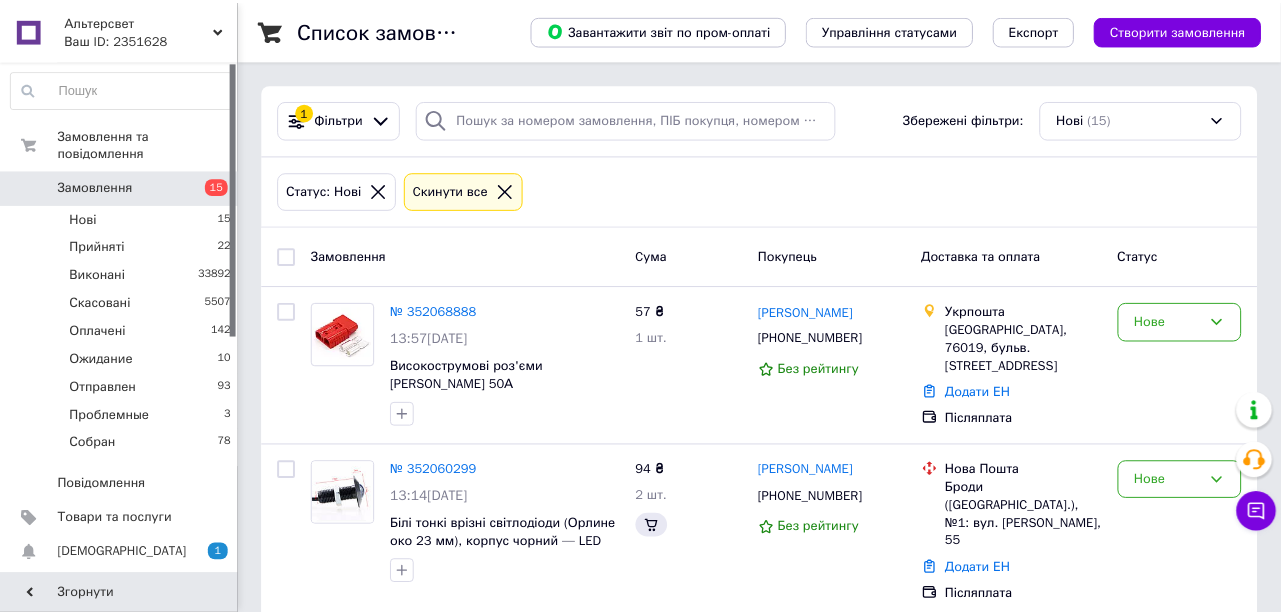 scroll, scrollTop: 188, scrollLeft: 0, axis: vertical 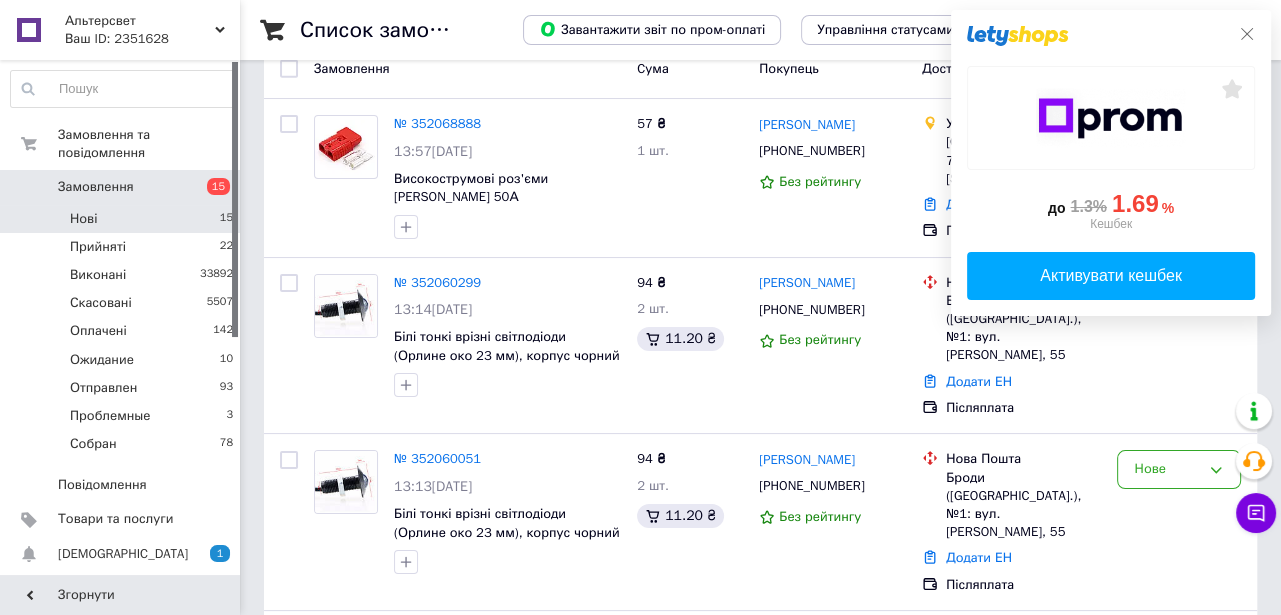 click 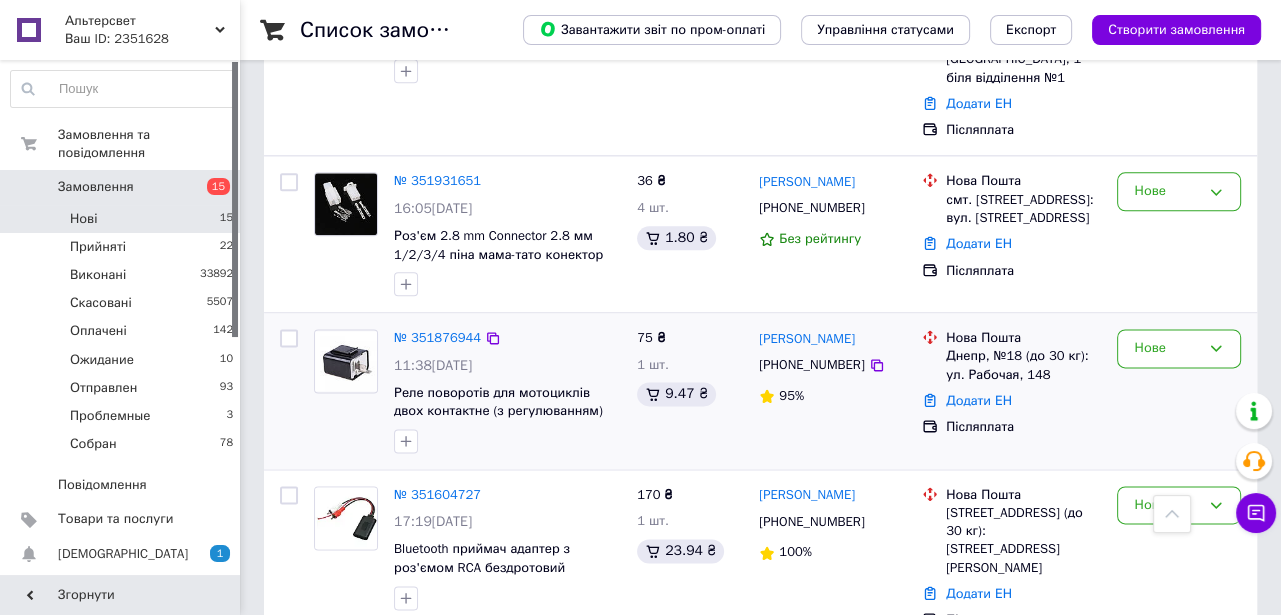 scroll, scrollTop: 2212, scrollLeft: 0, axis: vertical 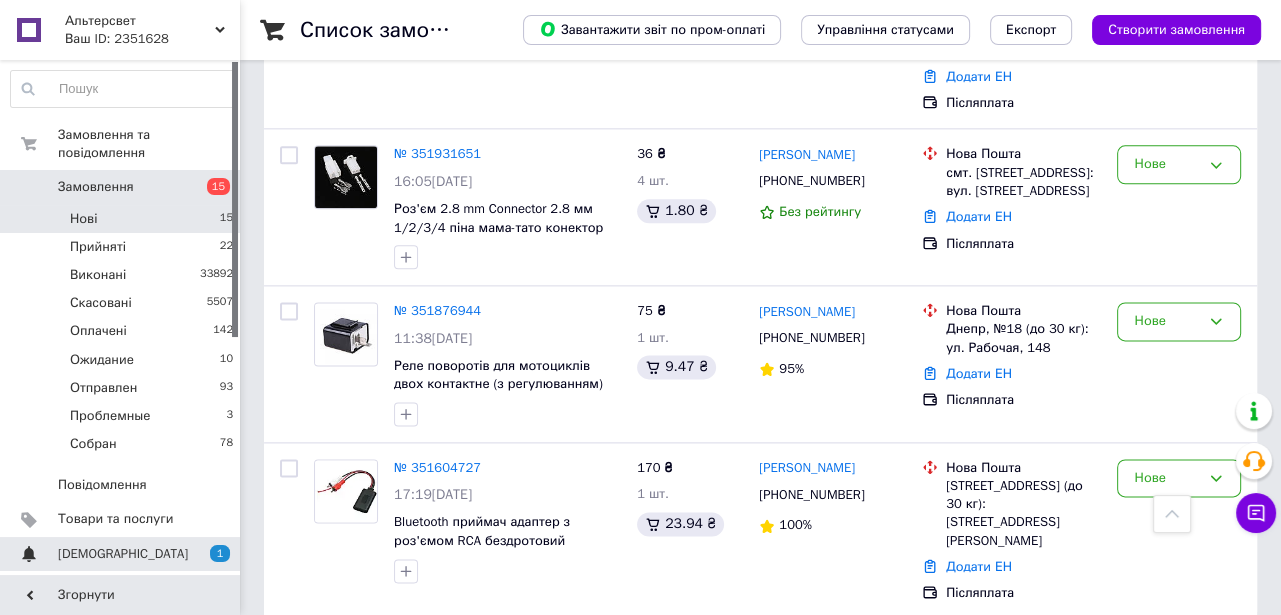 click on "[DEMOGRAPHIC_DATA]" at bounding box center (121, 554) 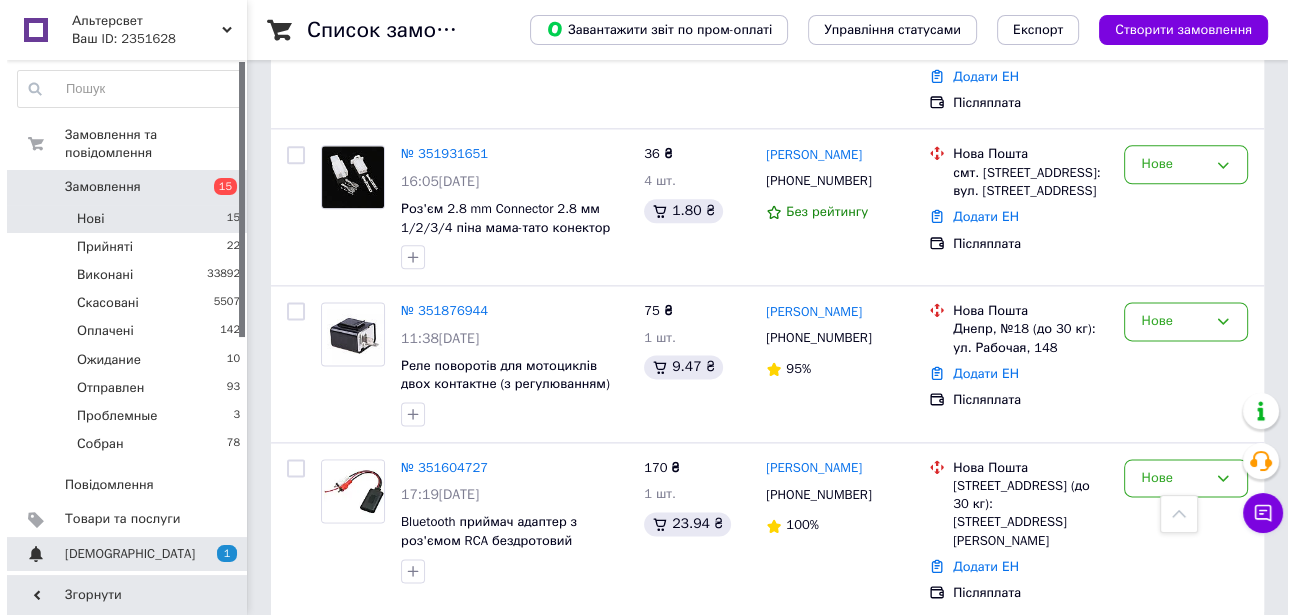 scroll, scrollTop: 0, scrollLeft: 0, axis: both 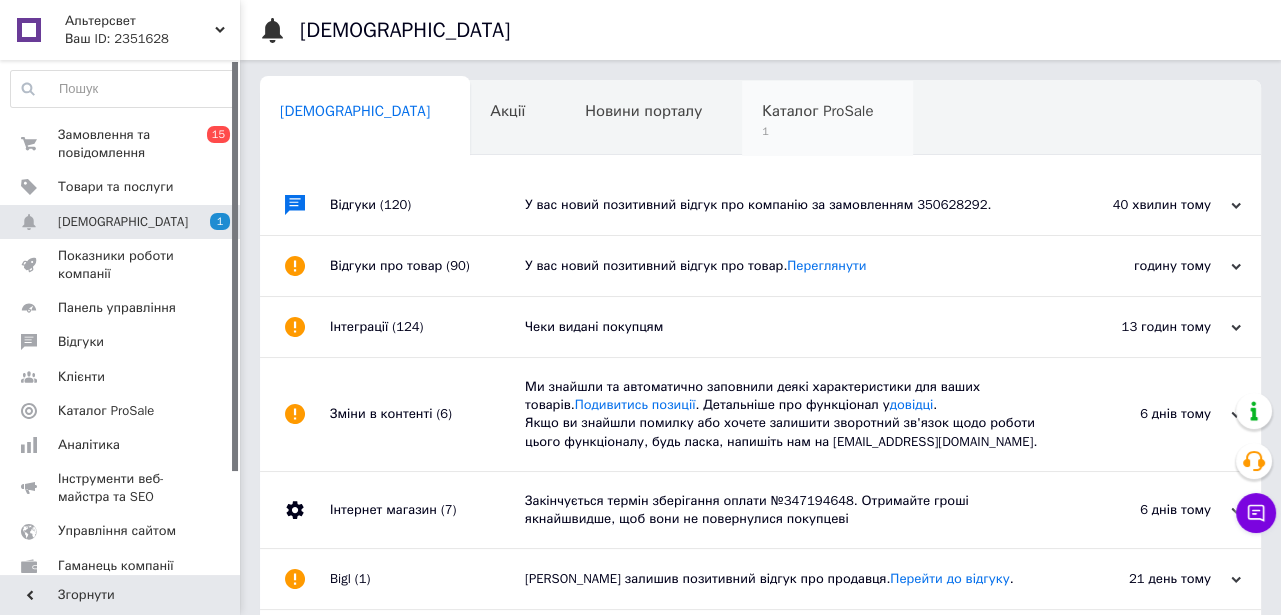 click on "1" at bounding box center (817, 131) 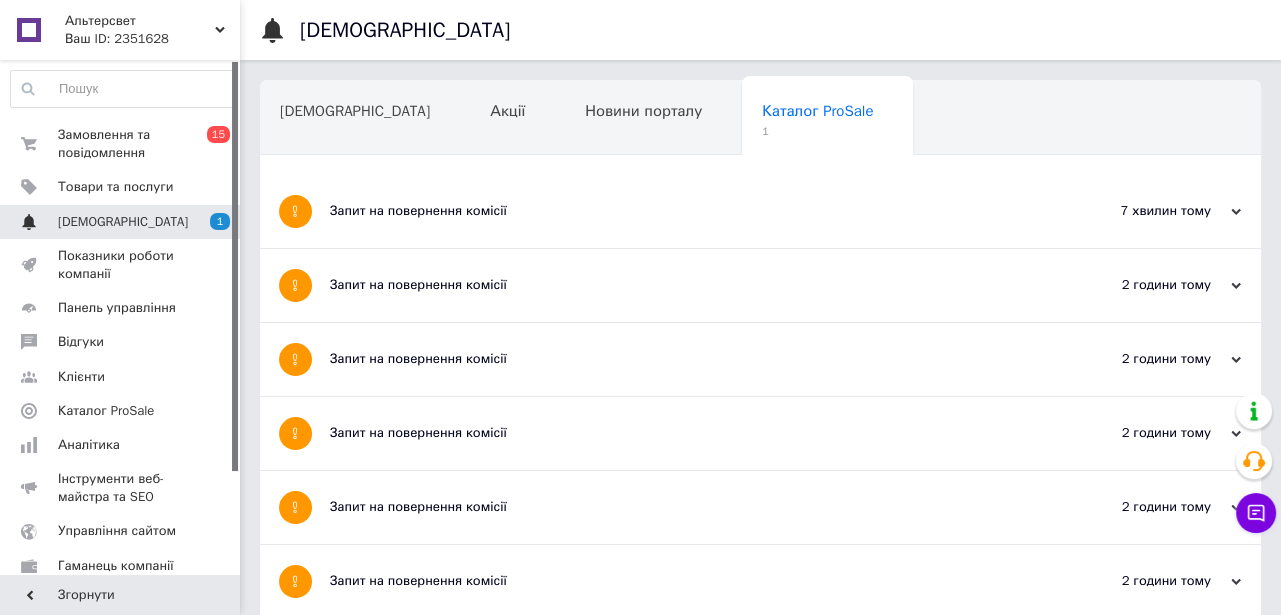 click on "[DEMOGRAPHIC_DATA]" at bounding box center [121, 222] 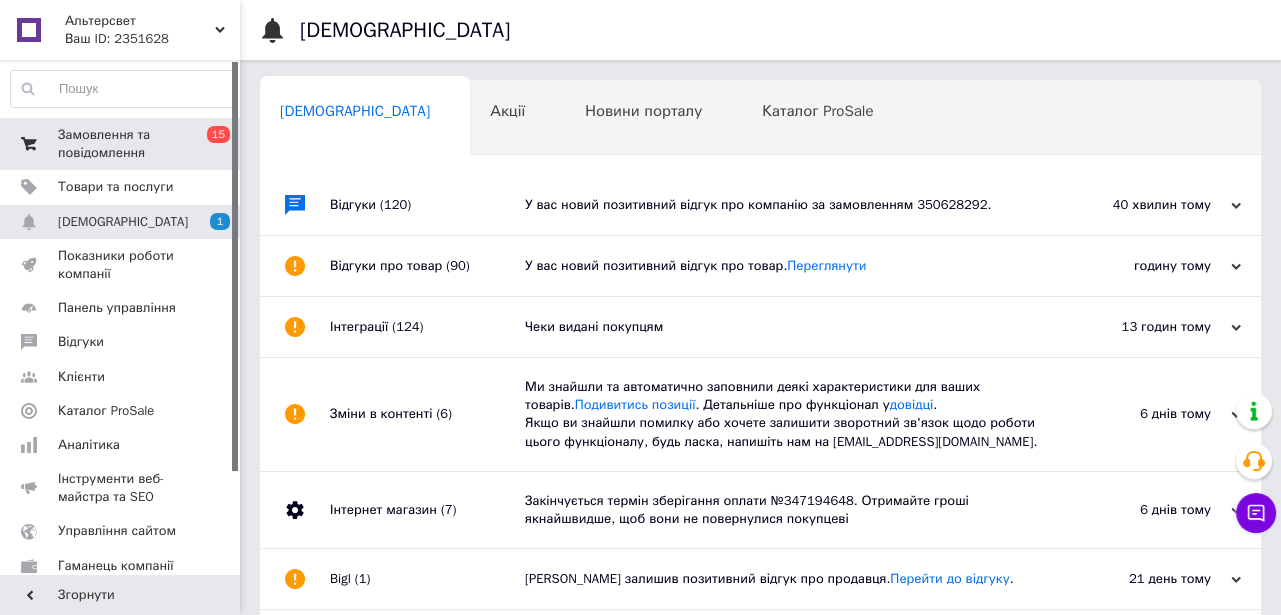 click on "Замовлення та повідомлення" at bounding box center [121, 144] 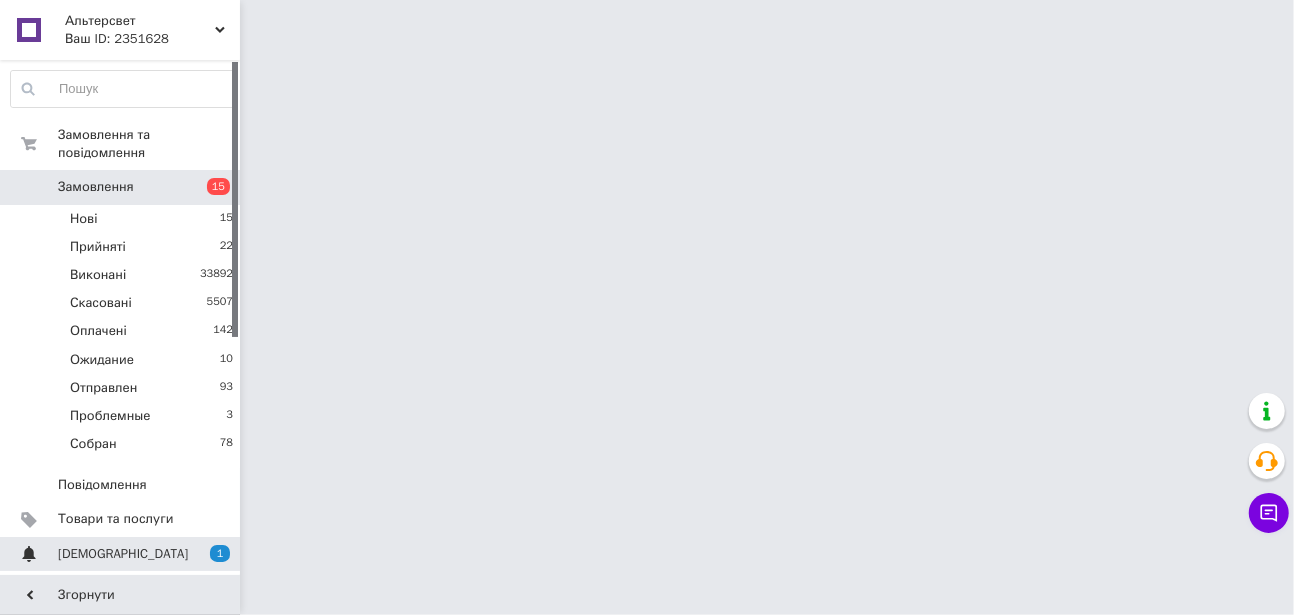 click on "[DEMOGRAPHIC_DATA]" at bounding box center [121, 554] 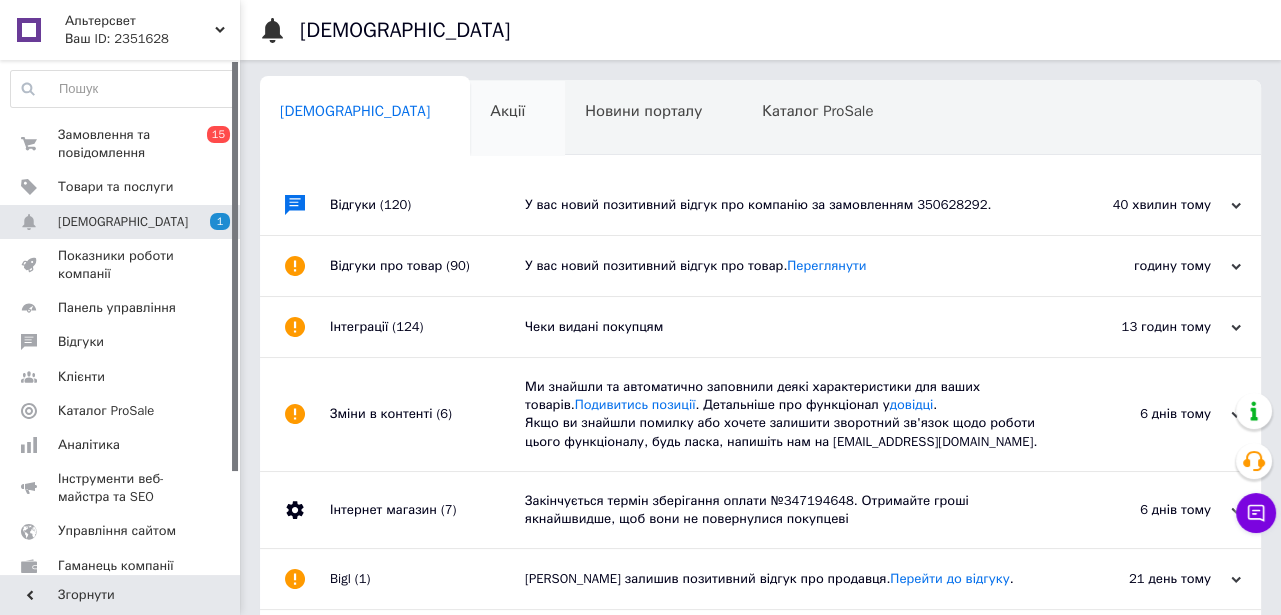 click on "Акції 0" at bounding box center (517, 119) 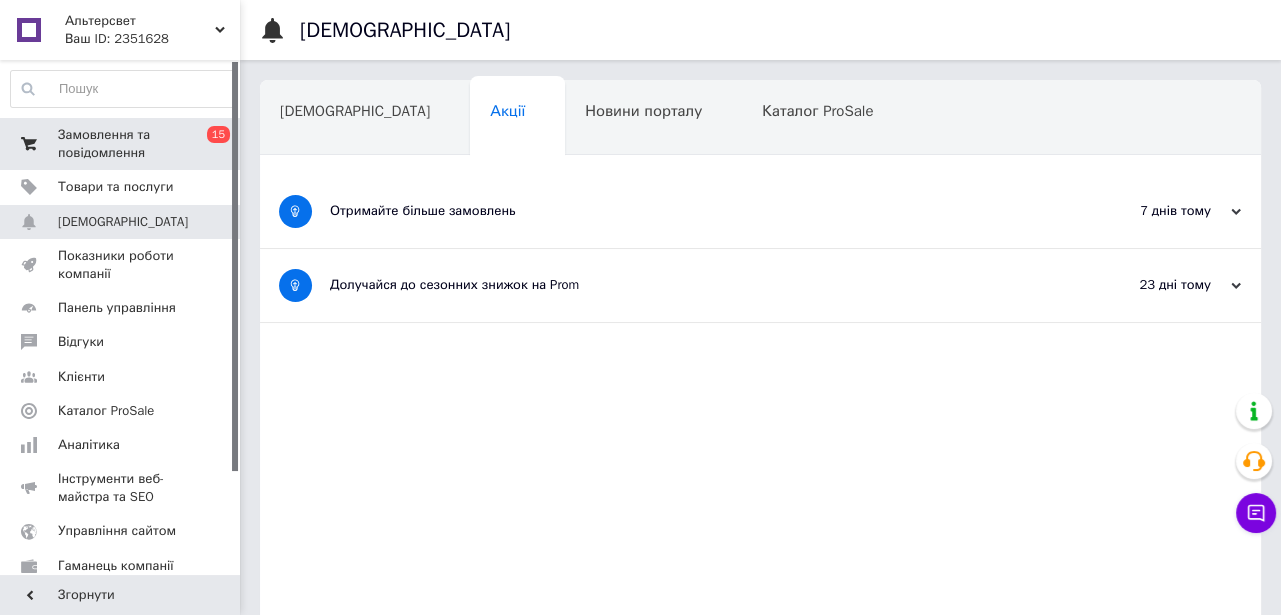 click on "Замовлення та повідомлення" at bounding box center (121, 144) 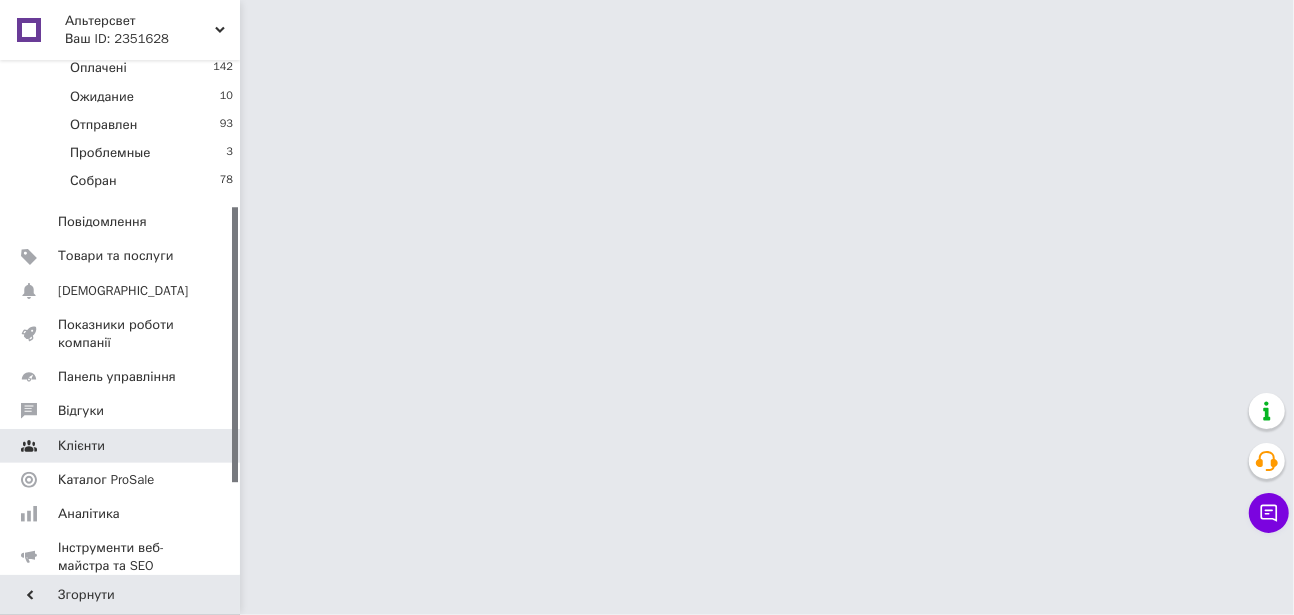 scroll, scrollTop: 272, scrollLeft: 0, axis: vertical 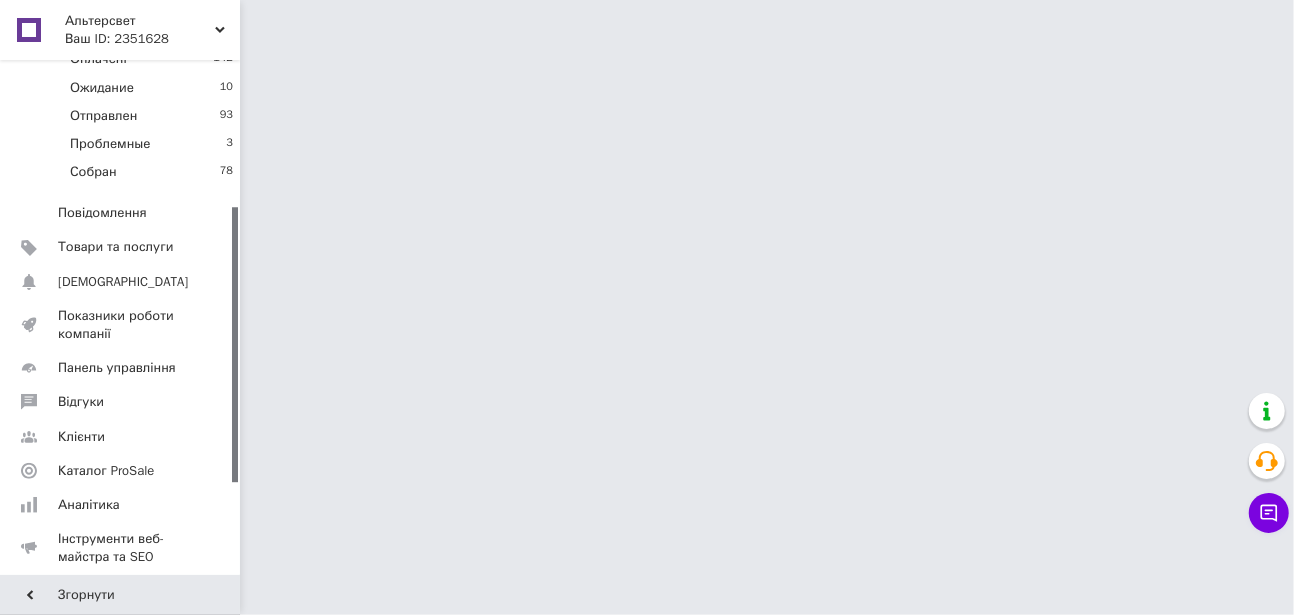 drag, startPoint x: 123, startPoint y: 446, endPoint x: 111, endPoint y: 455, distance: 15 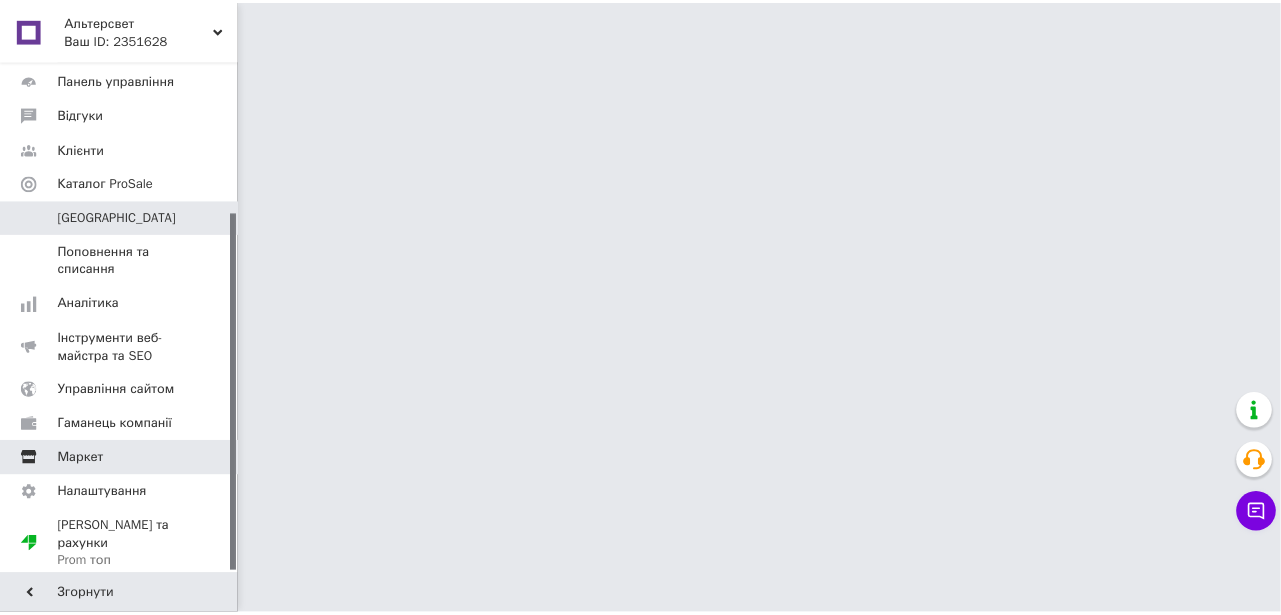 scroll, scrollTop: 215, scrollLeft: 0, axis: vertical 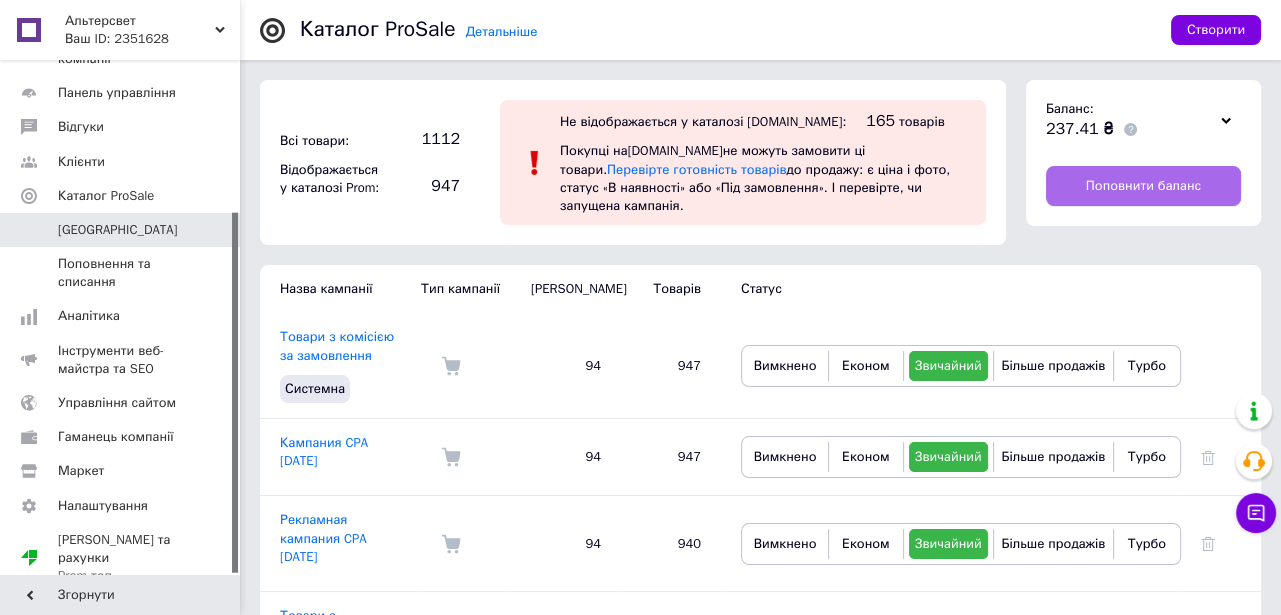 click on "Поповнити баланс" at bounding box center [1143, 186] 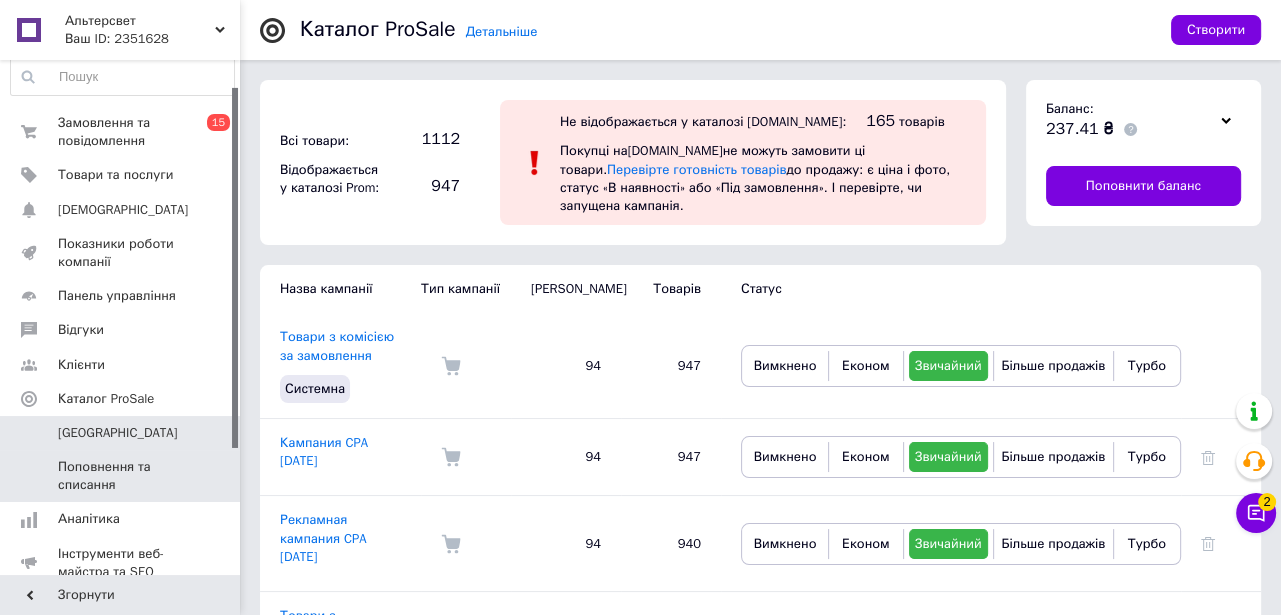 scroll, scrollTop: 0, scrollLeft: 0, axis: both 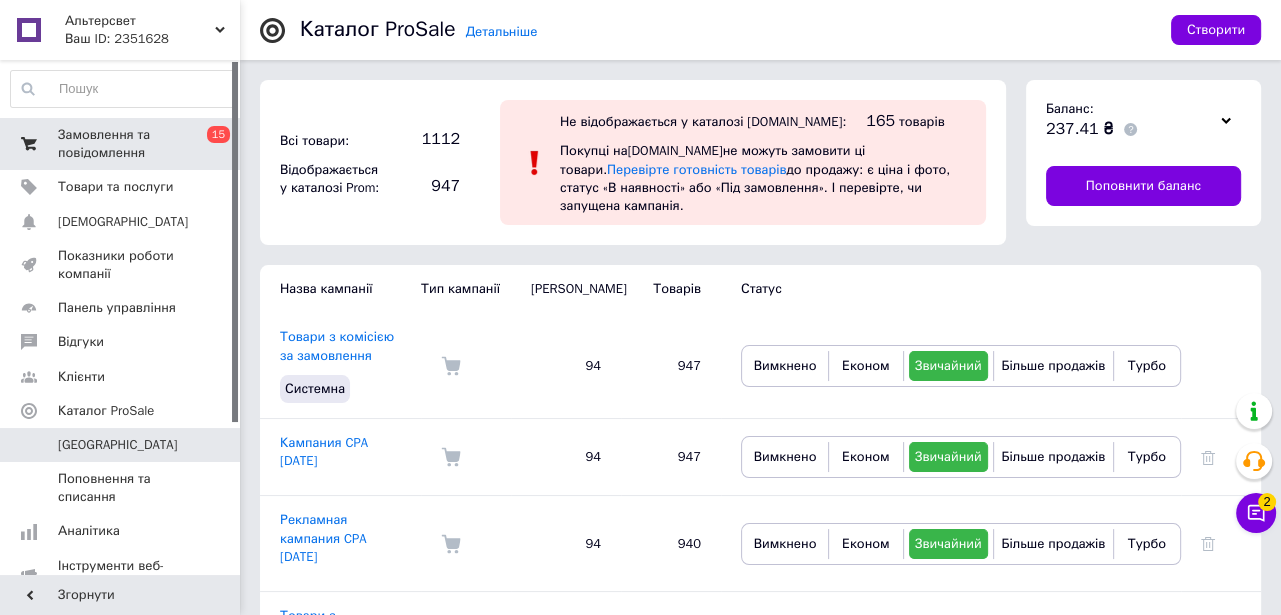 click on "Замовлення та повідомлення" at bounding box center [121, 144] 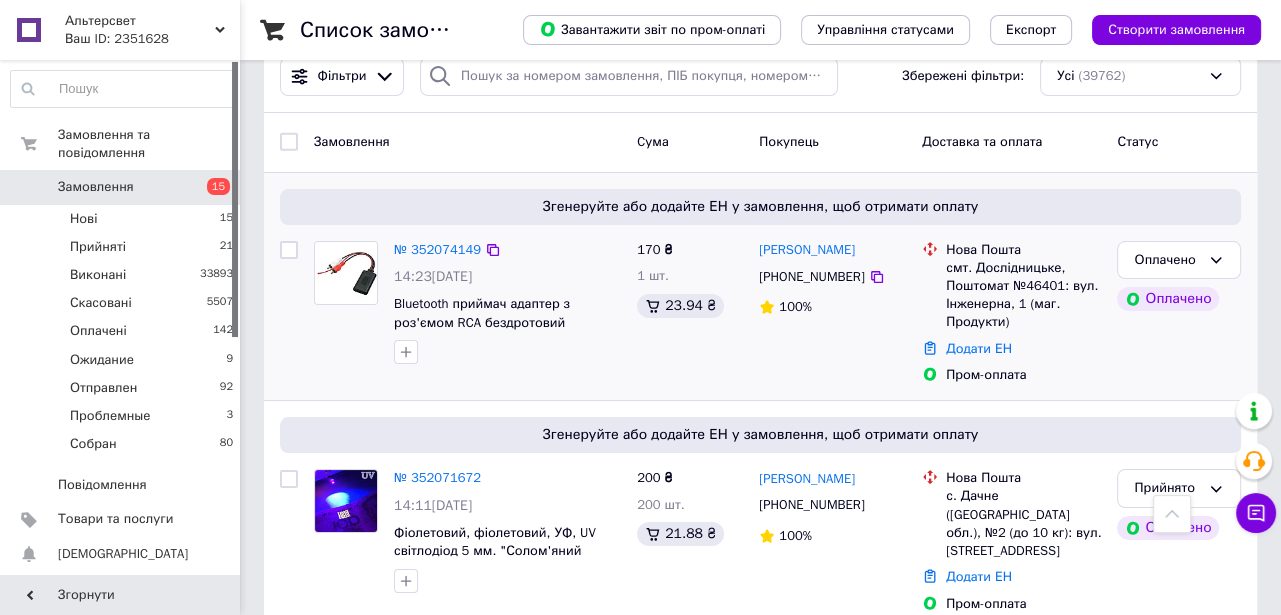 scroll, scrollTop: 0, scrollLeft: 0, axis: both 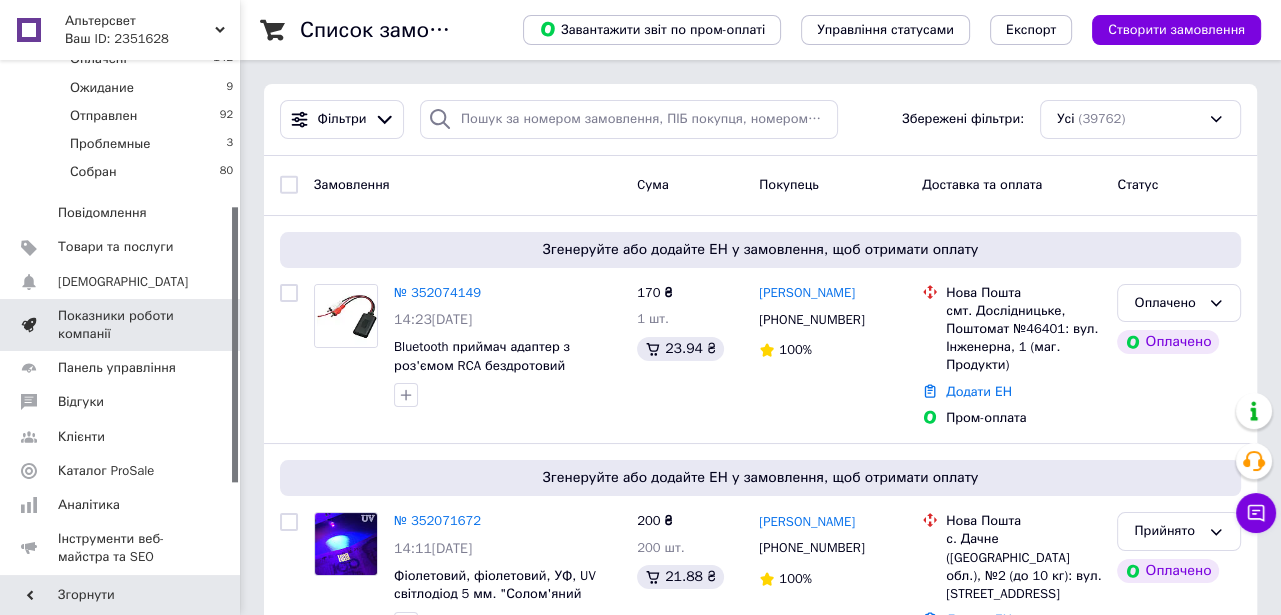 click on "Товари та послуги" at bounding box center [115, 247] 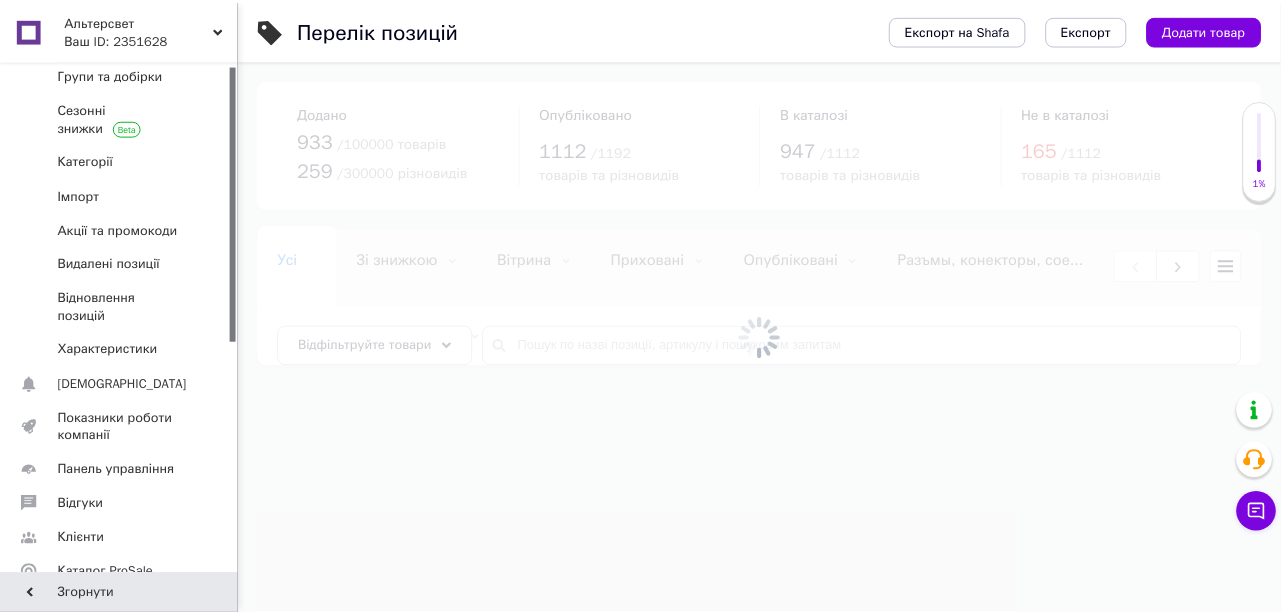scroll, scrollTop: 0, scrollLeft: 0, axis: both 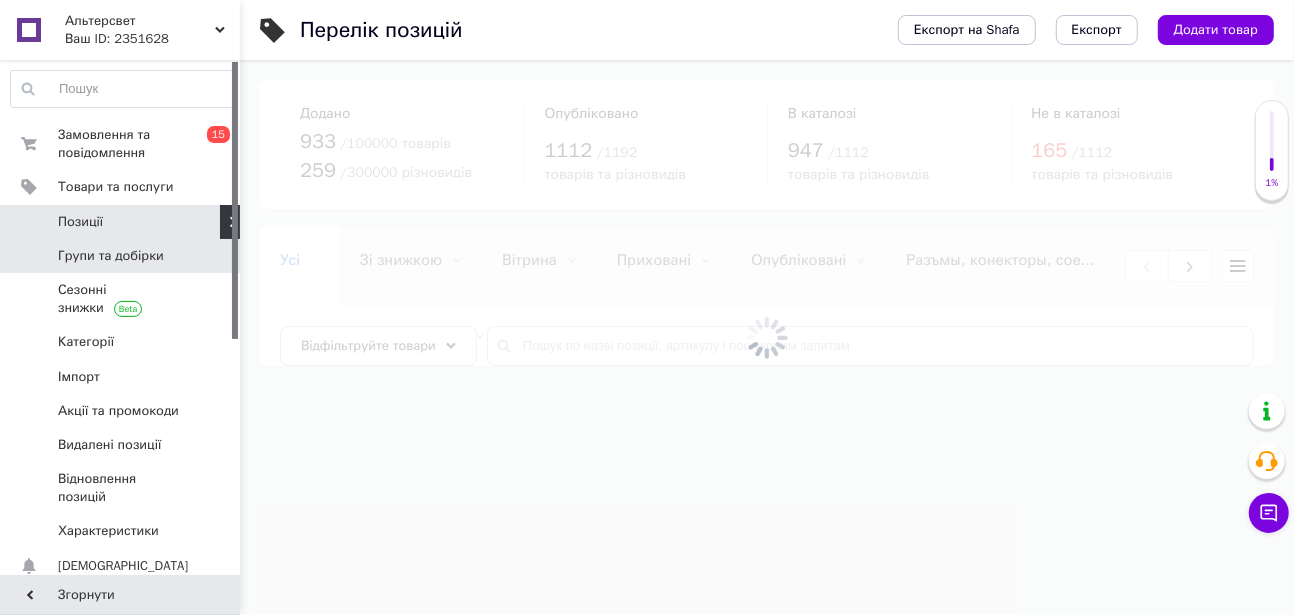 click on "Групи та добірки" at bounding box center [111, 256] 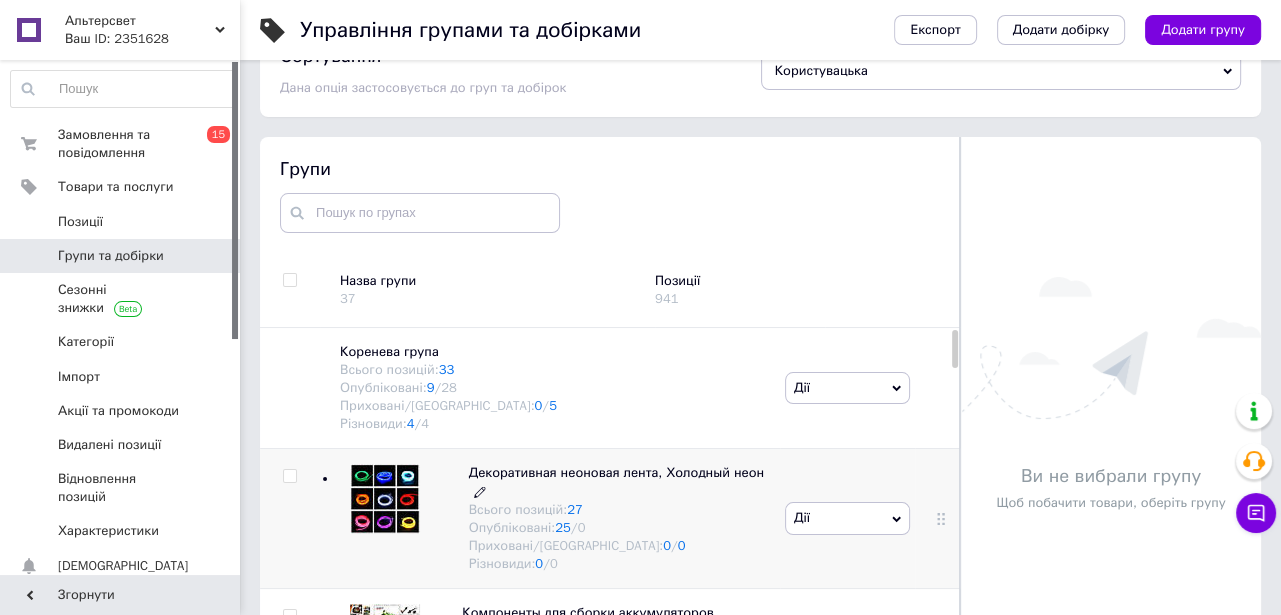 scroll, scrollTop: 113, scrollLeft: 0, axis: vertical 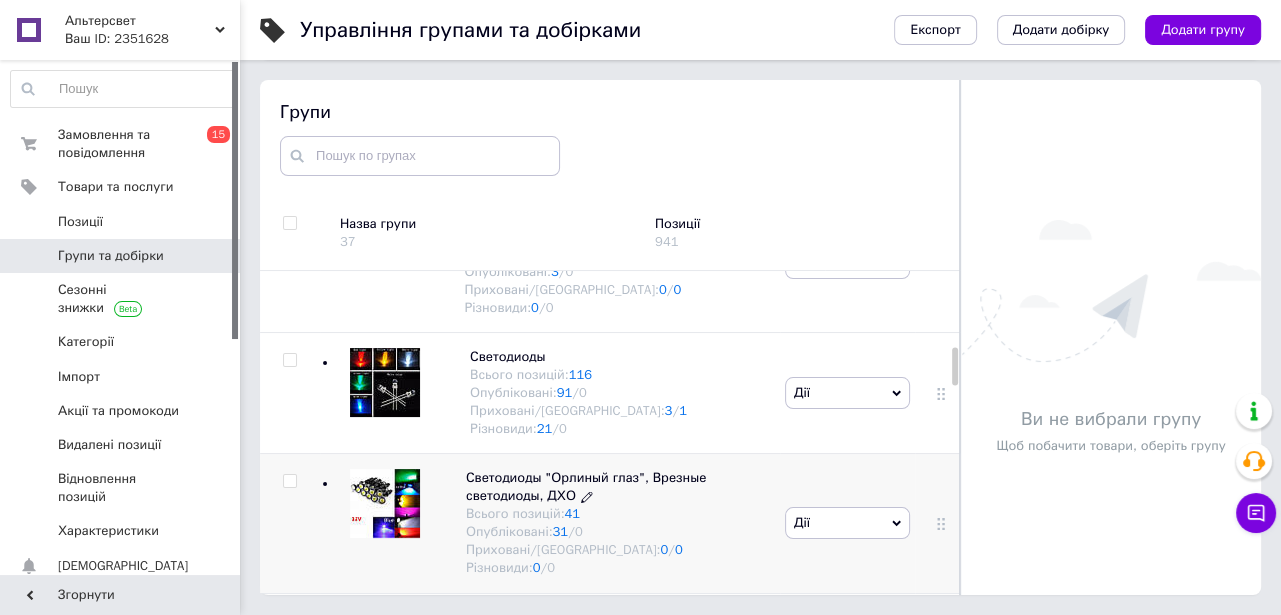 click on "Всього позицій:  41" at bounding box center (615, 514) 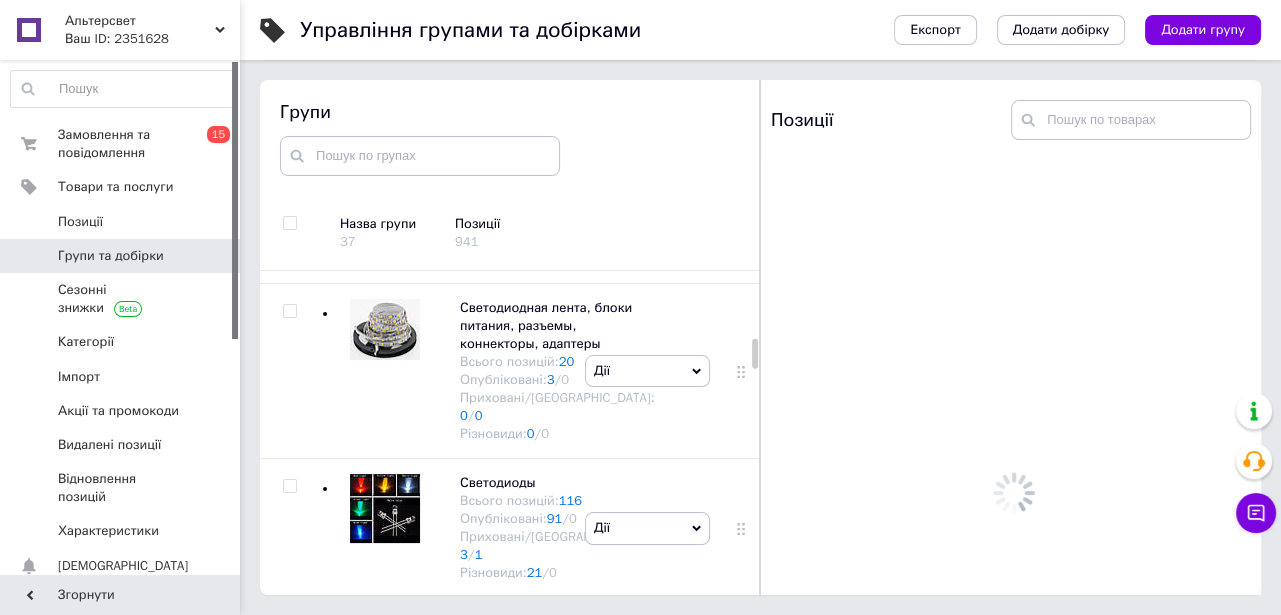 scroll, scrollTop: 1011, scrollLeft: 0, axis: vertical 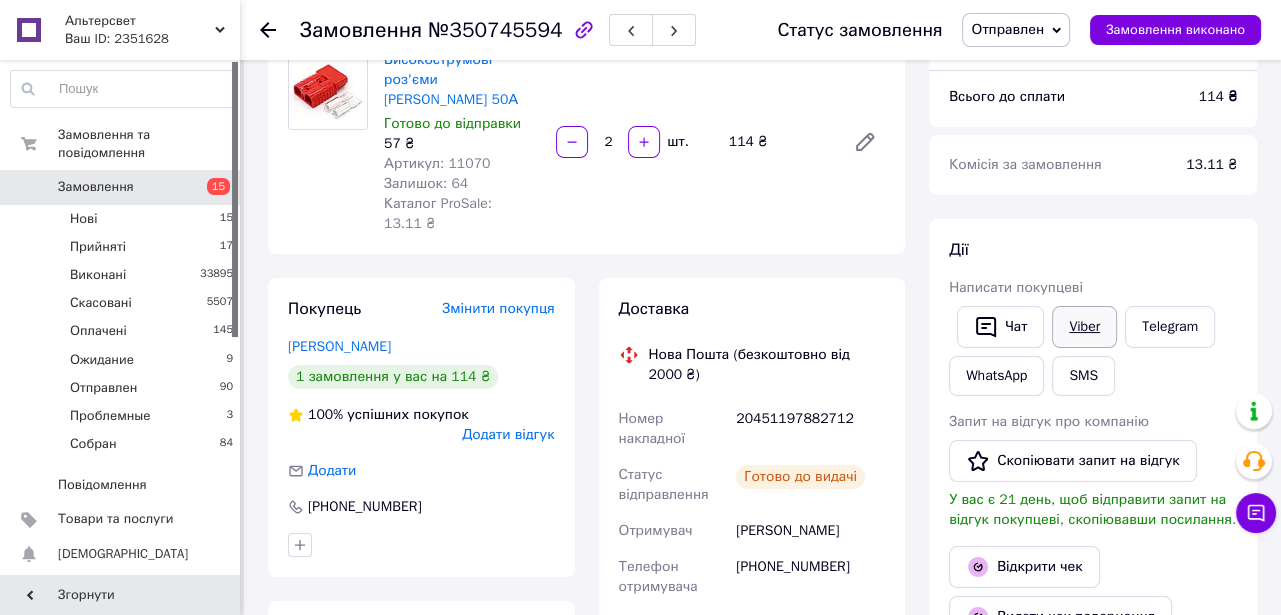 click on "Viber" at bounding box center [1084, 327] 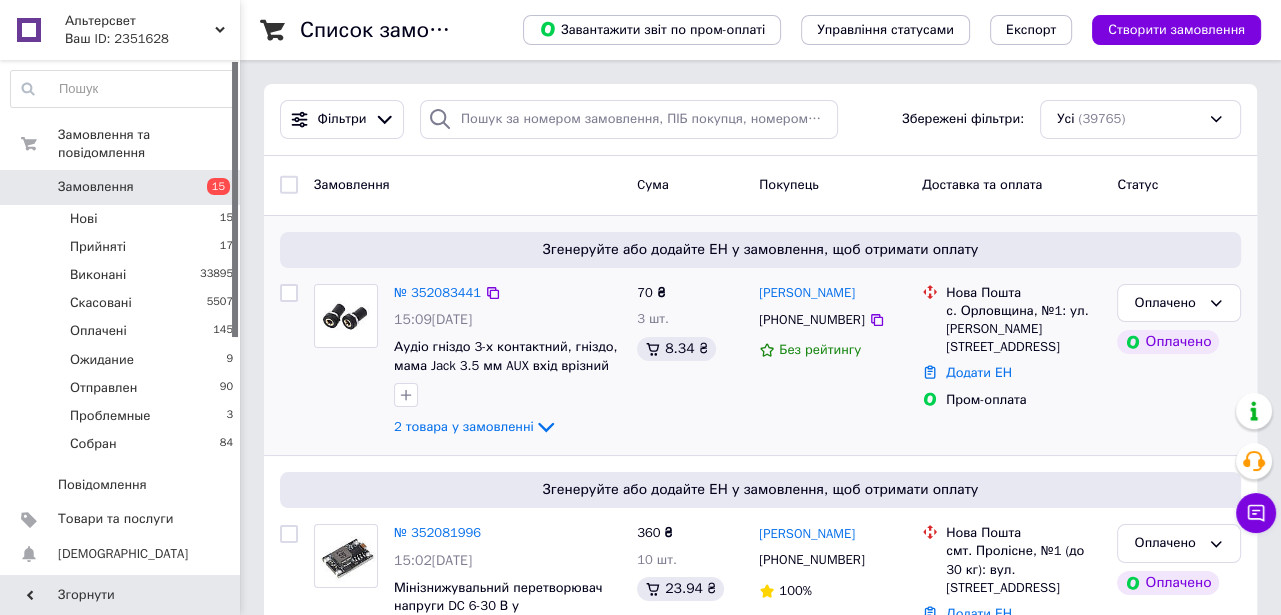 scroll, scrollTop: 90, scrollLeft: 0, axis: vertical 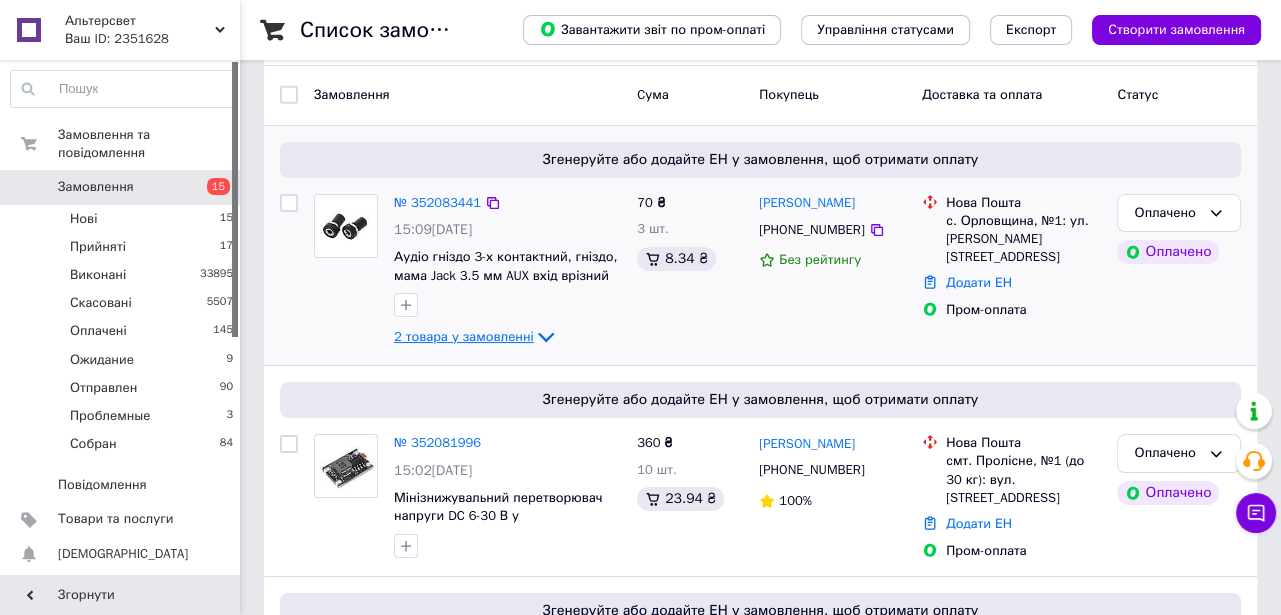 click on "2 товара у замовленні" at bounding box center (464, 336) 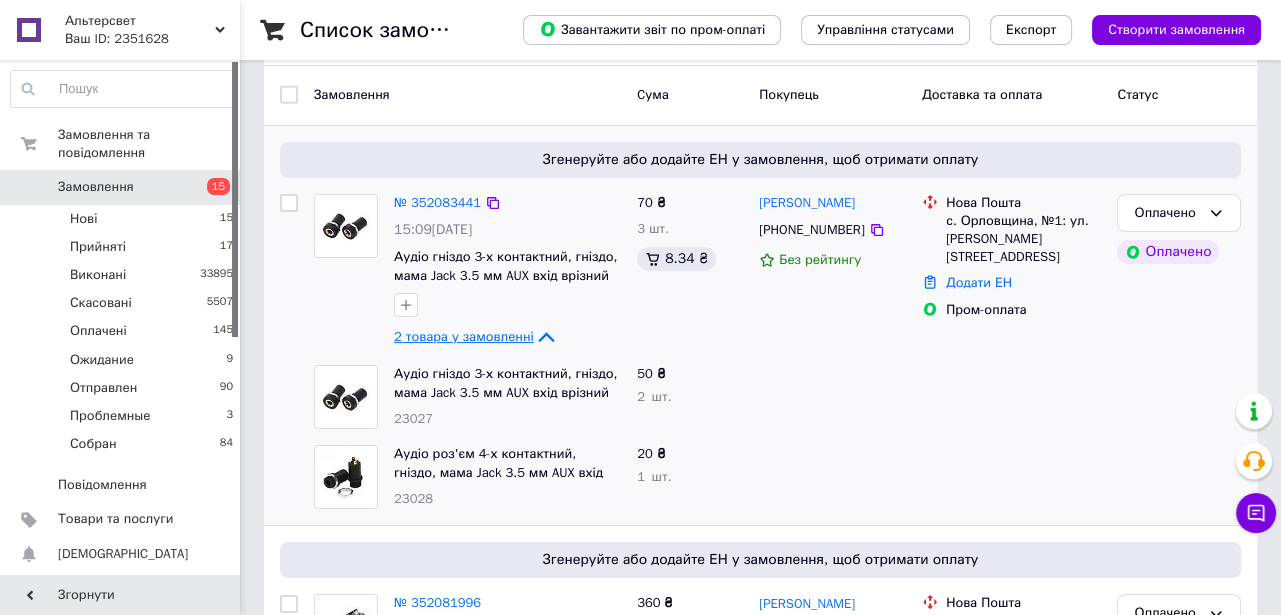 click on "2 товара у замовленні" at bounding box center [464, 336] 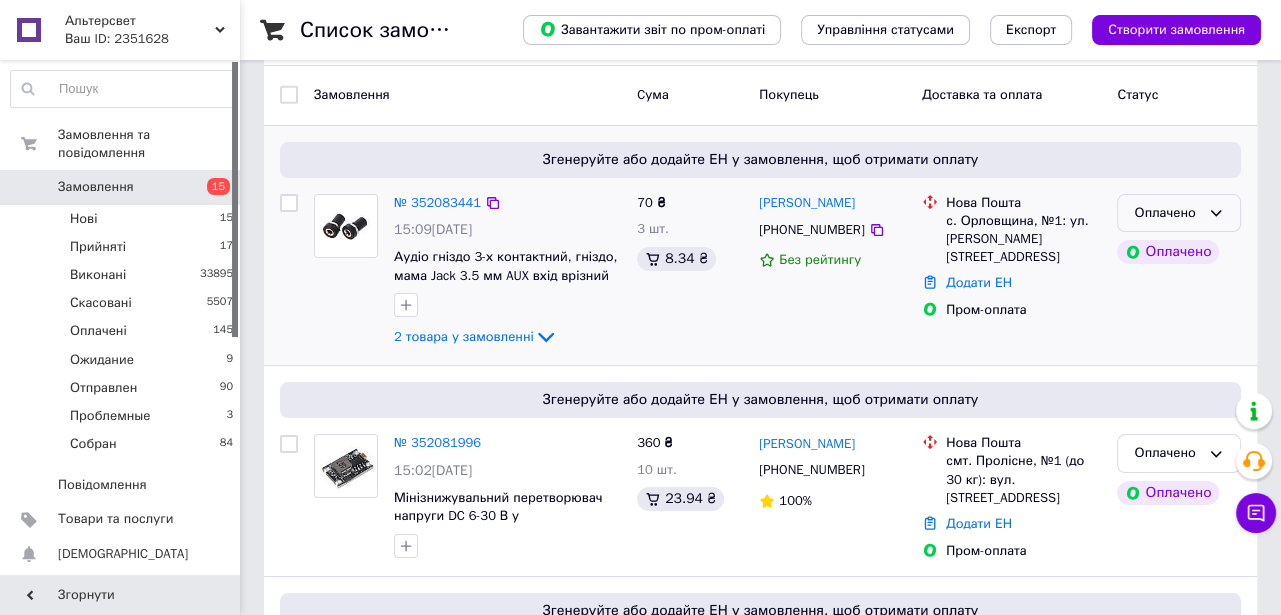 click 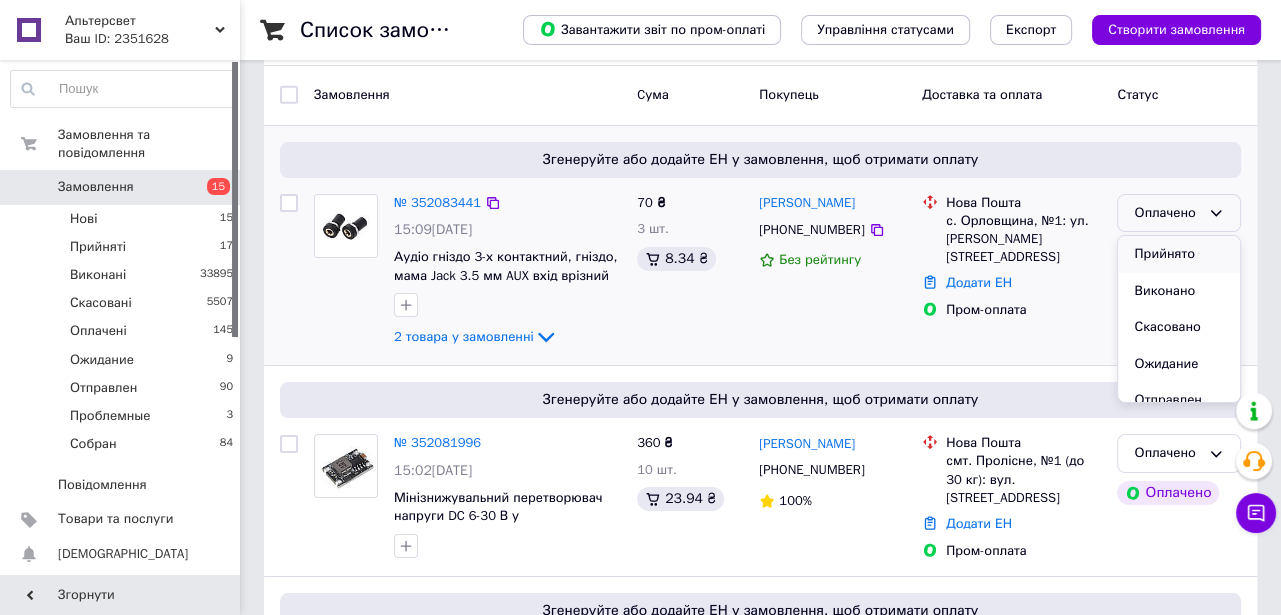 click on "Прийнято" at bounding box center [1179, 254] 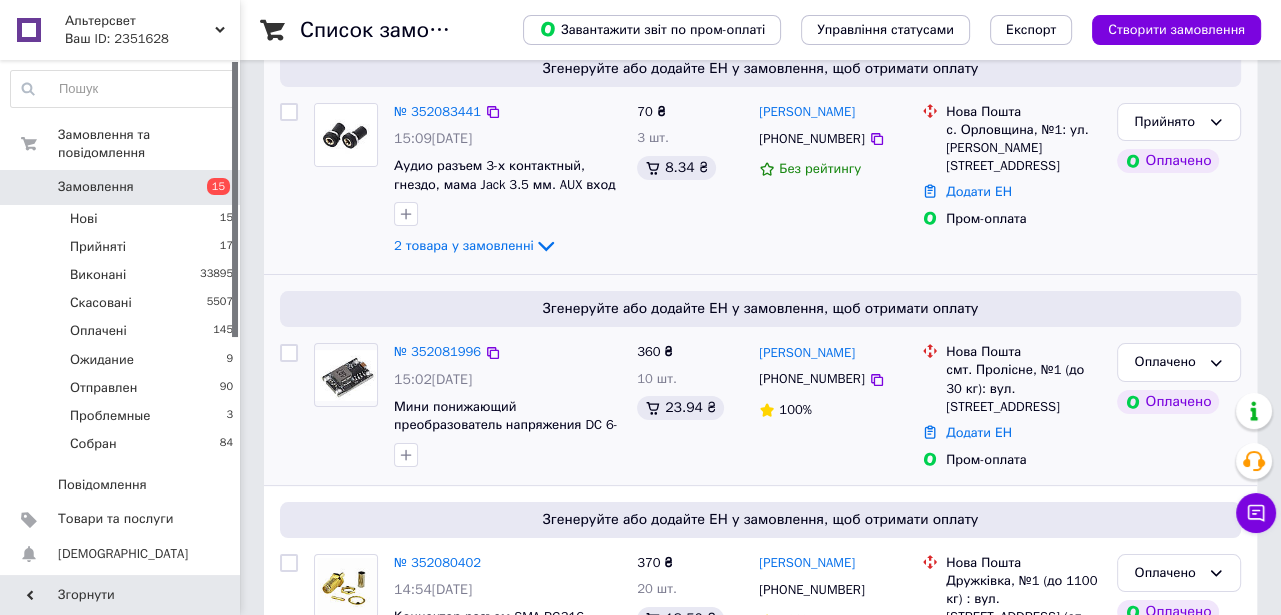 scroll, scrollTop: 272, scrollLeft: 0, axis: vertical 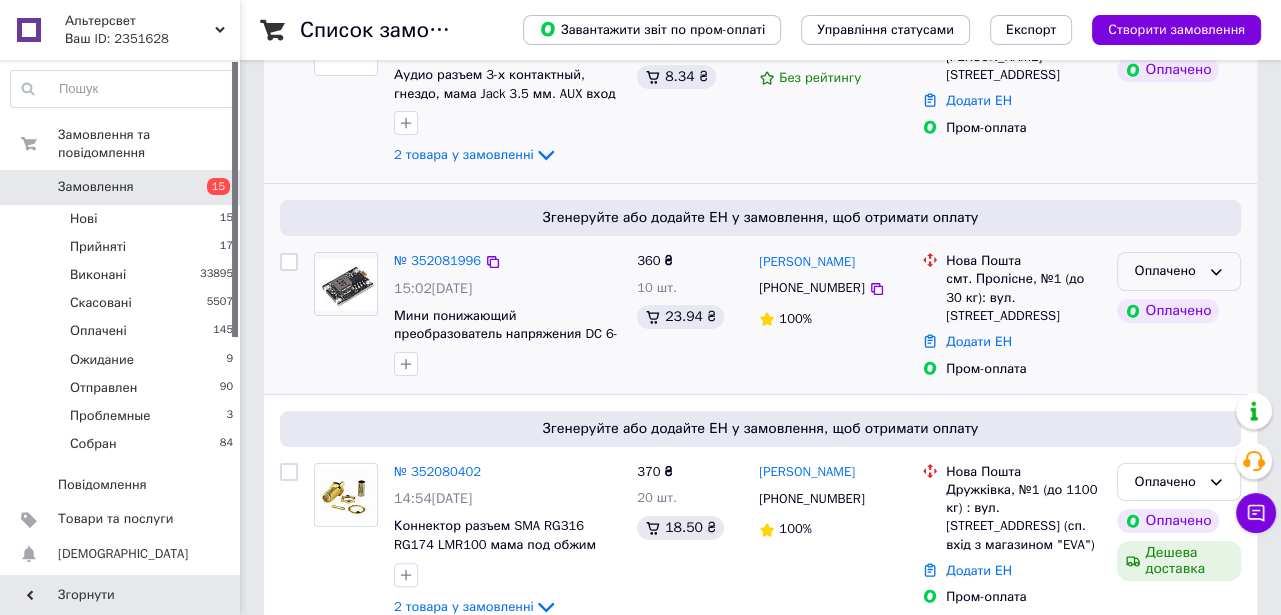 click 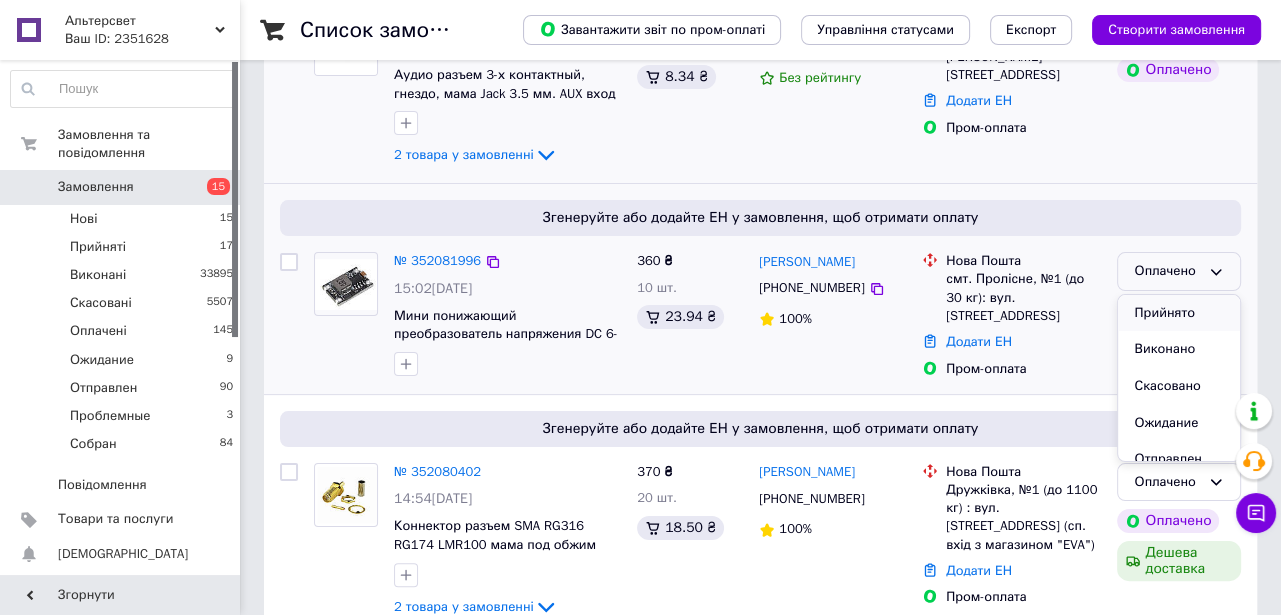 drag, startPoint x: 1171, startPoint y: 315, endPoint x: 938, endPoint y: 312, distance: 233.01932 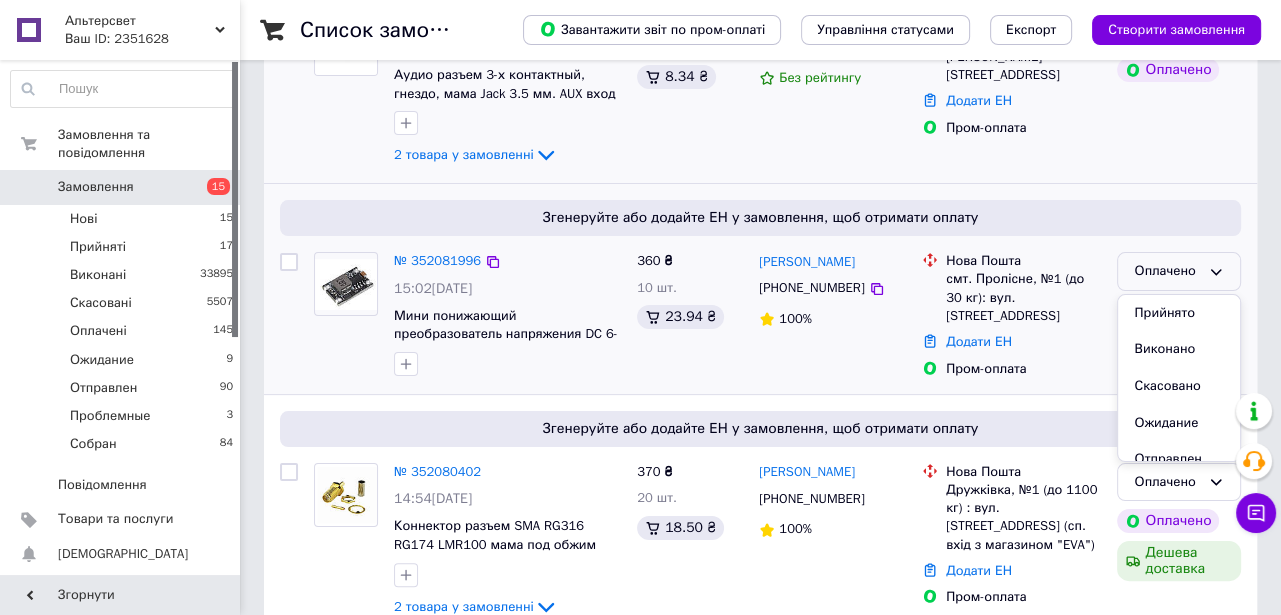 click on "Прийнято" at bounding box center [1179, 313] 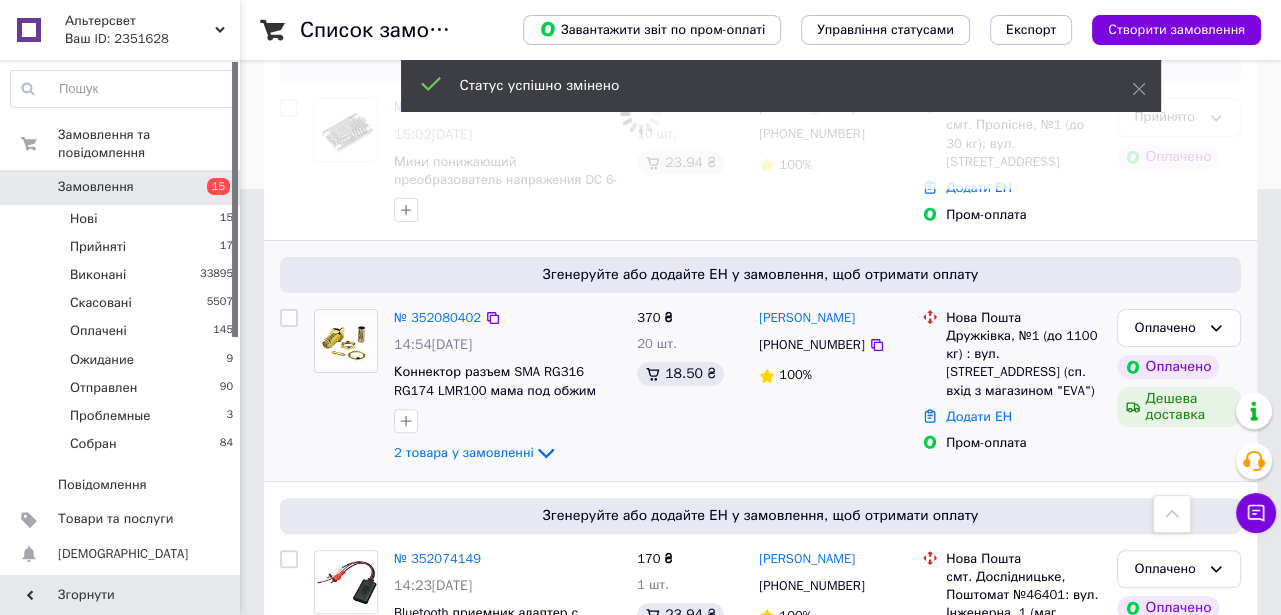 scroll, scrollTop: 454, scrollLeft: 0, axis: vertical 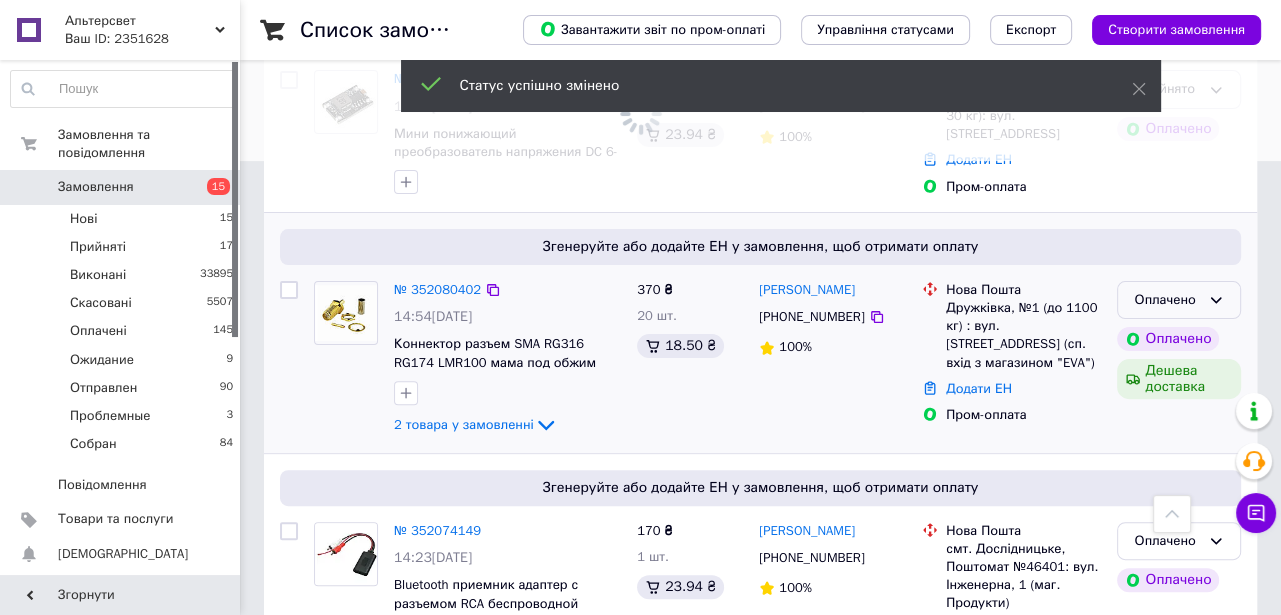click 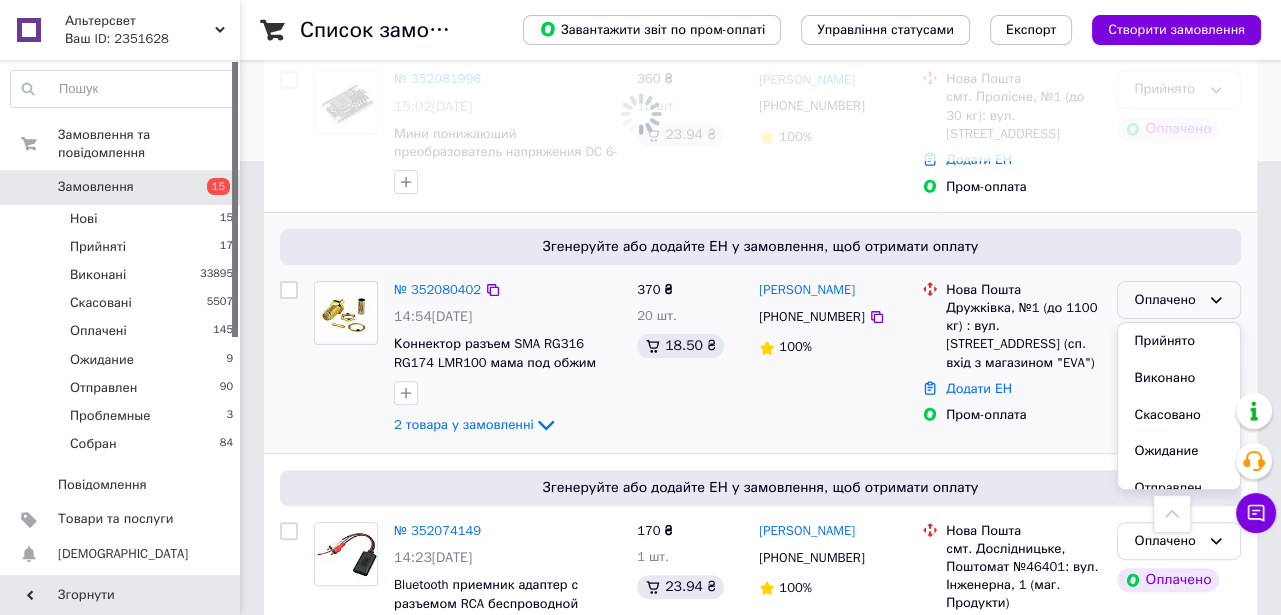 click on "Прийнято" at bounding box center (1179, 341) 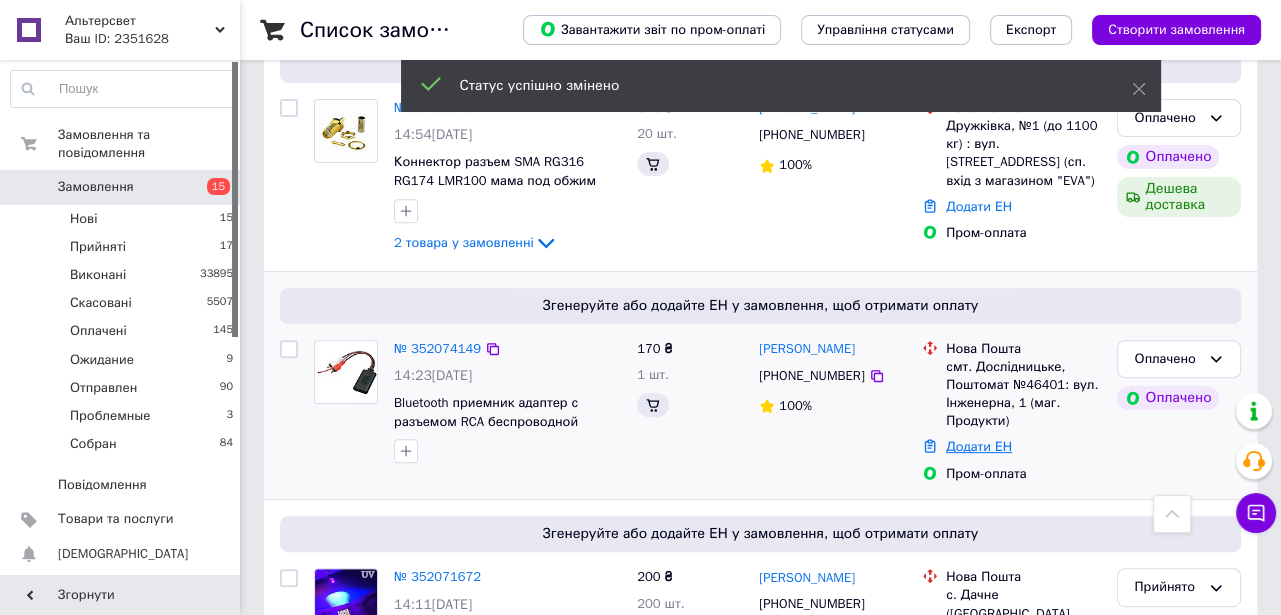 scroll, scrollTop: 727, scrollLeft: 0, axis: vertical 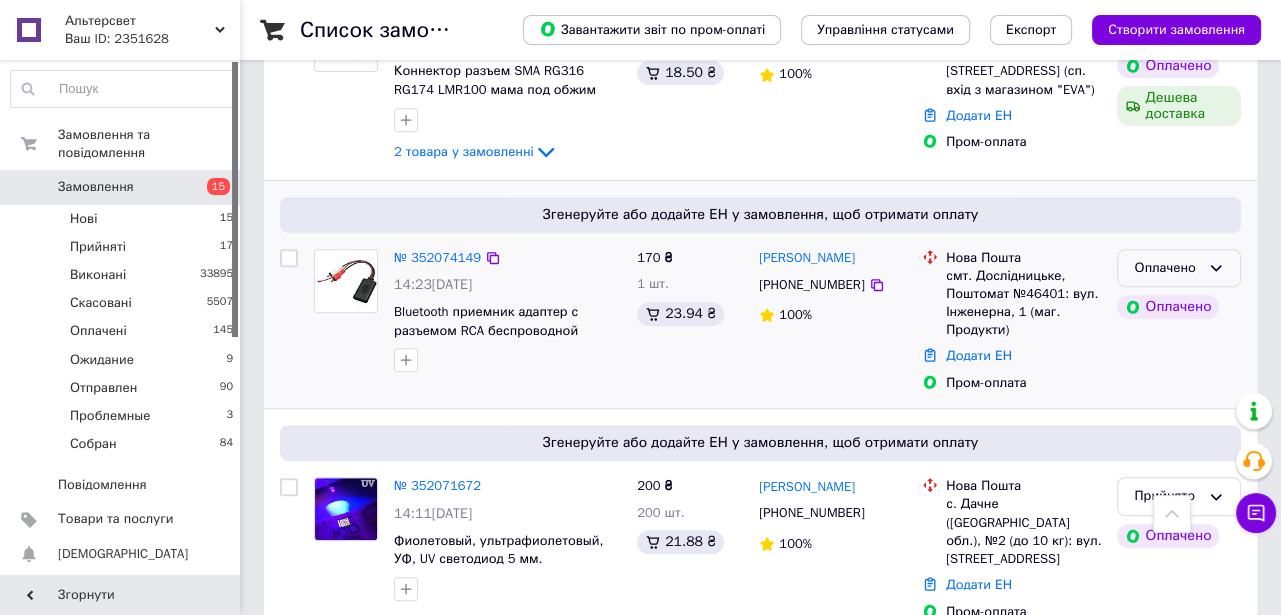 click 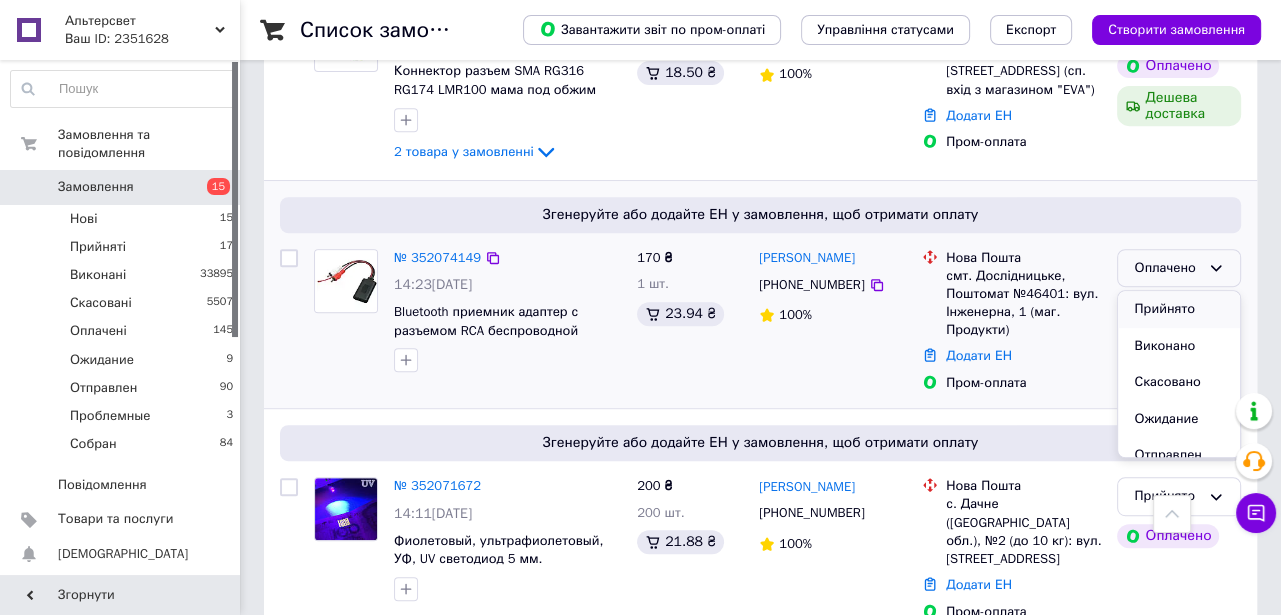drag, startPoint x: 1154, startPoint y: 324, endPoint x: 948, endPoint y: 359, distance: 208.95215 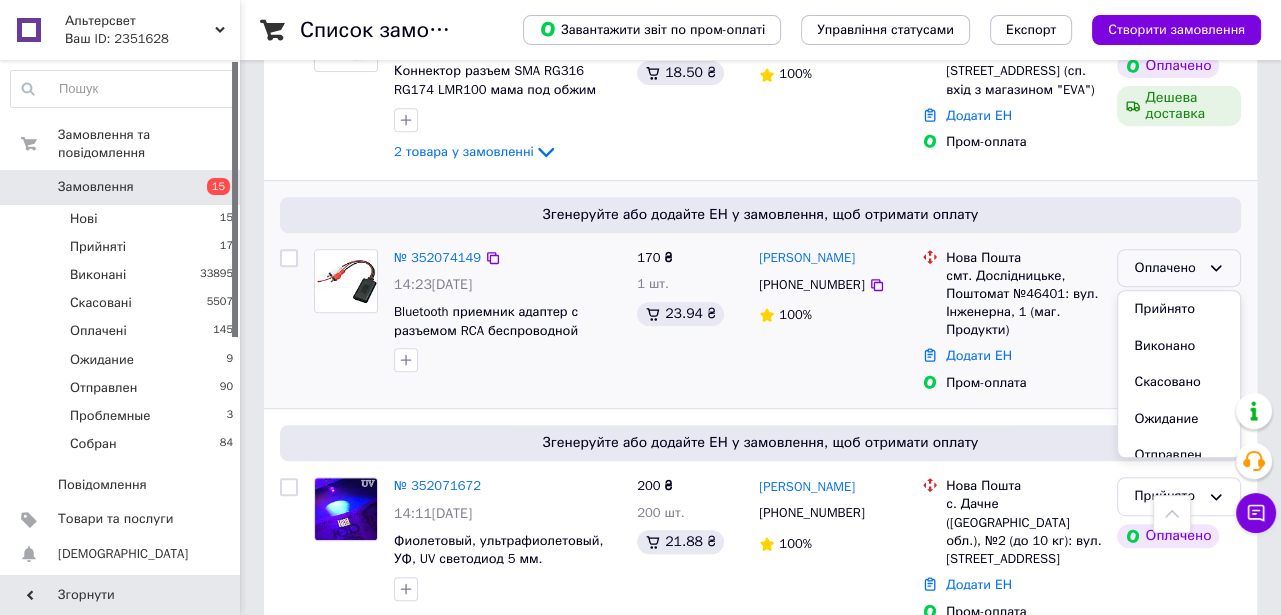 click on "Прийнято" at bounding box center (1179, 309) 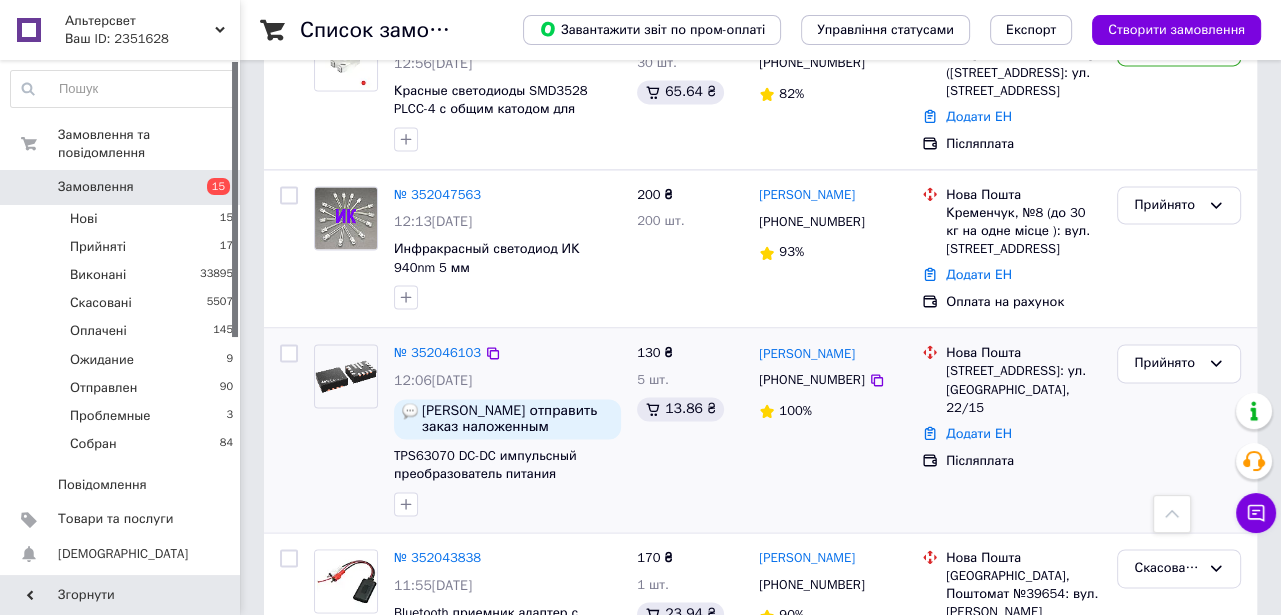 scroll, scrollTop: 2545, scrollLeft: 0, axis: vertical 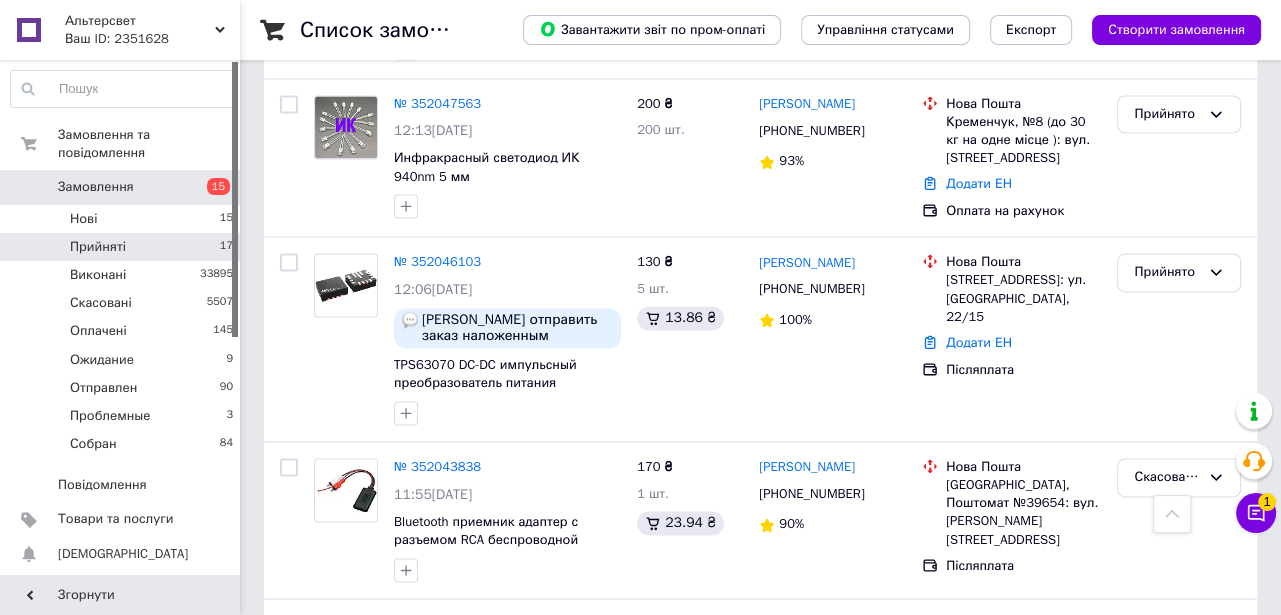 click on "Прийняті" at bounding box center [98, 247] 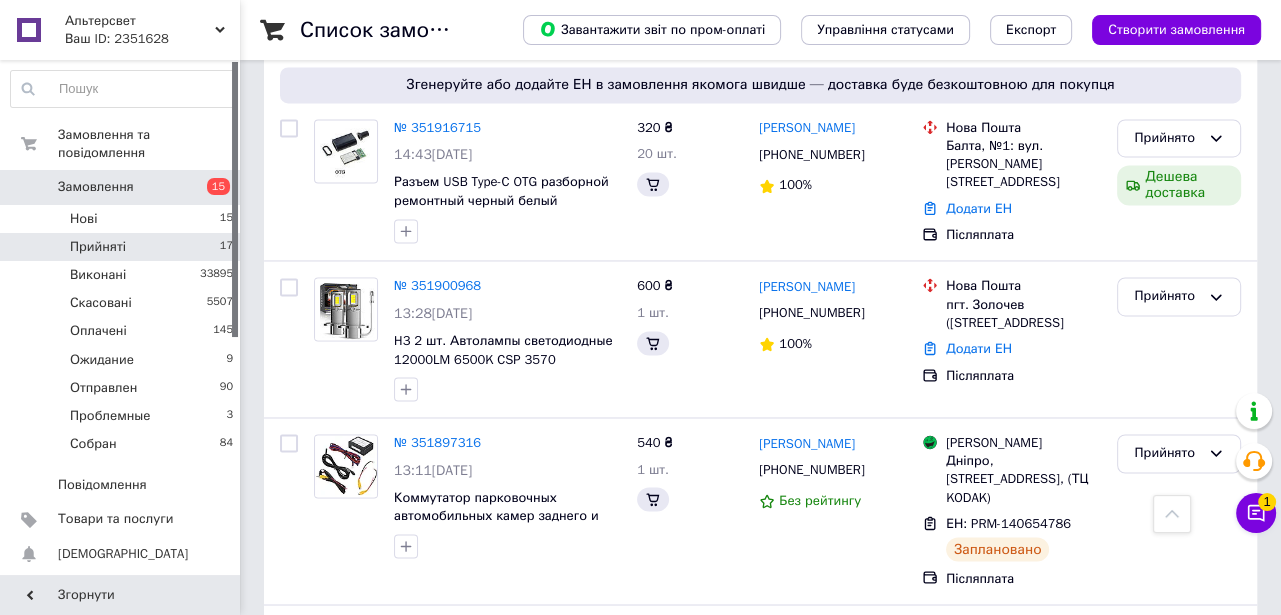 scroll, scrollTop: 278, scrollLeft: 0, axis: vertical 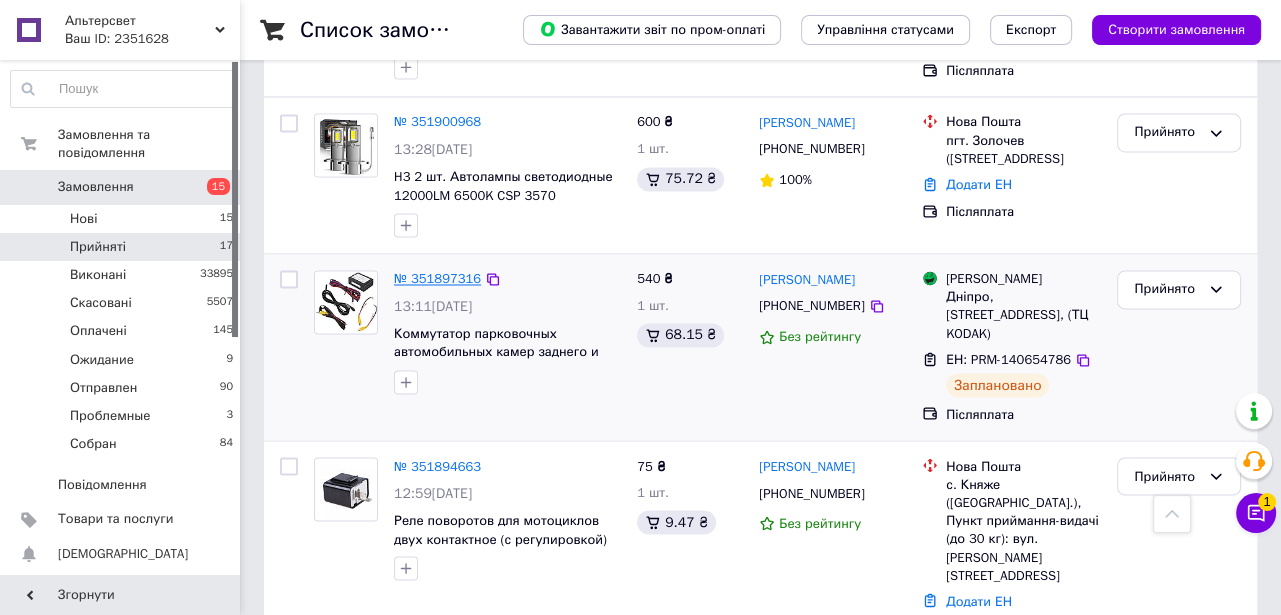 drag, startPoint x: 427, startPoint y: 260, endPoint x: 410, endPoint y: 261, distance: 17.029387 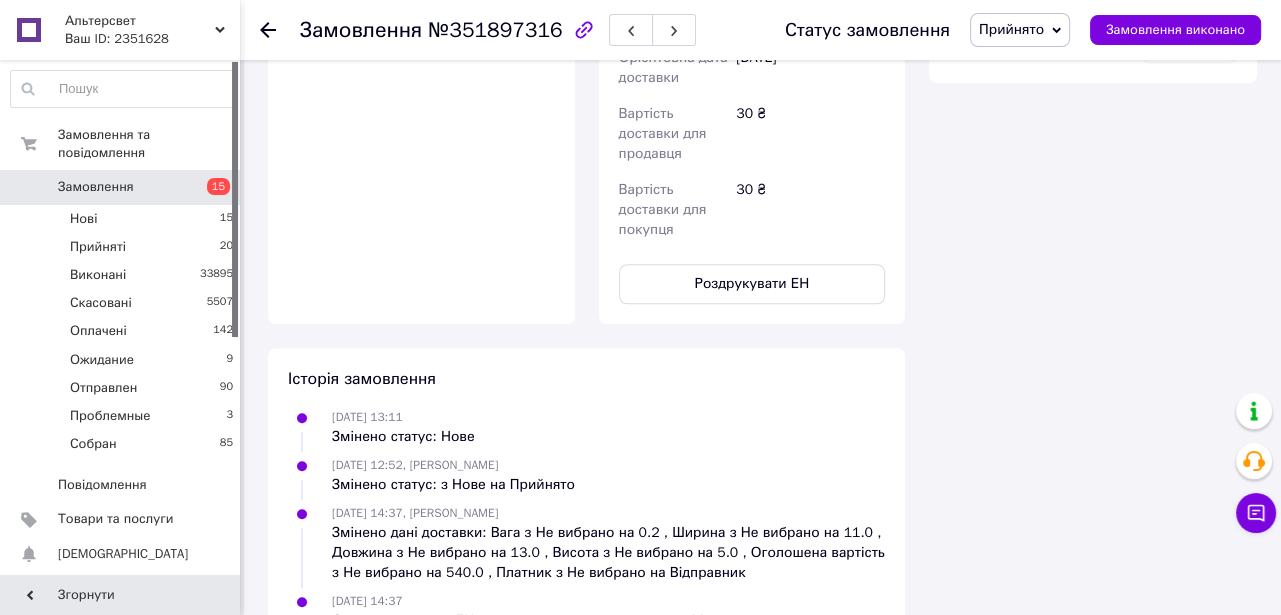 scroll, scrollTop: 1545, scrollLeft: 0, axis: vertical 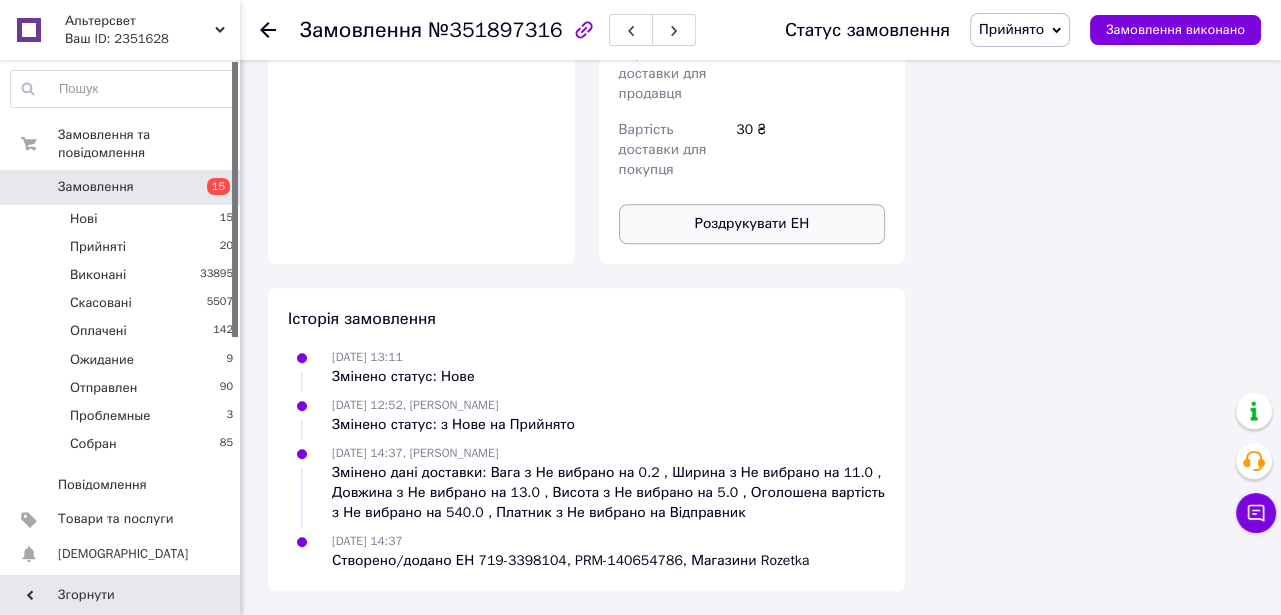 click on "Роздрукувати ЕН" at bounding box center [752, 224] 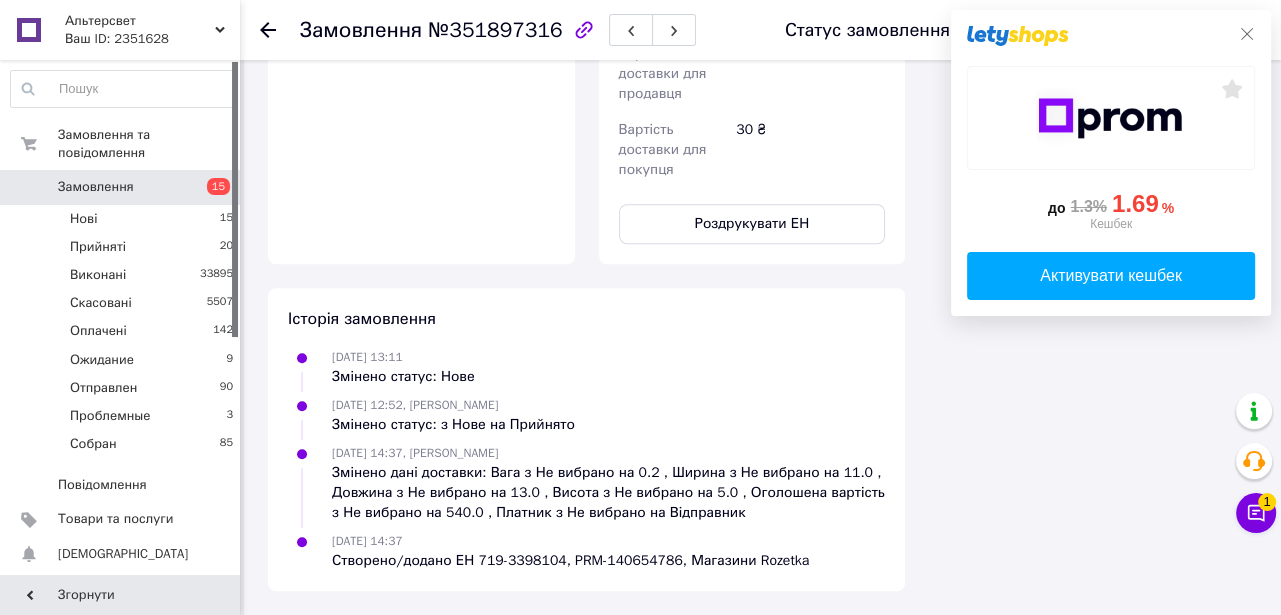 click 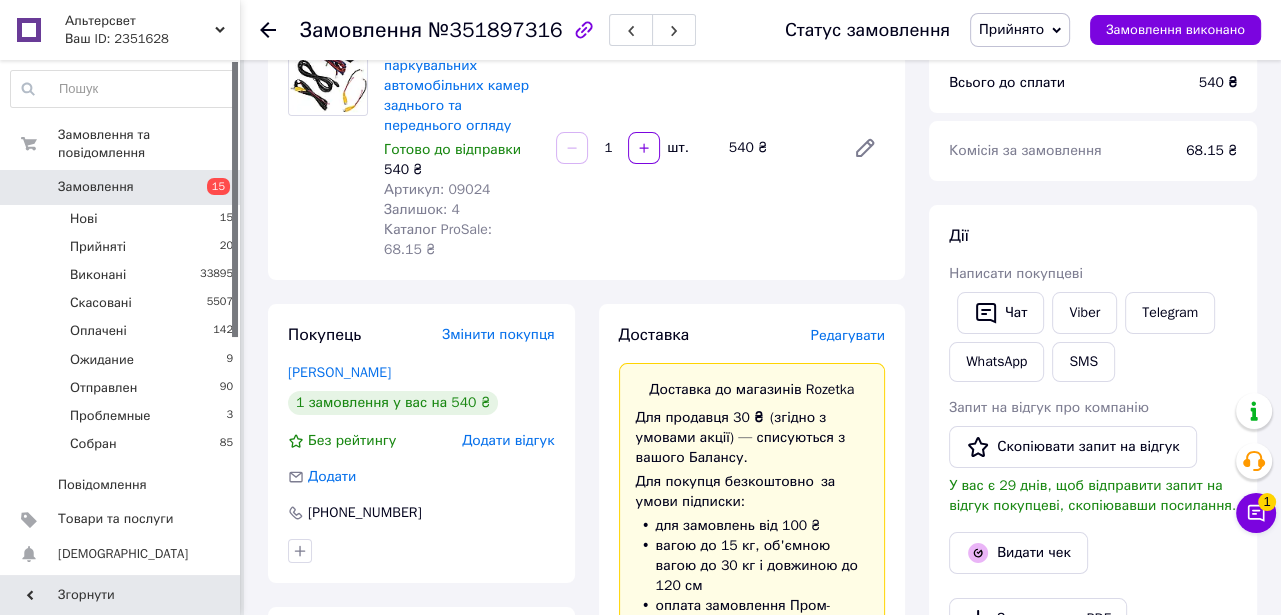 scroll, scrollTop: 0, scrollLeft: 0, axis: both 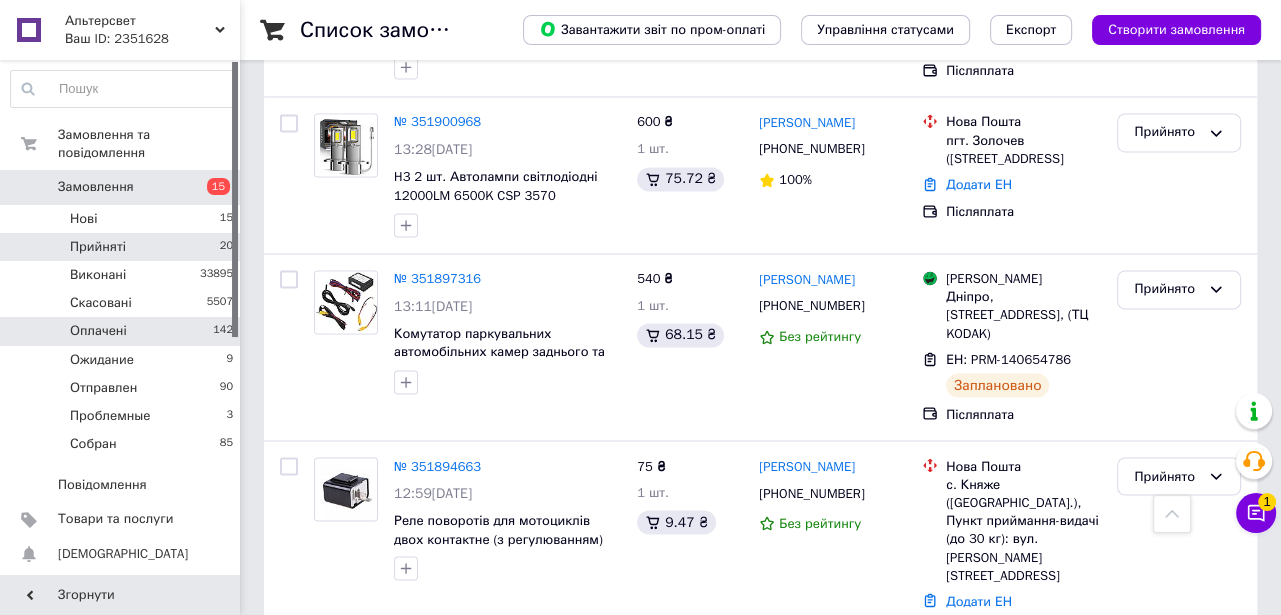 click on "Оплачені" at bounding box center (98, 331) 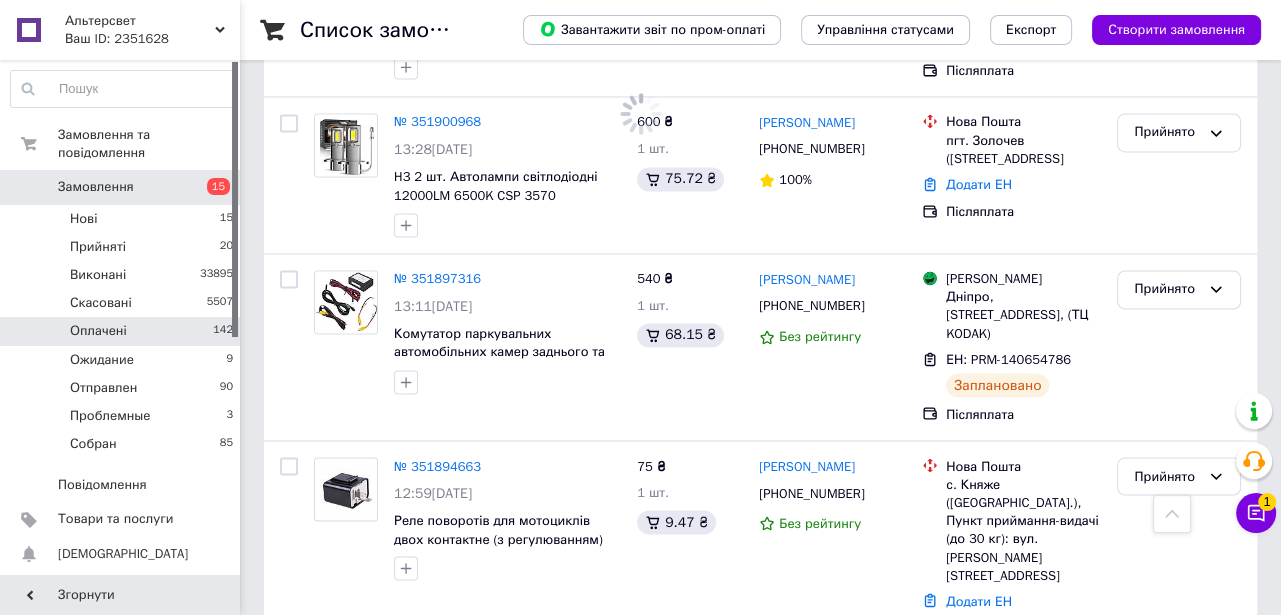 click 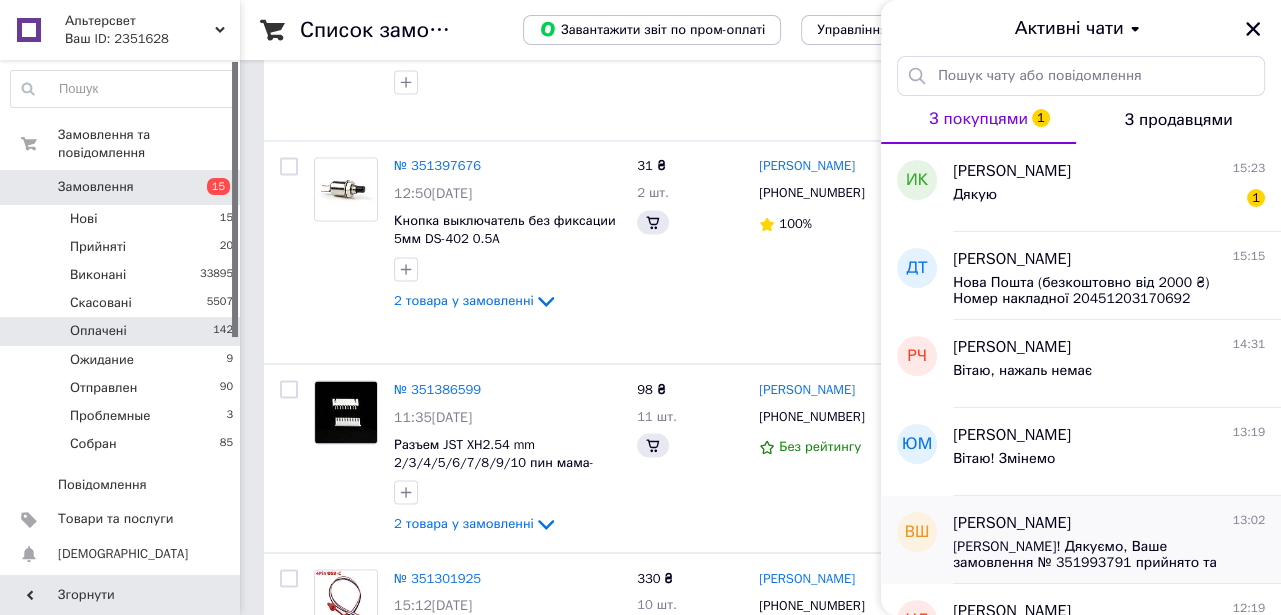 scroll, scrollTop: 0, scrollLeft: 0, axis: both 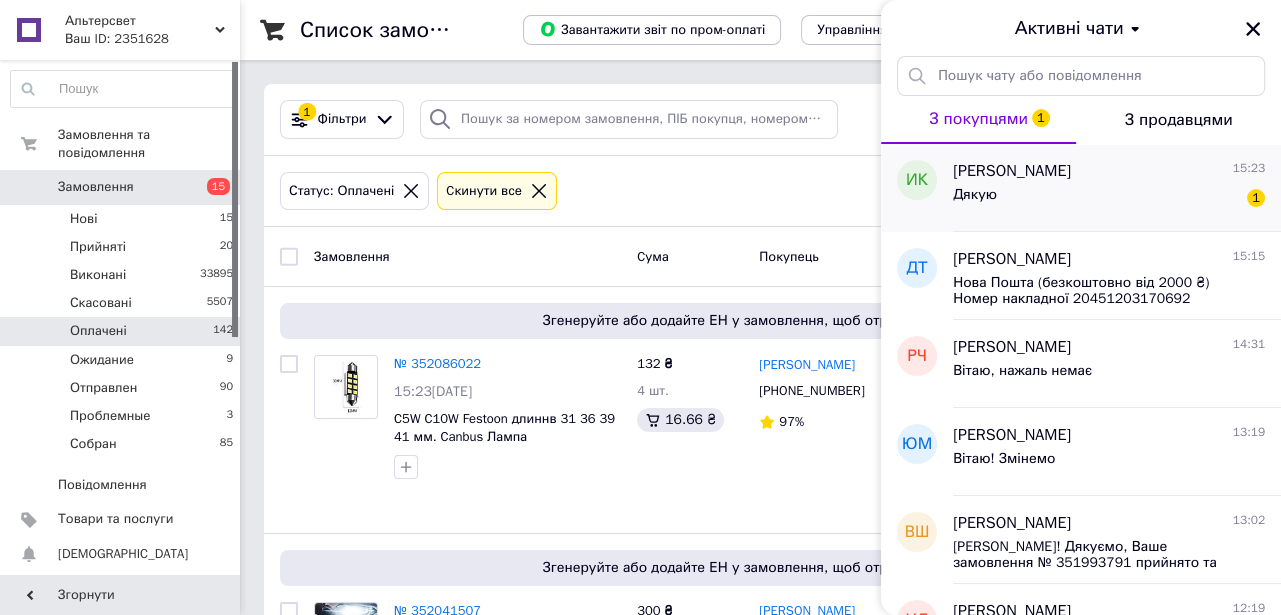 click on "Дякую 1" at bounding box center (1109, 199) 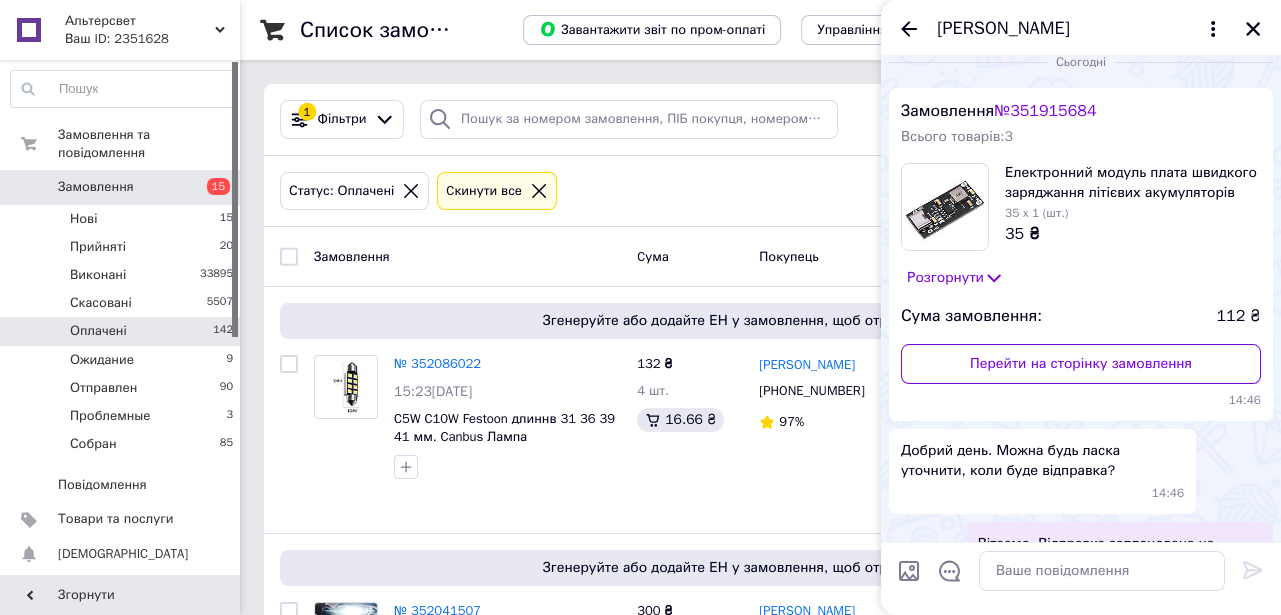 scroll, scrollTop: 0, scrollLeft: 0, axis: both 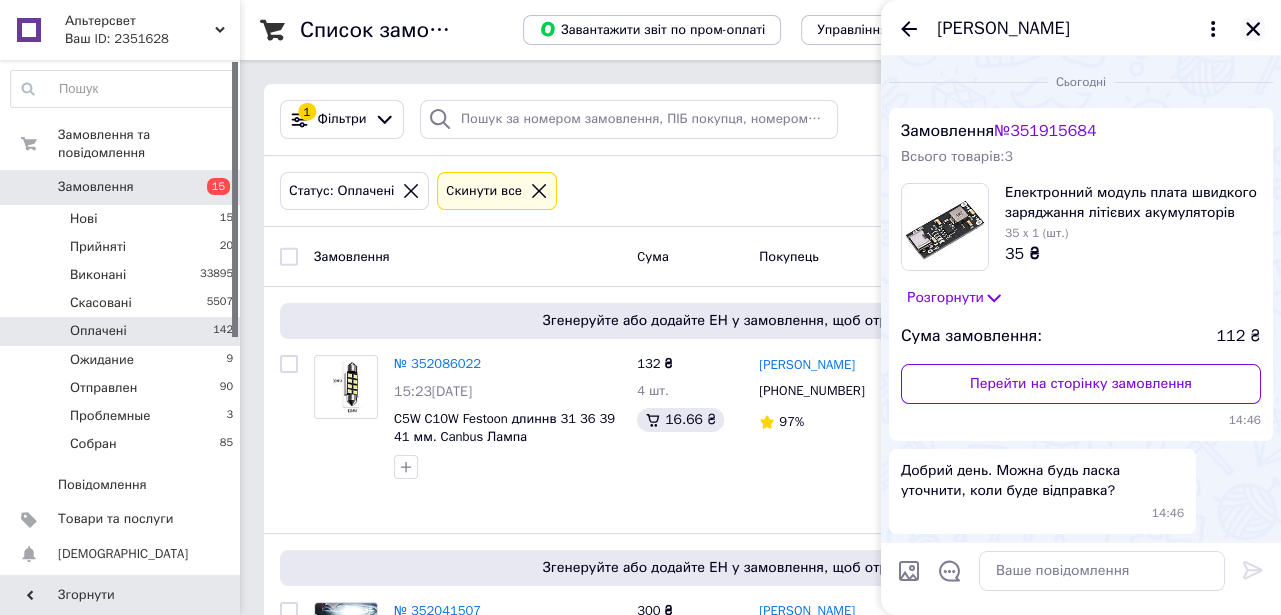 click 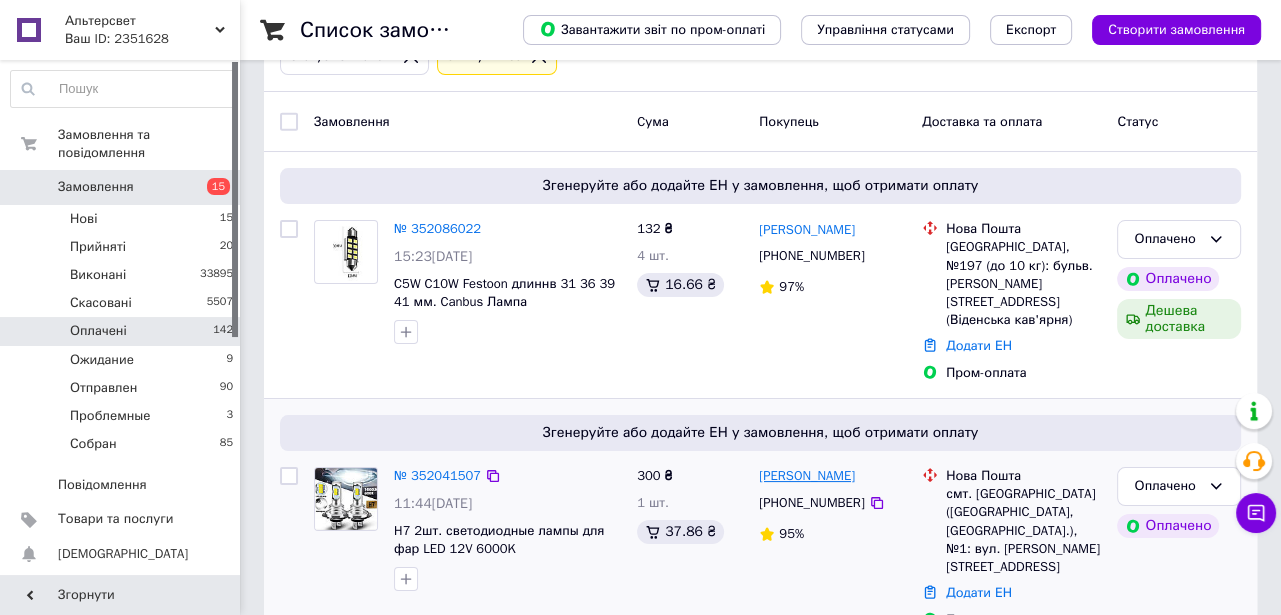 scroll, scrollTop: 181, scrollLeft: 0, axis: vertical 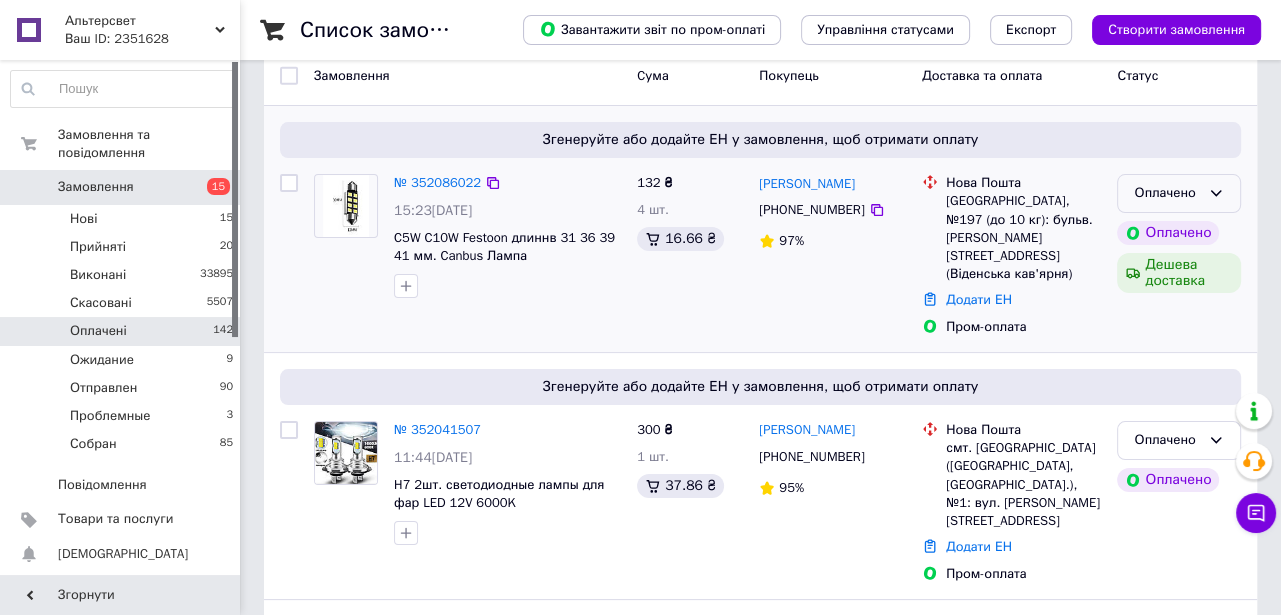 click 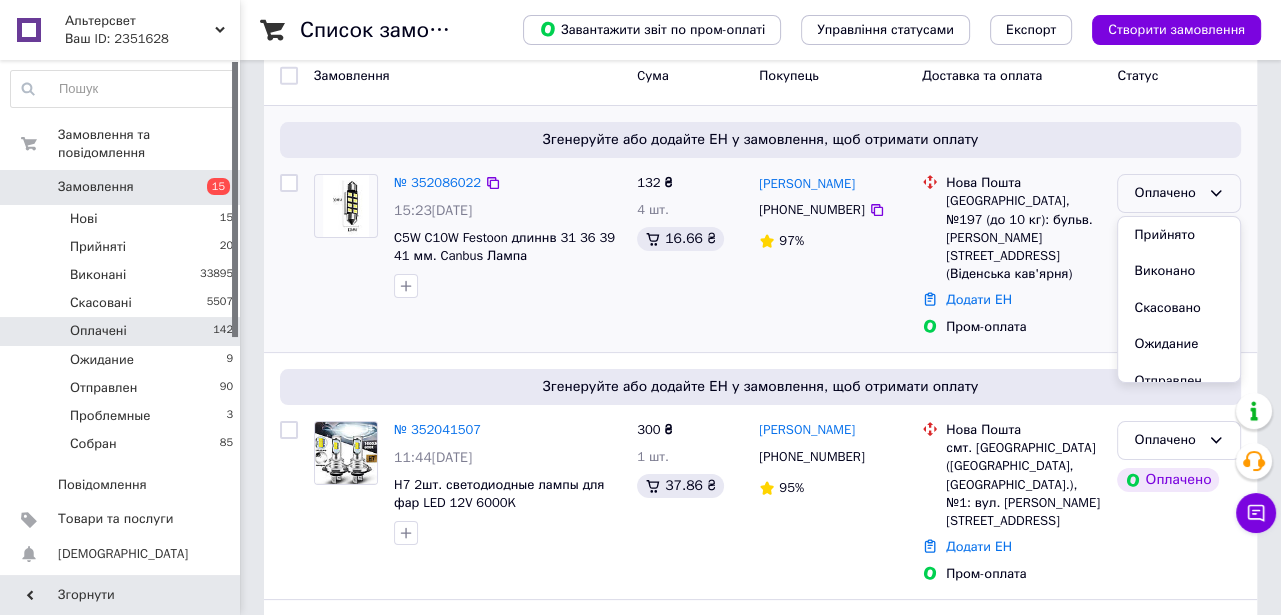 click on "Прийнято" at bounding box center [1179, 235] 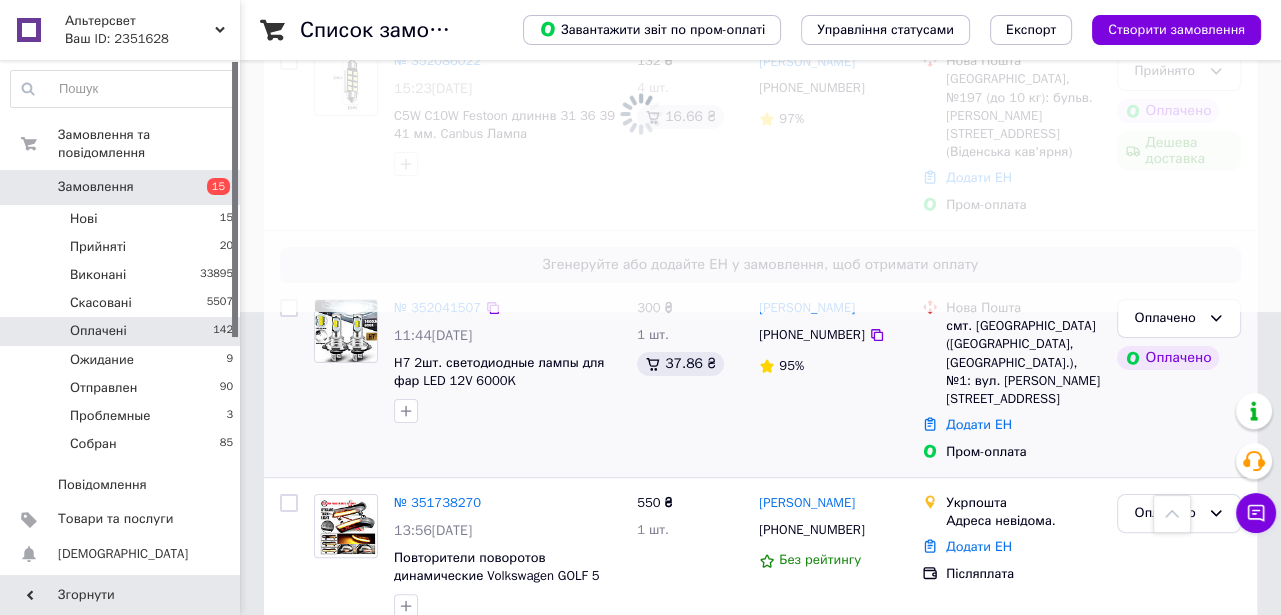 scroll, scrollTop: 272, scrollLeft: 0, axis: vertical 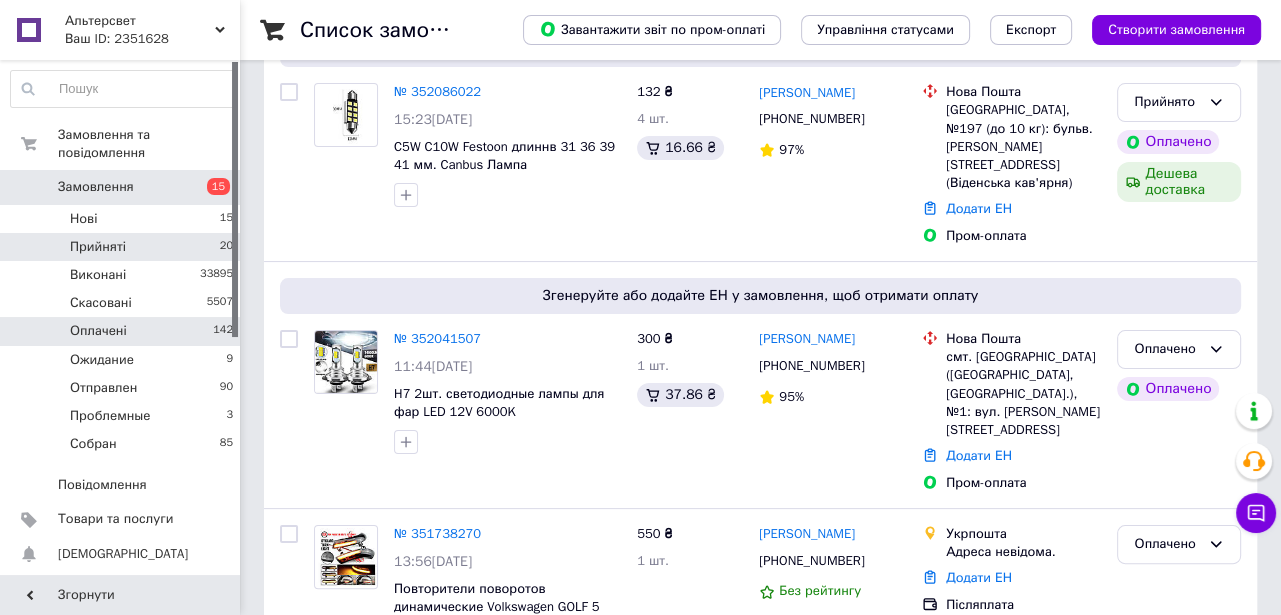 click on "Прийняті" at bounding box center [98, 247] 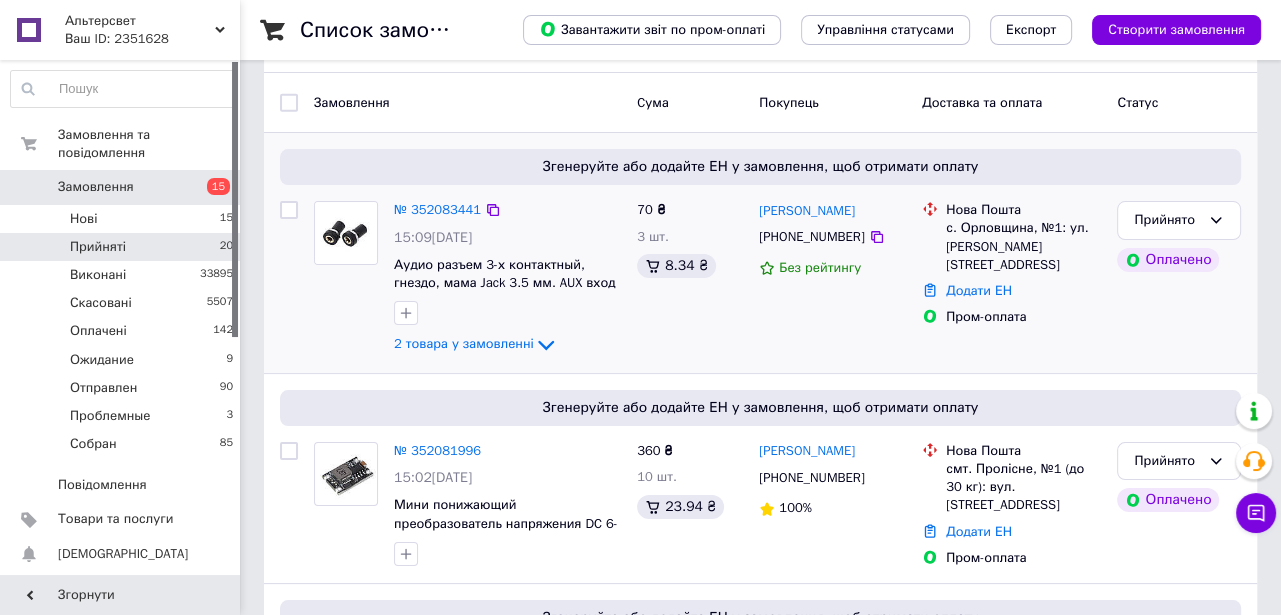 scroll, scrollTop: 181, scrollLeft: 0, axis: vertical 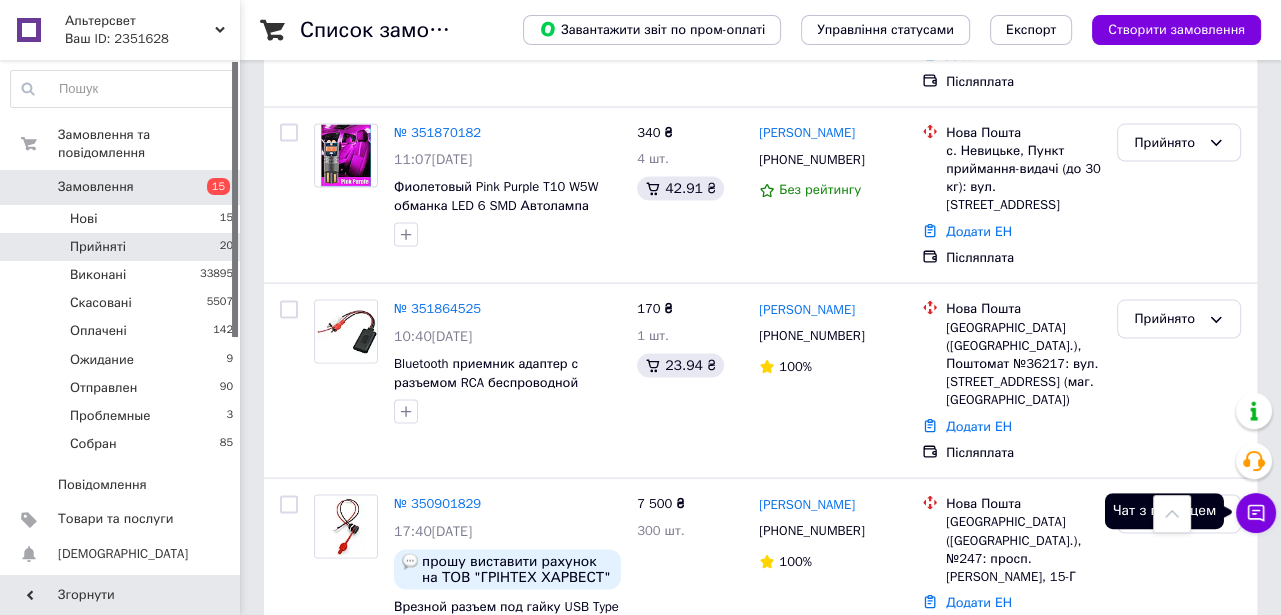 click 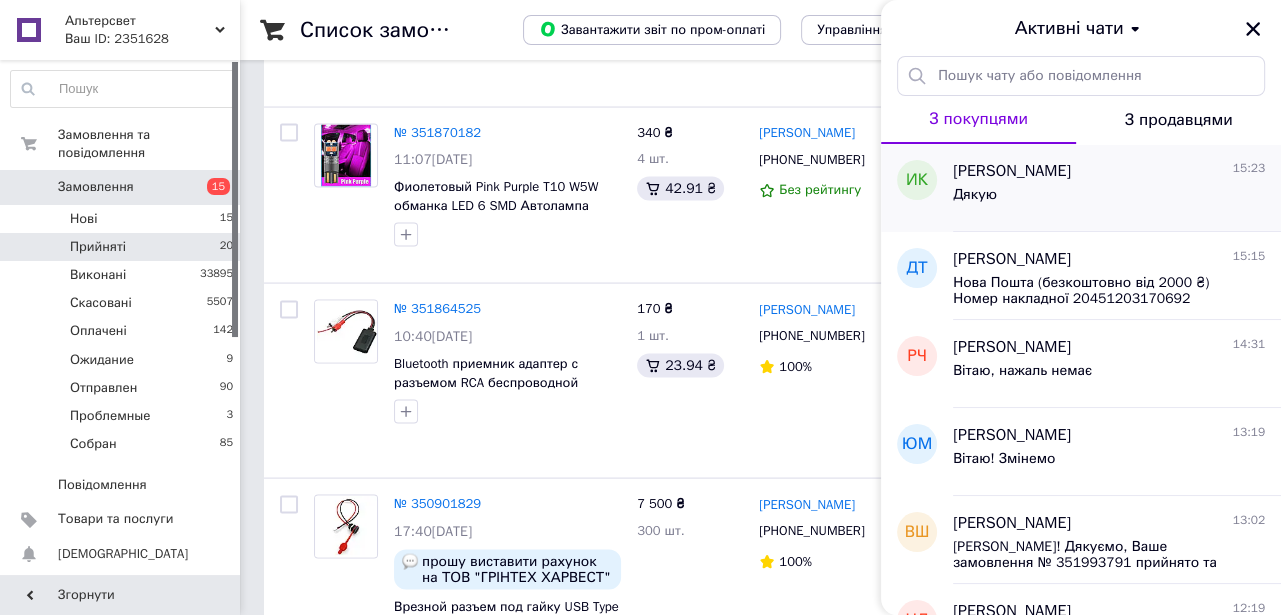 click on "Дякую" at bounding box center (1109, 199) 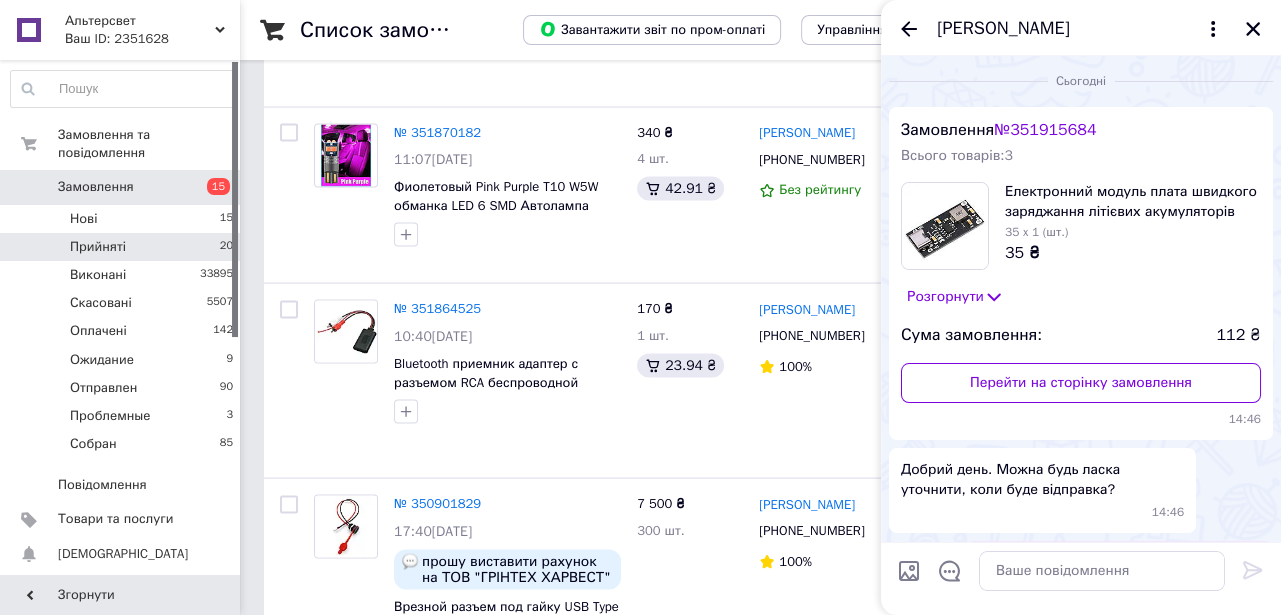 scroll, scrollTop: 0, scrollLeft: 0, axis: both 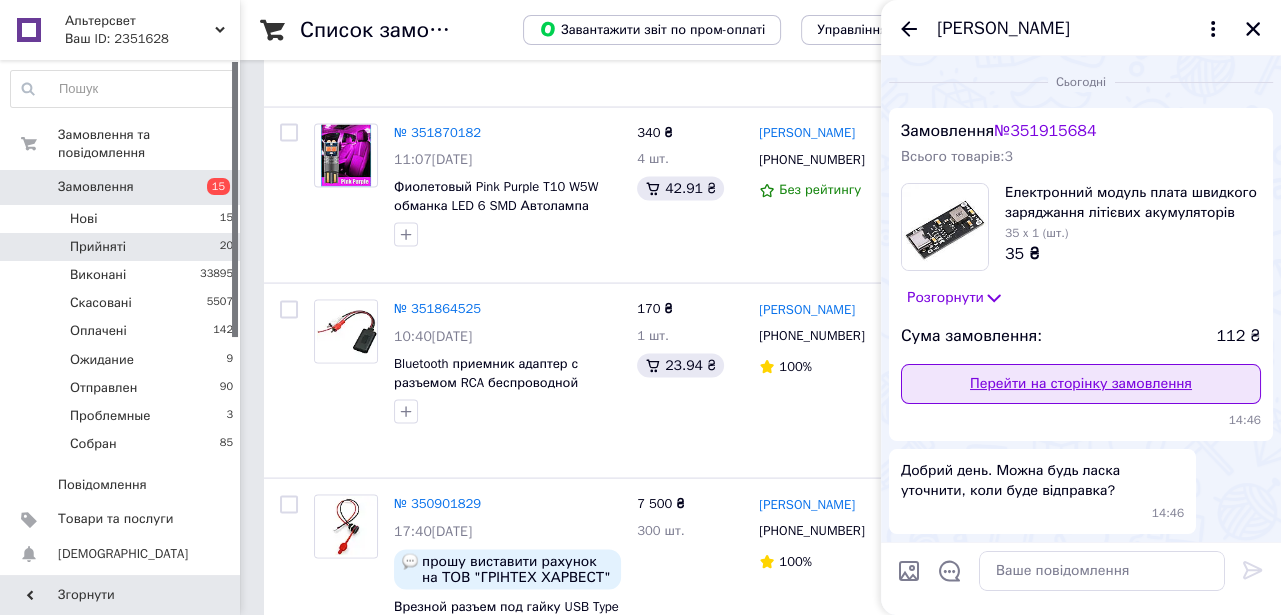 click on "Перейти на сторінку замовлення" at bounding box center [1081, 384] 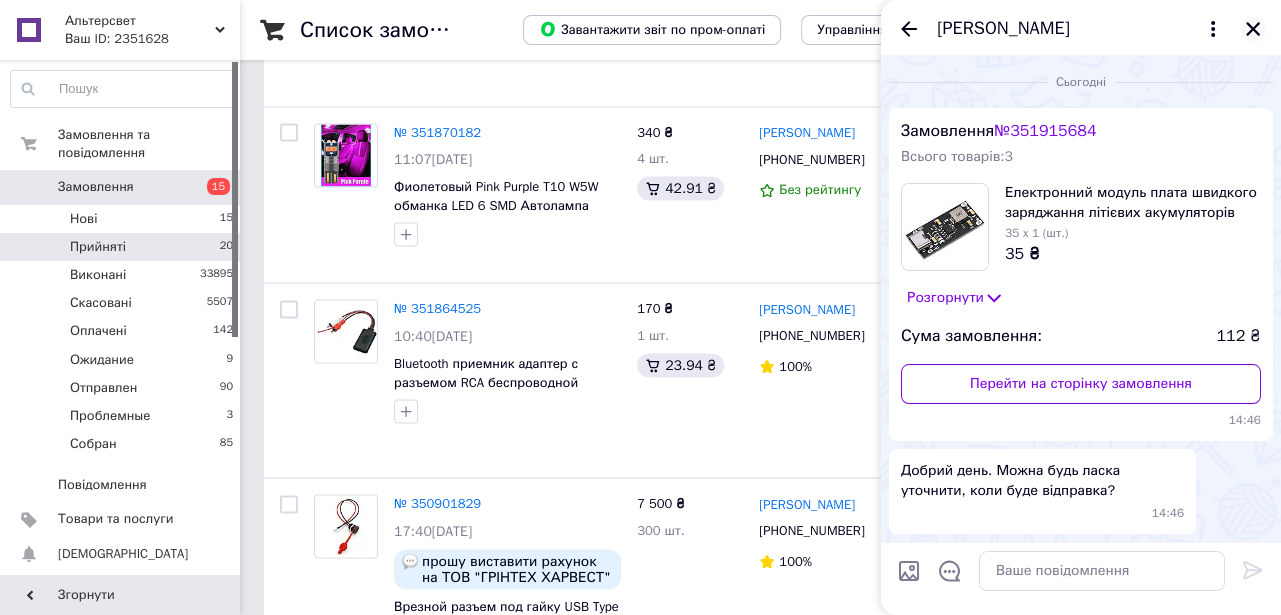 click 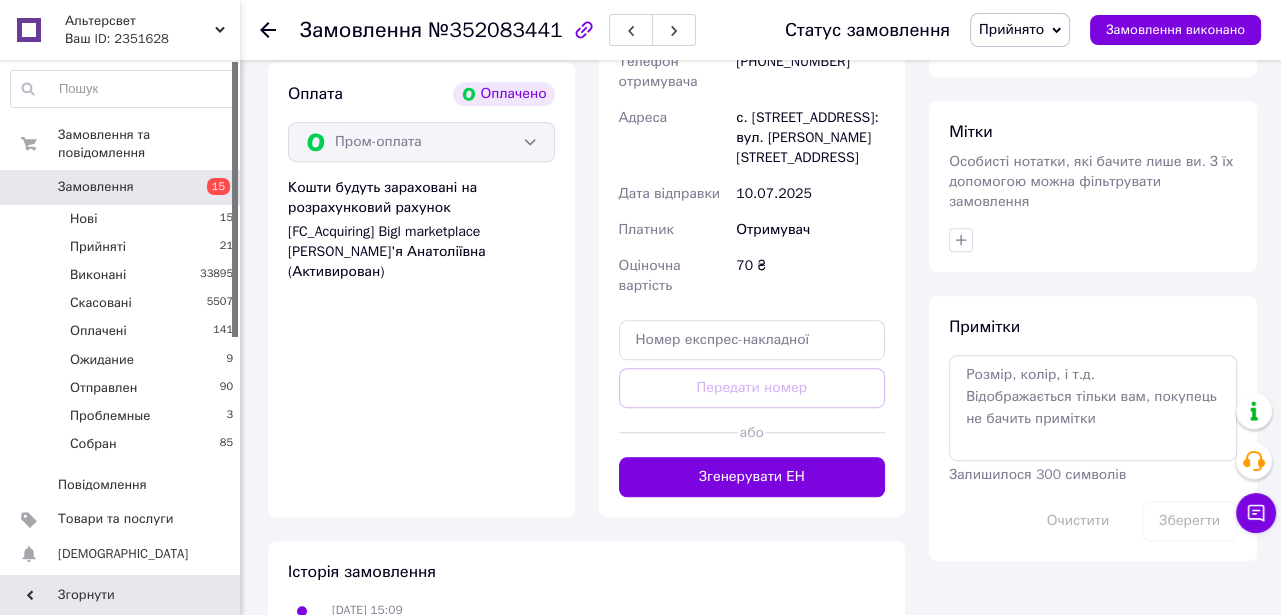 scroll, scrollTop: 1090, scrollLeft: 0, axis: vertical 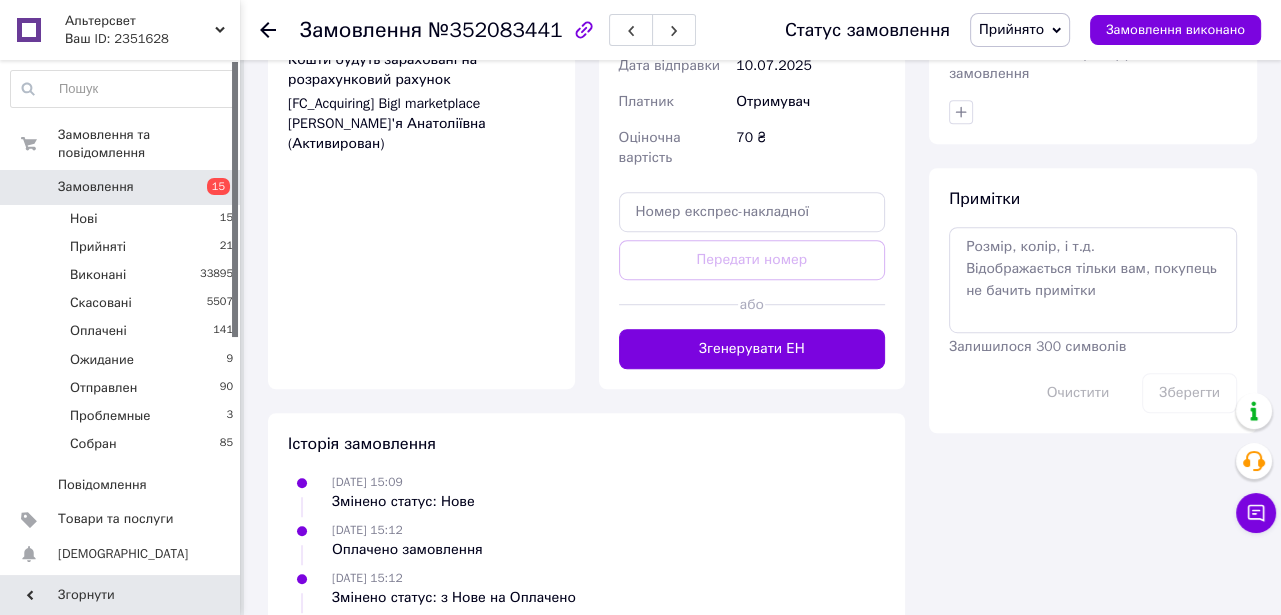 drag, startPoint x: 767, startPoint y: 510, endPoint x: 650, endPoint y: 499, distance: 117.51595 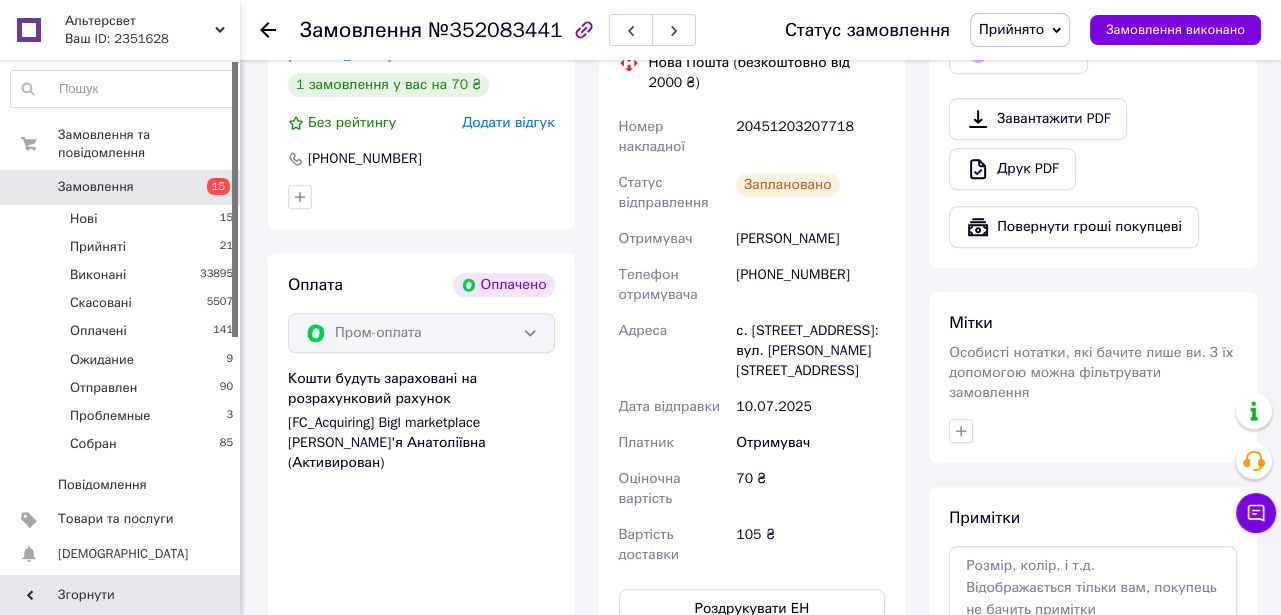 scroll, scrollTop: 818, scrollLeft: 0, axis: vertical 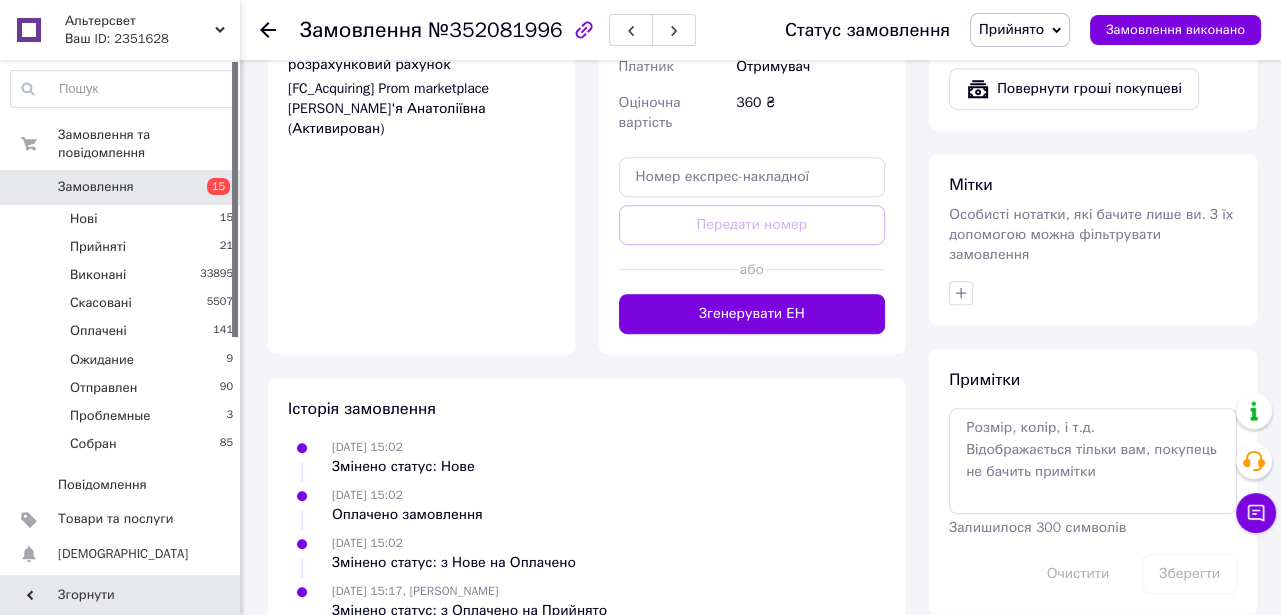 drag, startPoint x: 673, startPoint y: 398, endPoint x: 549, endPoint y: 403, distance: 124.10077 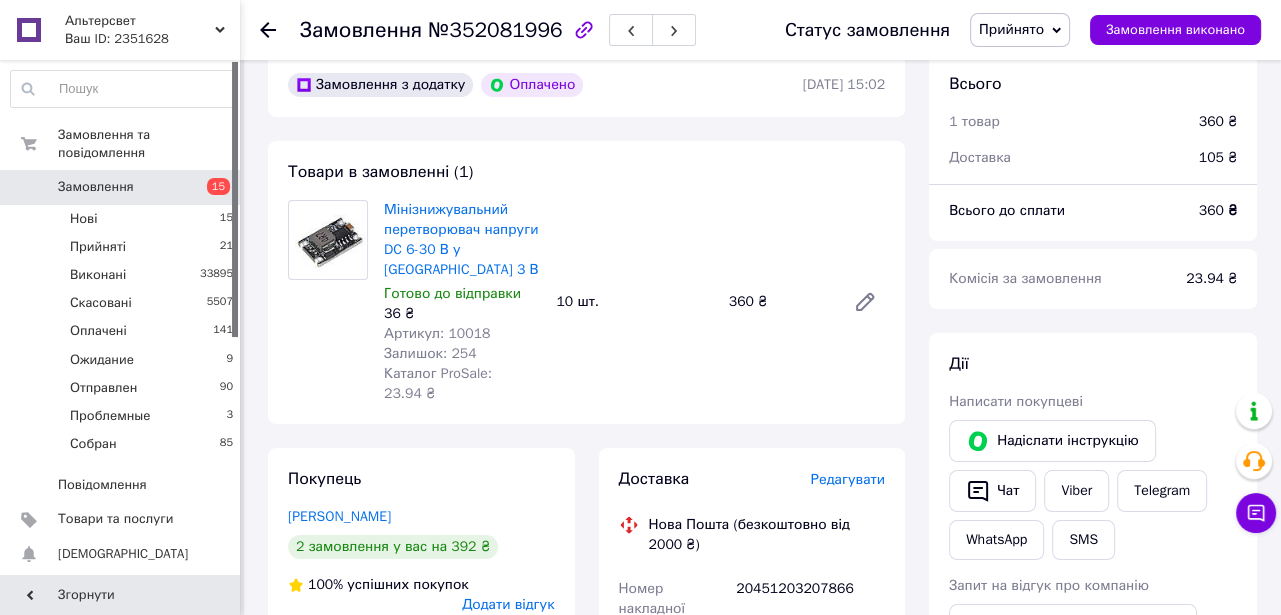 scroll, scrollTop: 90, scrollLeft: 0, axis: vertical 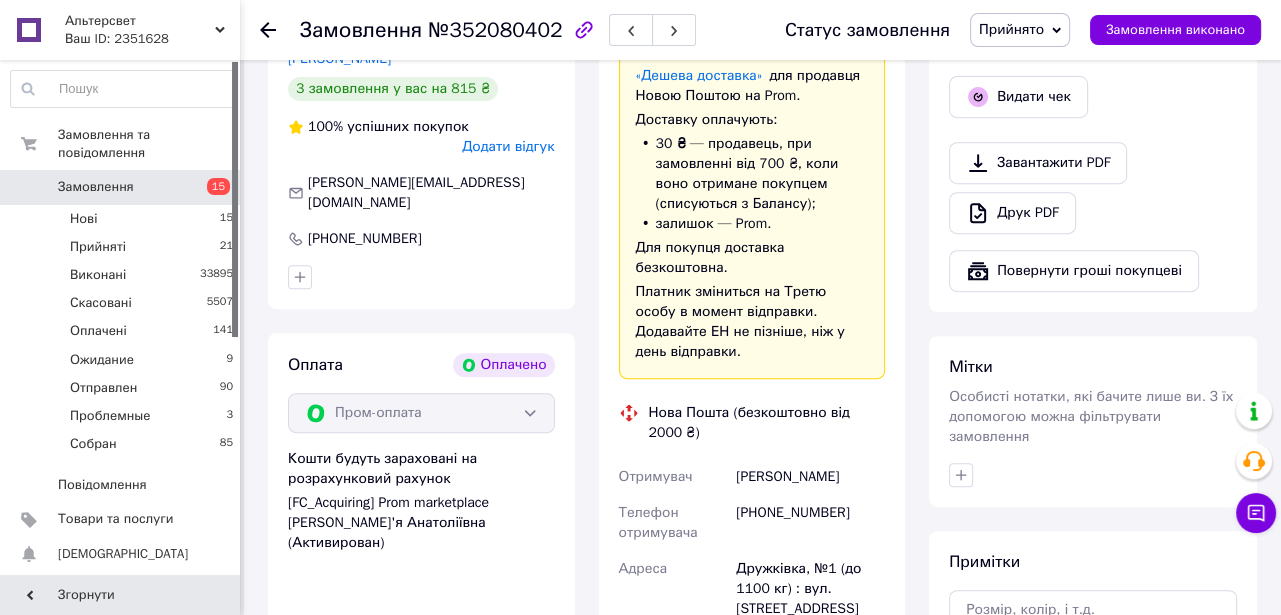 click on "Редагувати" at bounding box center [848, 21] 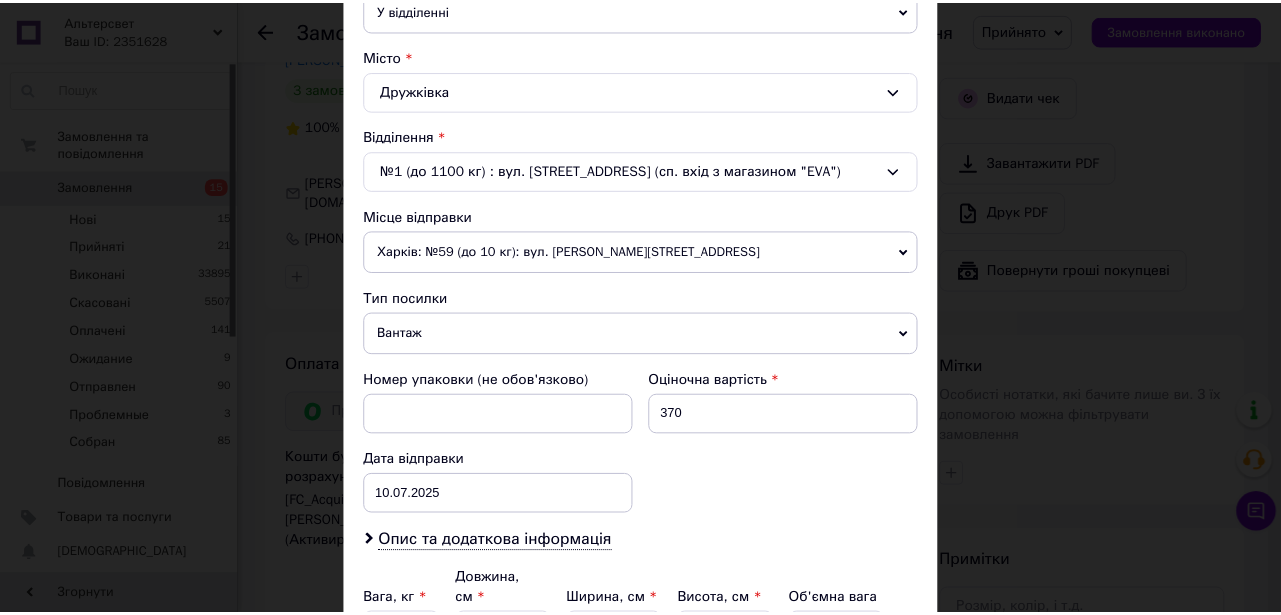 scroll, scrollTop: 727, scrollLeft: 0, axis: vertical 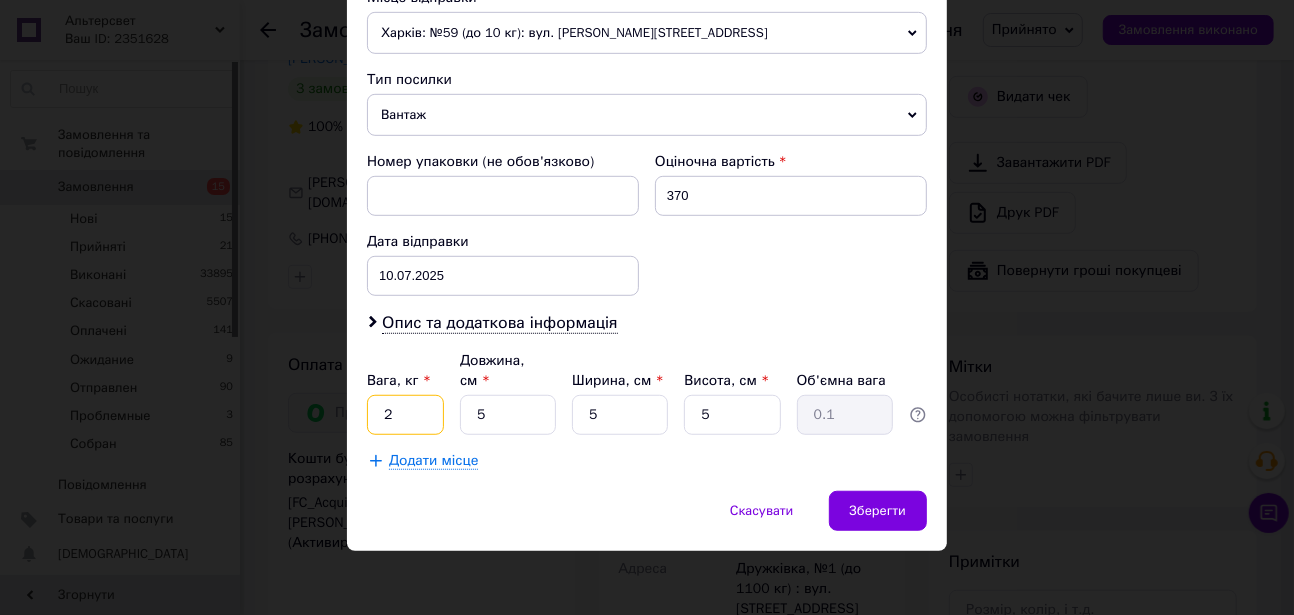 click on "2" at bounding box center [405, 415] 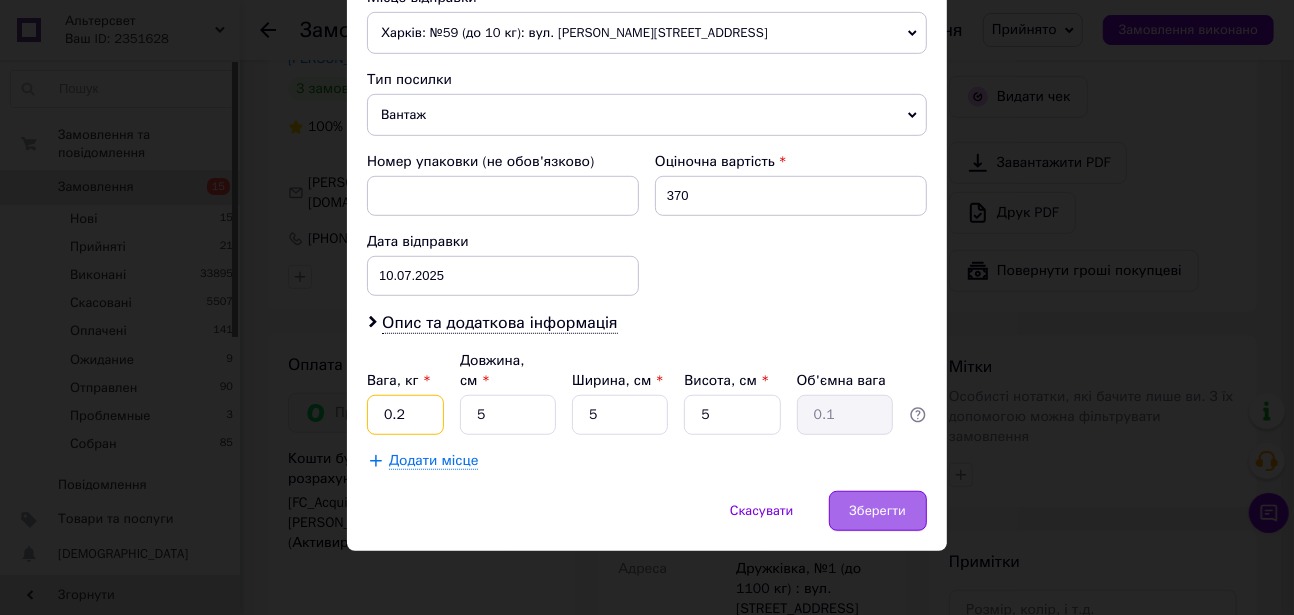 type on "0.2" 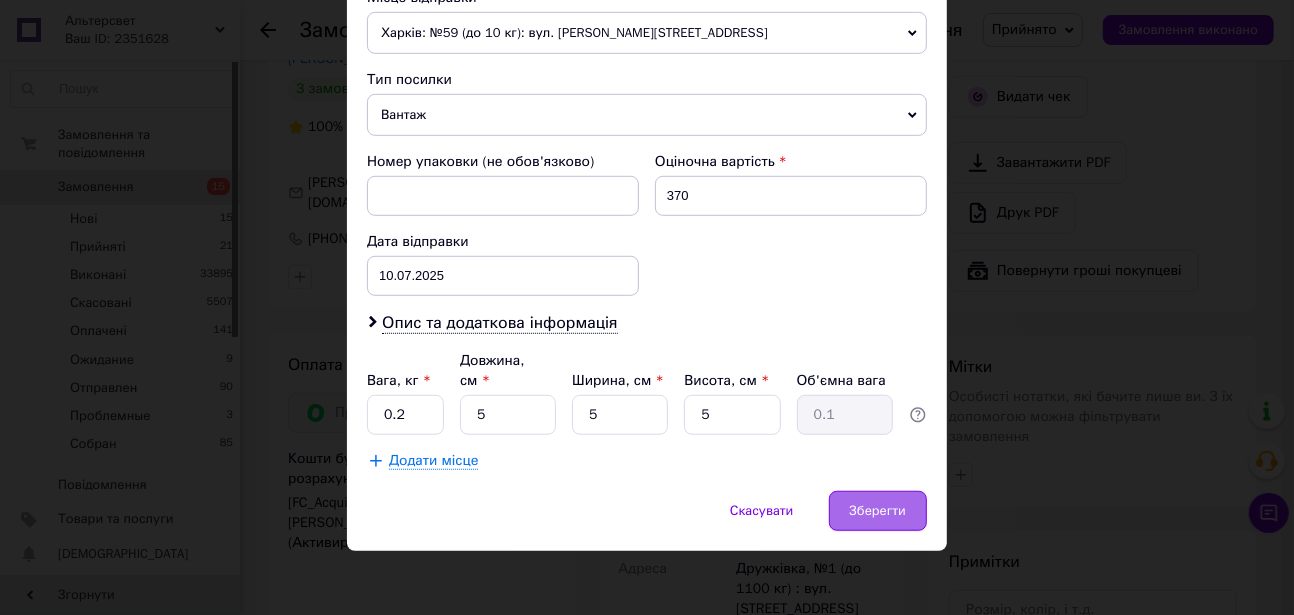 click on "Зберегти" at bounding box center (878, 511) 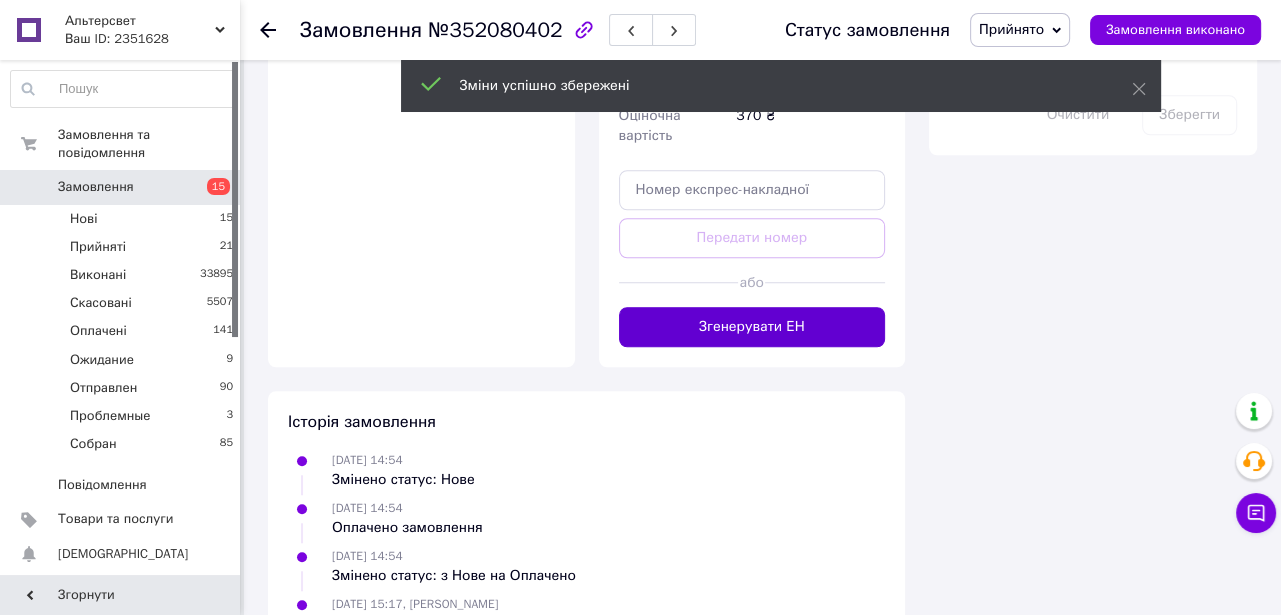 scroll, scrollTop: 1454, scrollLeft: 0, axis: vertical 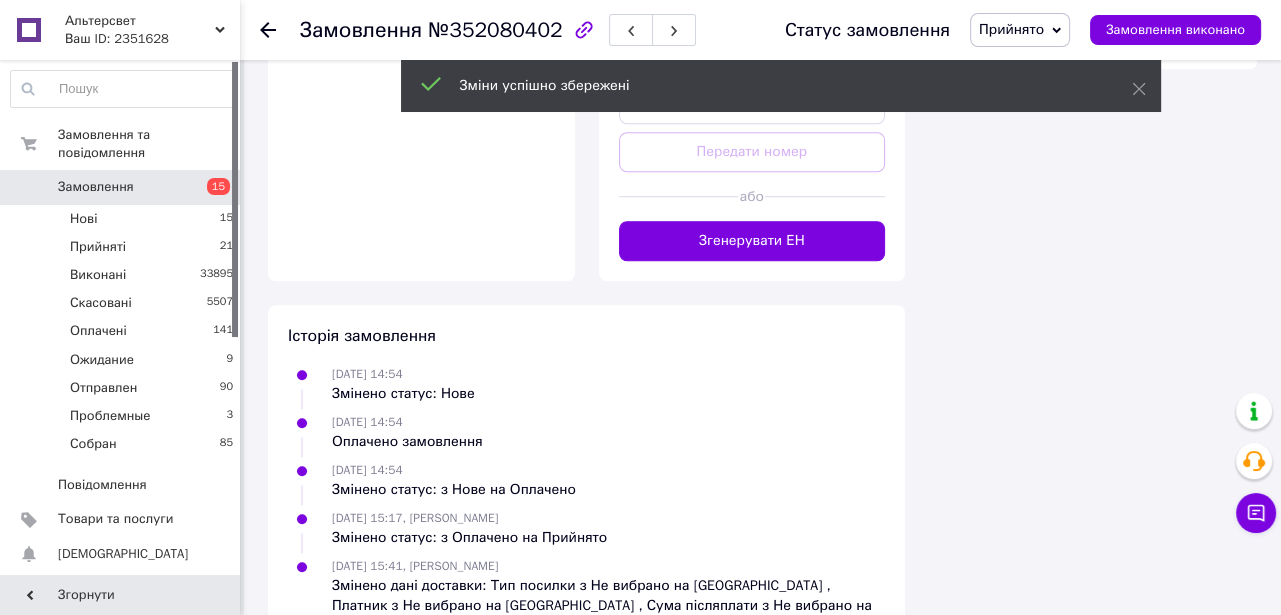 drag, startPoint x: 767, startPoint y: 509, endPoint x: 725, endPoint y: 523, distance: 44.27189 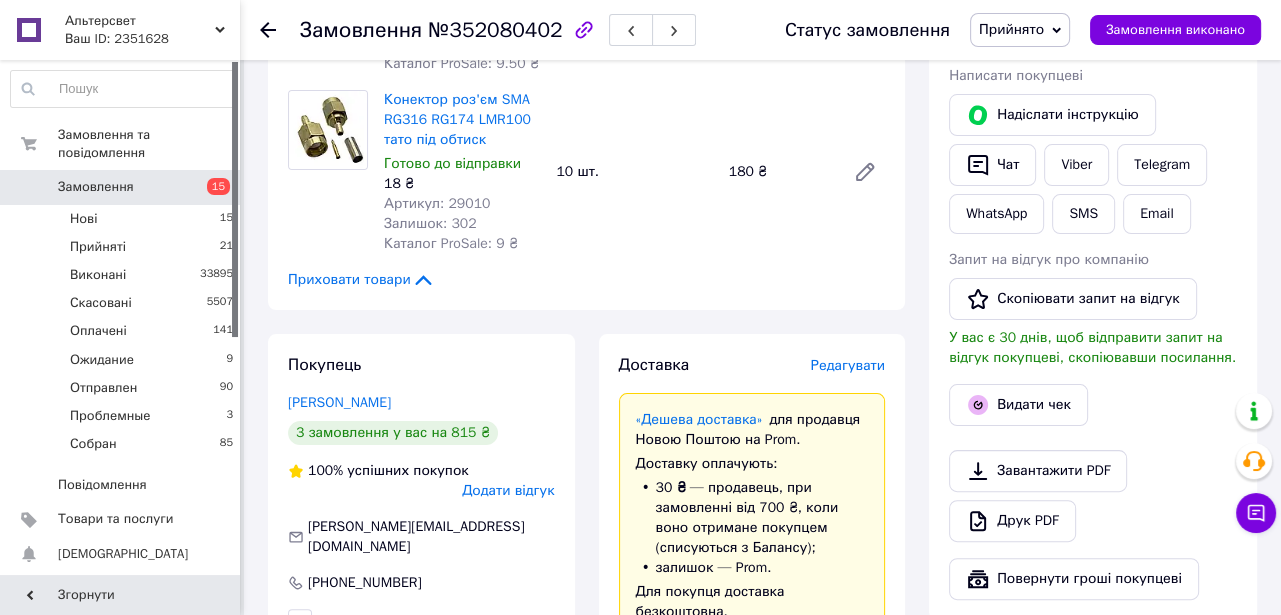 scroll, scrollTop: 181, scrollLeft: 0, axis: vertical 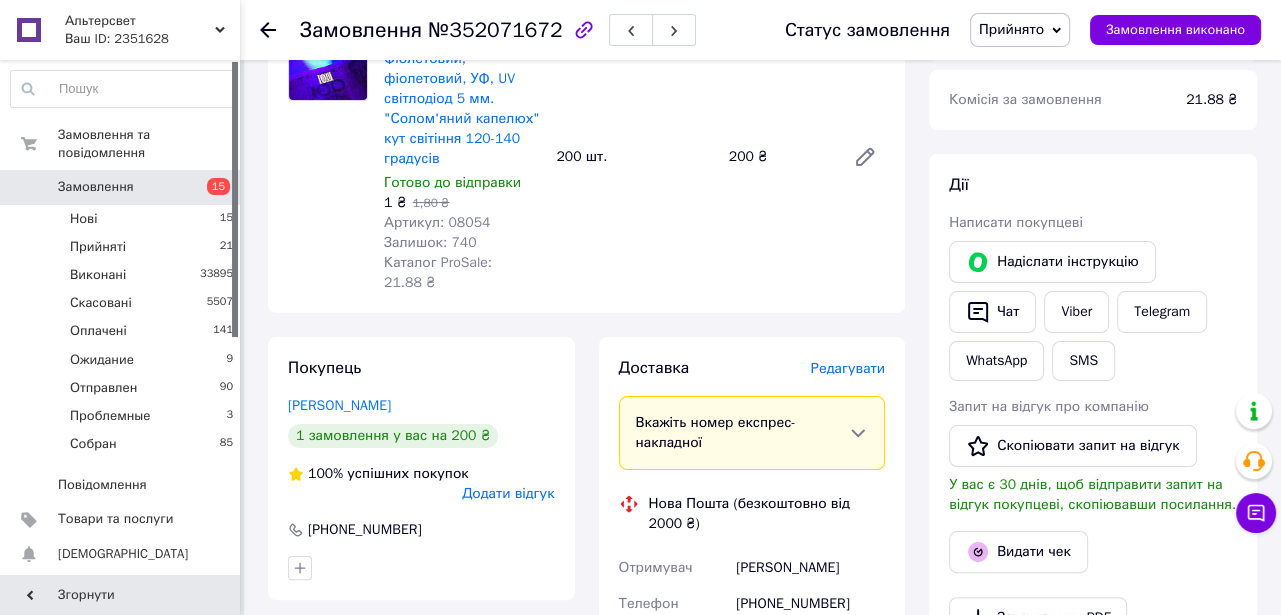 click on "Редагувати" at bounding box center (848, 368) 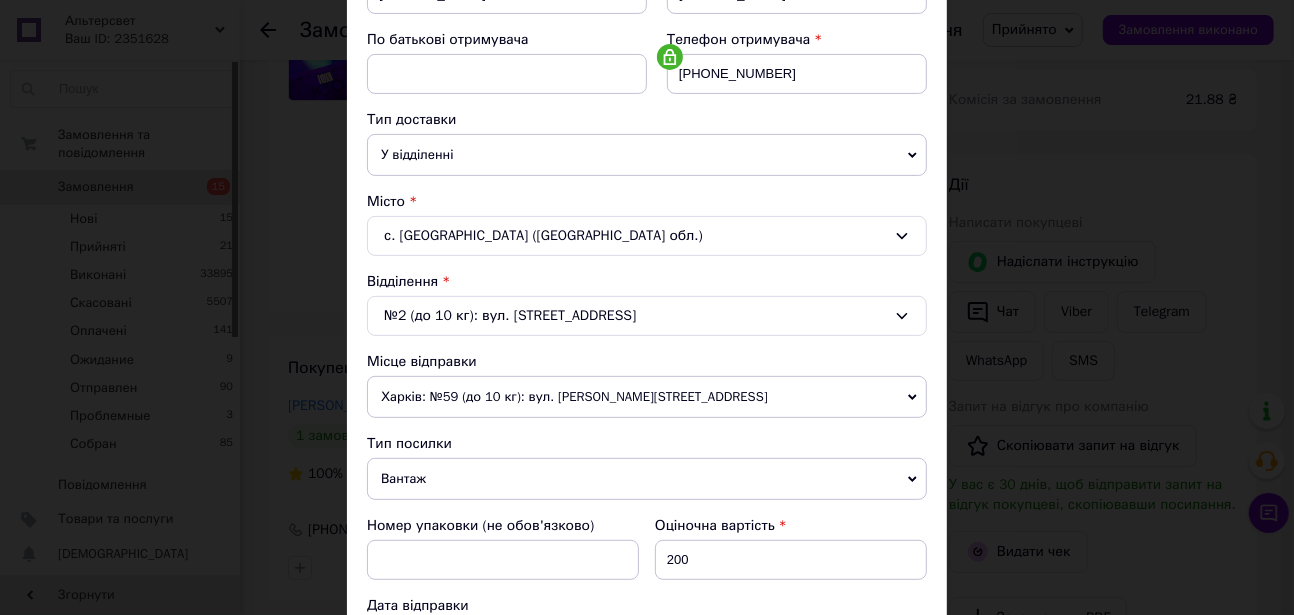 scroll, scrollTop: 636, scrollLeft: 0, axis: vertical 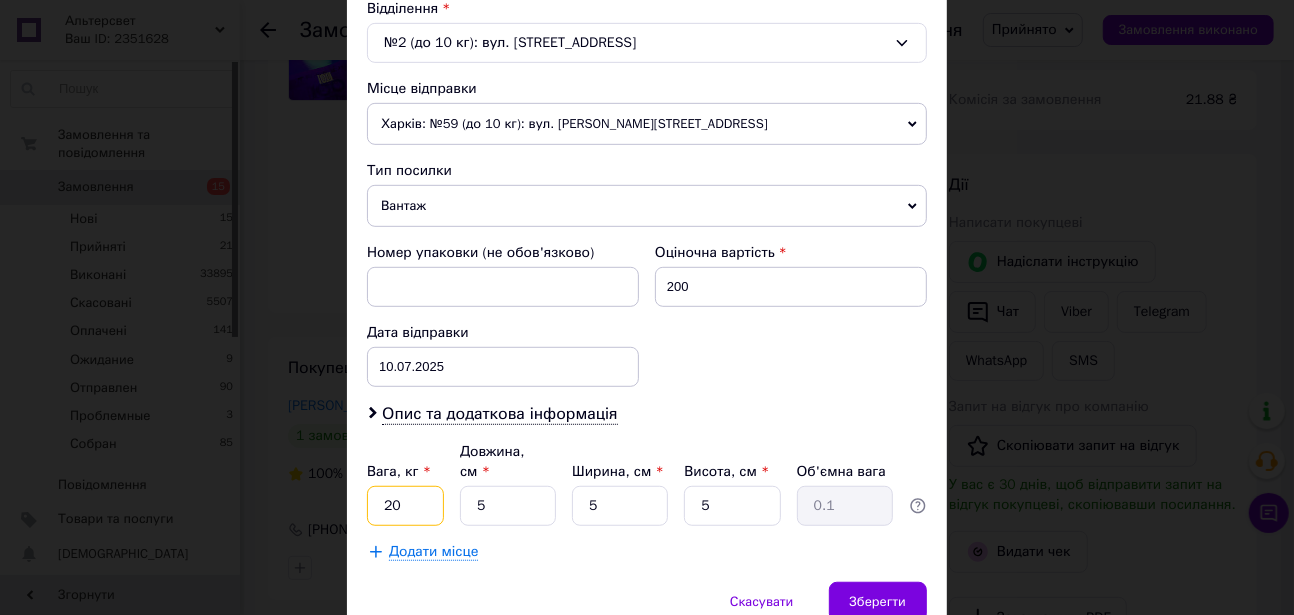 click on "20" at bounding box center (405, 506) 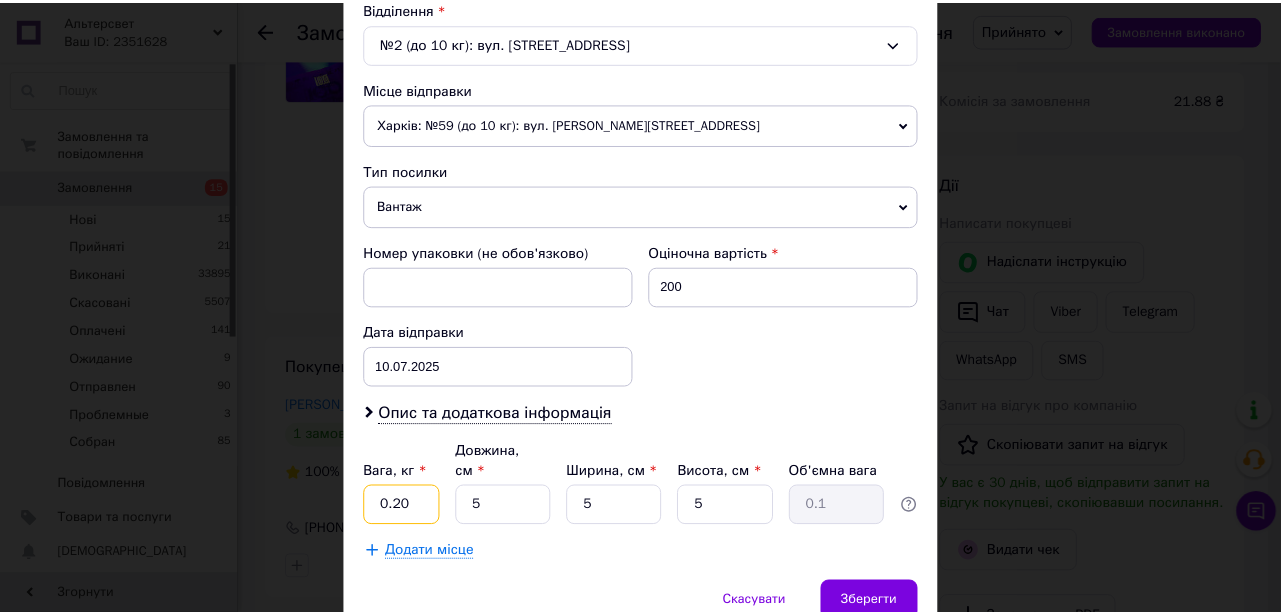 scroll, scrollTop: 784, scrollLeft: 0, axis: vertical 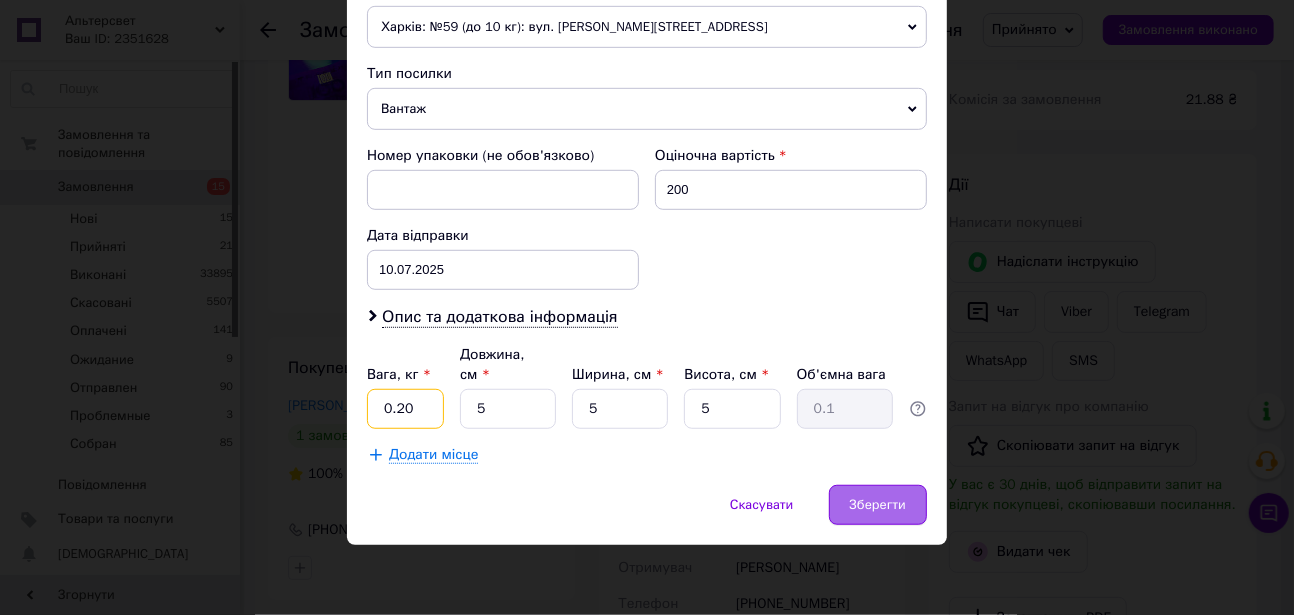 type on "0.20" 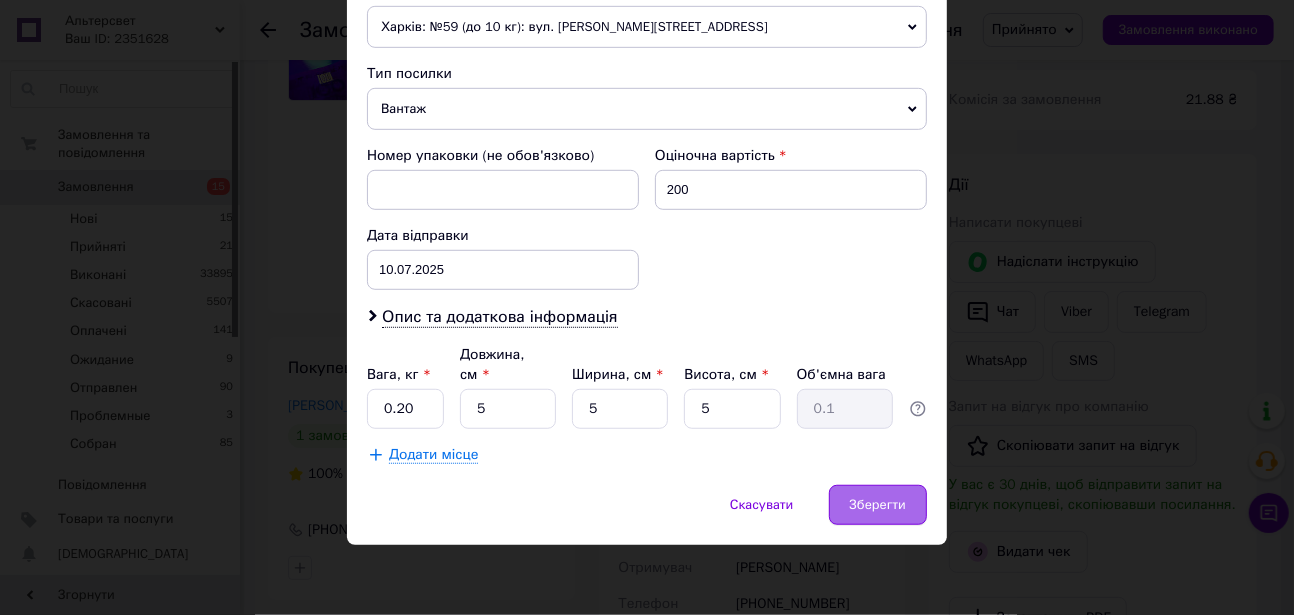 click on "Зберегти" at bounding box center (878, 505) 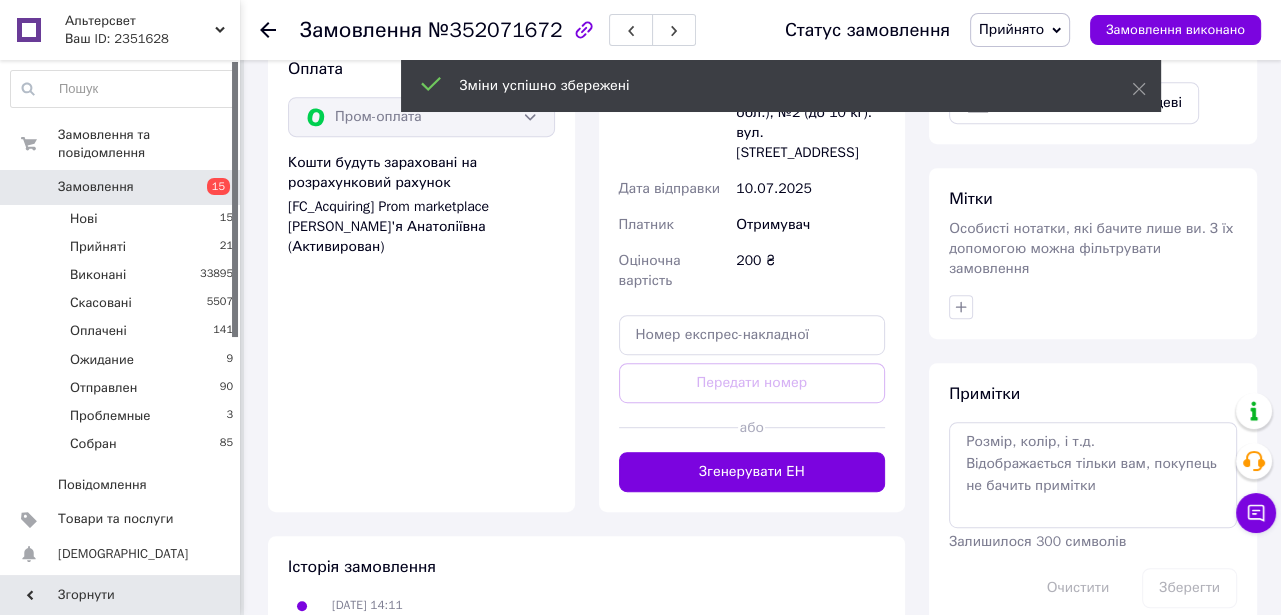 scroll, scrollTop: 1090, scrollLeft: 0, axis: vertical 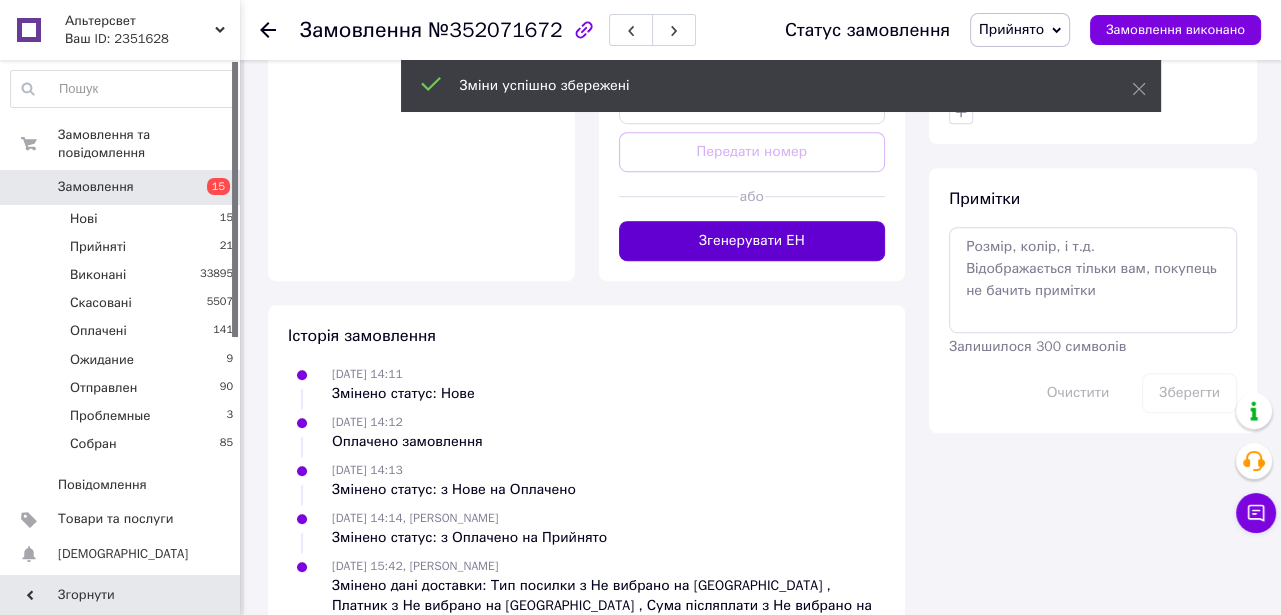 click on "Згенерувати ЕН" at bounding box center (752, 241) 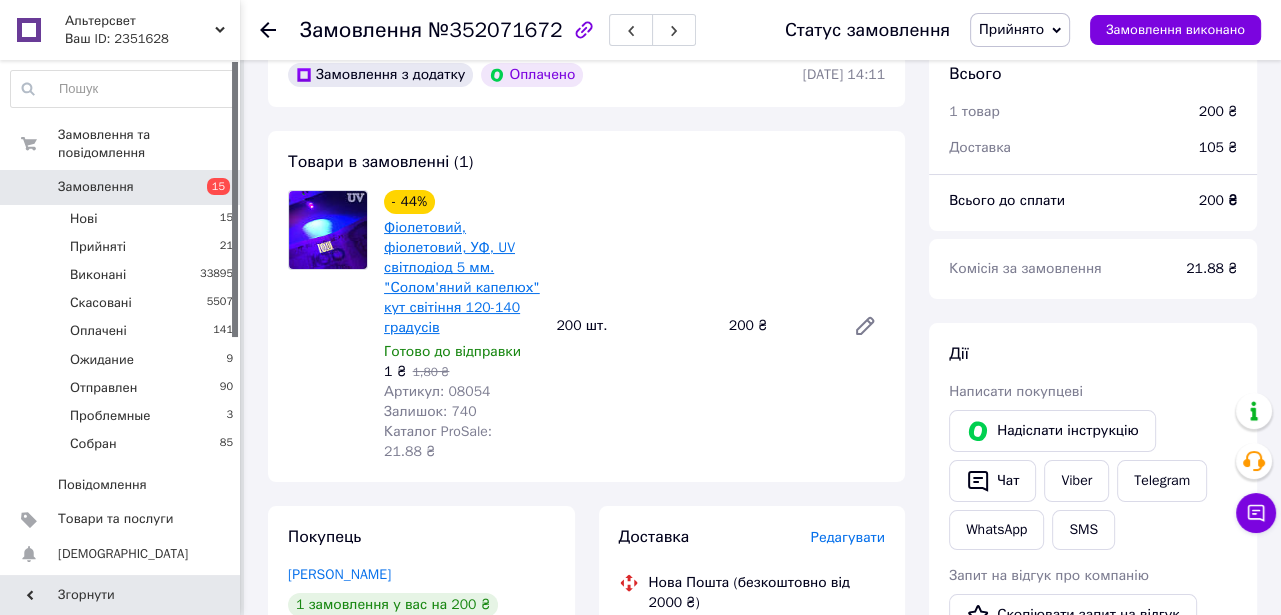 scroll, scrollTop: 90, scrollLeft: 0, axis: vertical 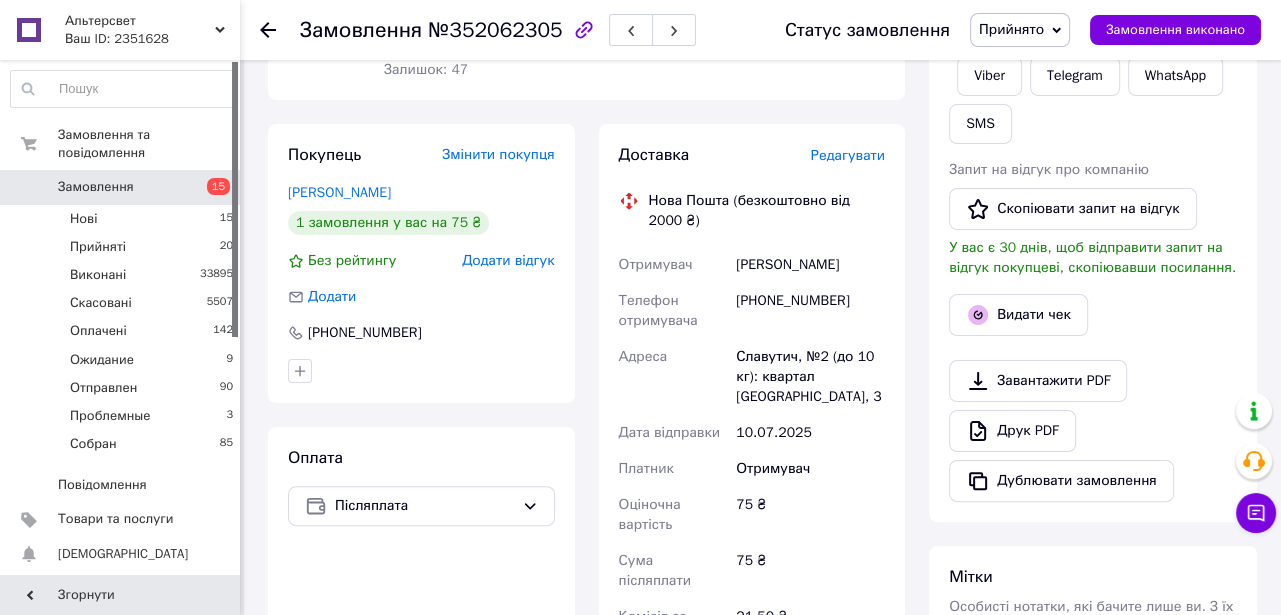 click on "Редагувати" at bounding box center (848, 155) 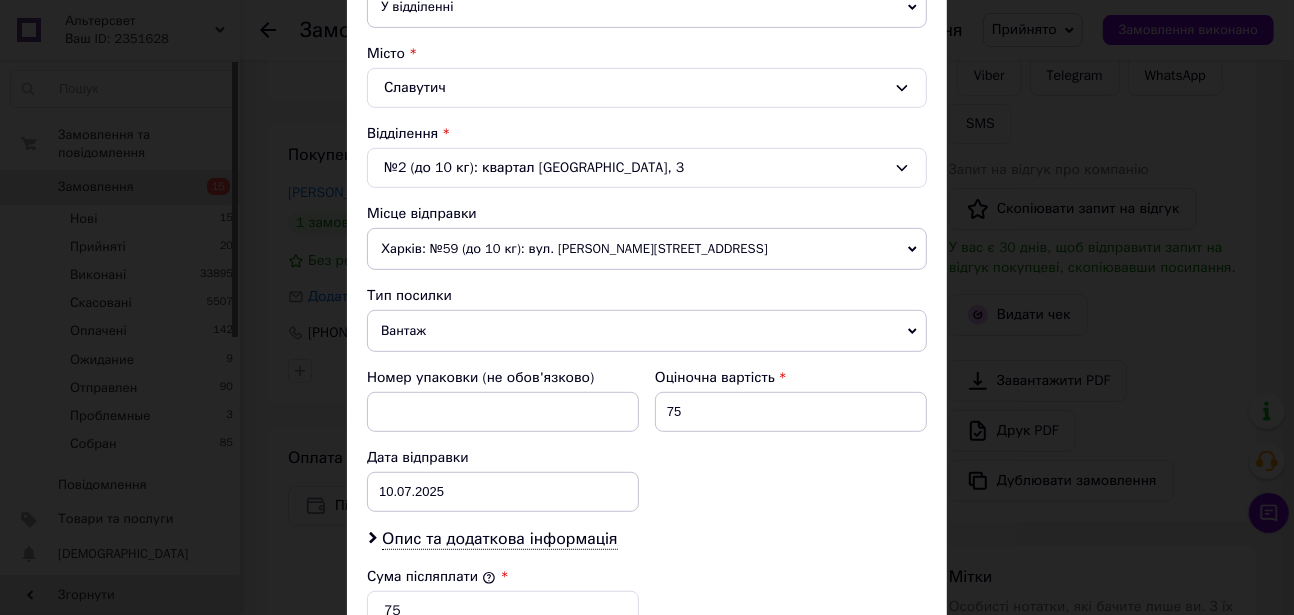 scroll, scrollTop: 818, scrollLeft: 0, axis: vertical 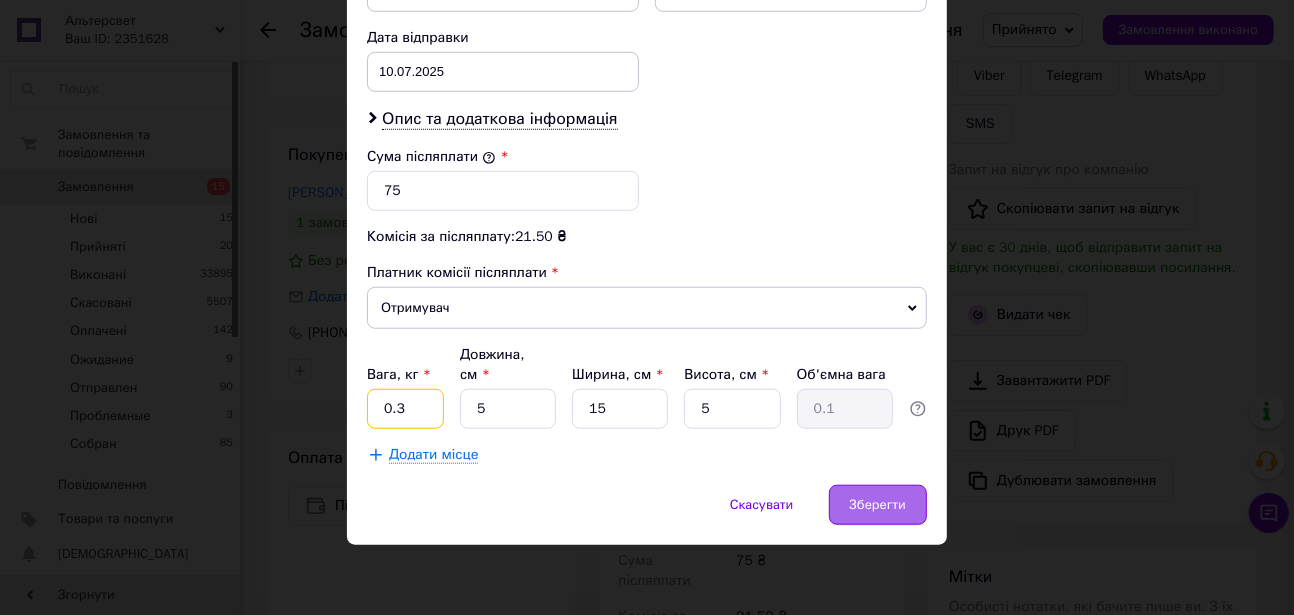type on "0.3" 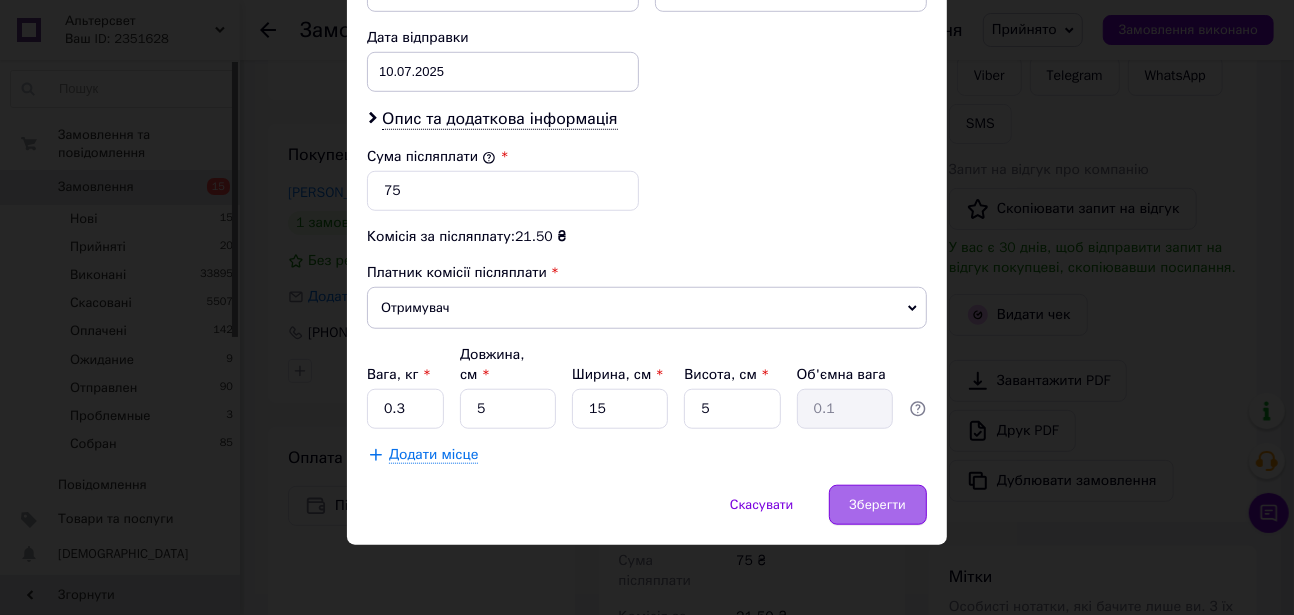click on "Зберегти" at bounding box center [878, 505] 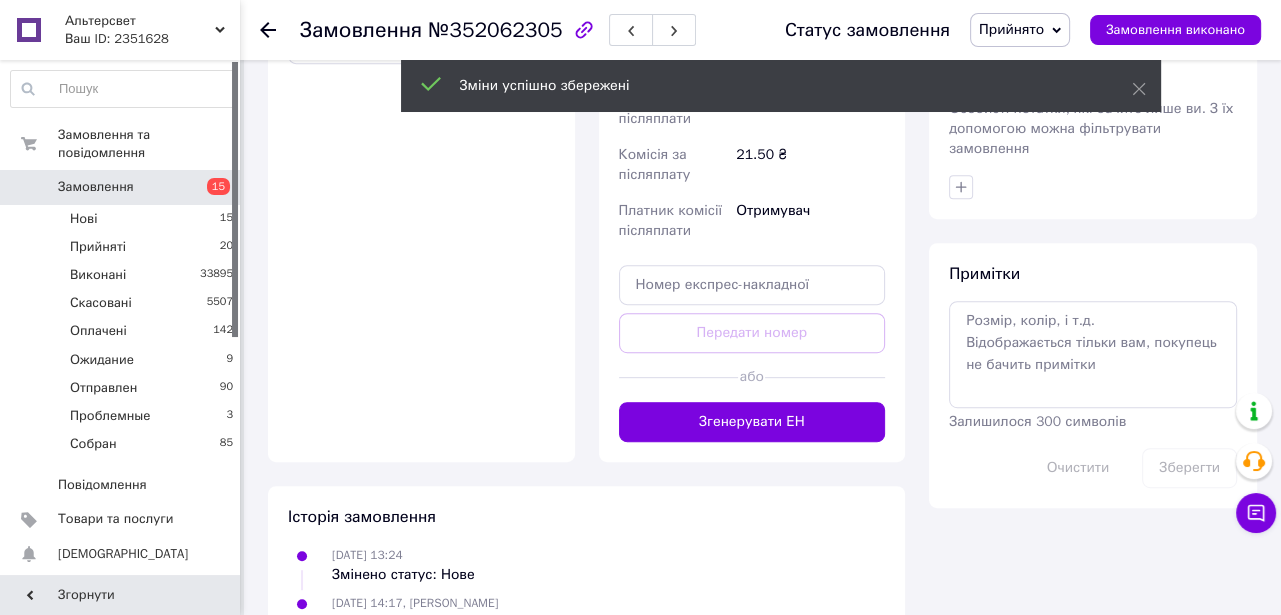 scroll, scrollTop: 909, scrollLeft: 0, axis: vertical 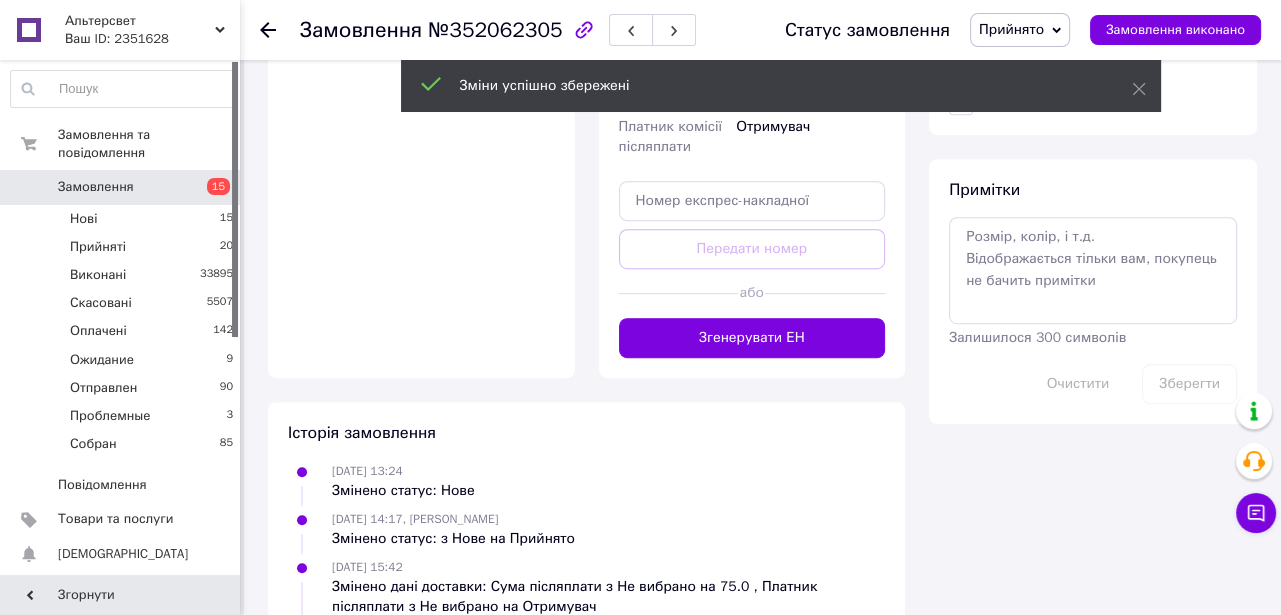 drag, startPoint x: 758, startPoint y: 465, endPoint x: 677, endPoint y: 453, distance: 81.88406 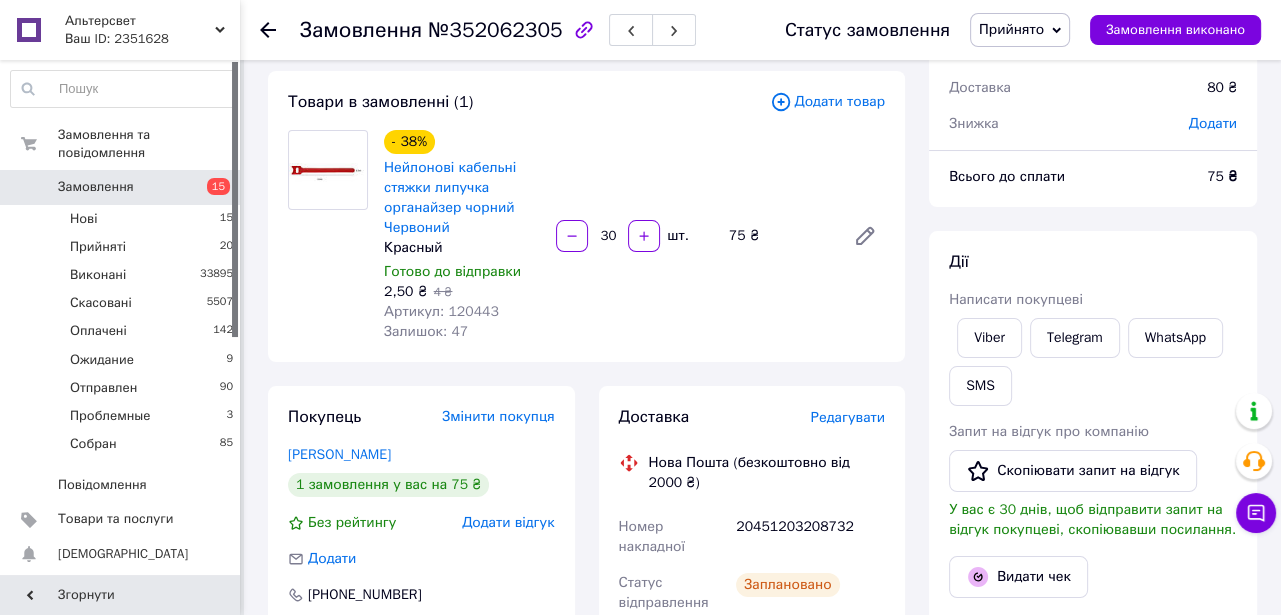 scroll, scrollTop: 0, scrollLeft: 0, axis: both 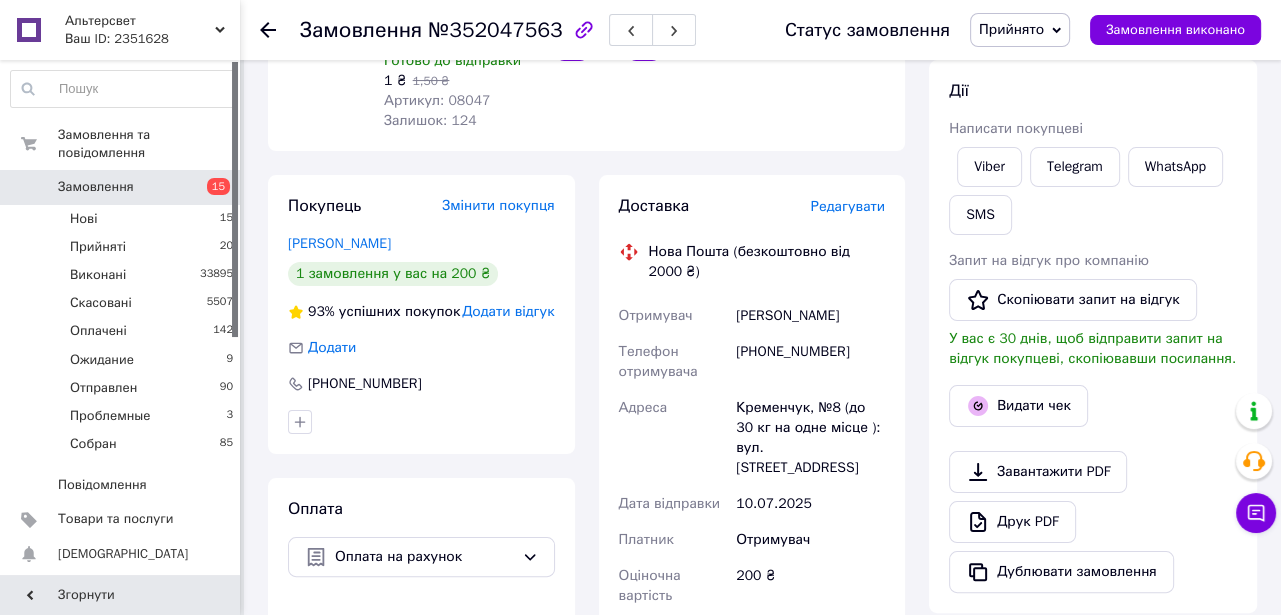 click on "Редагувати" at bounding box center [848, 206] 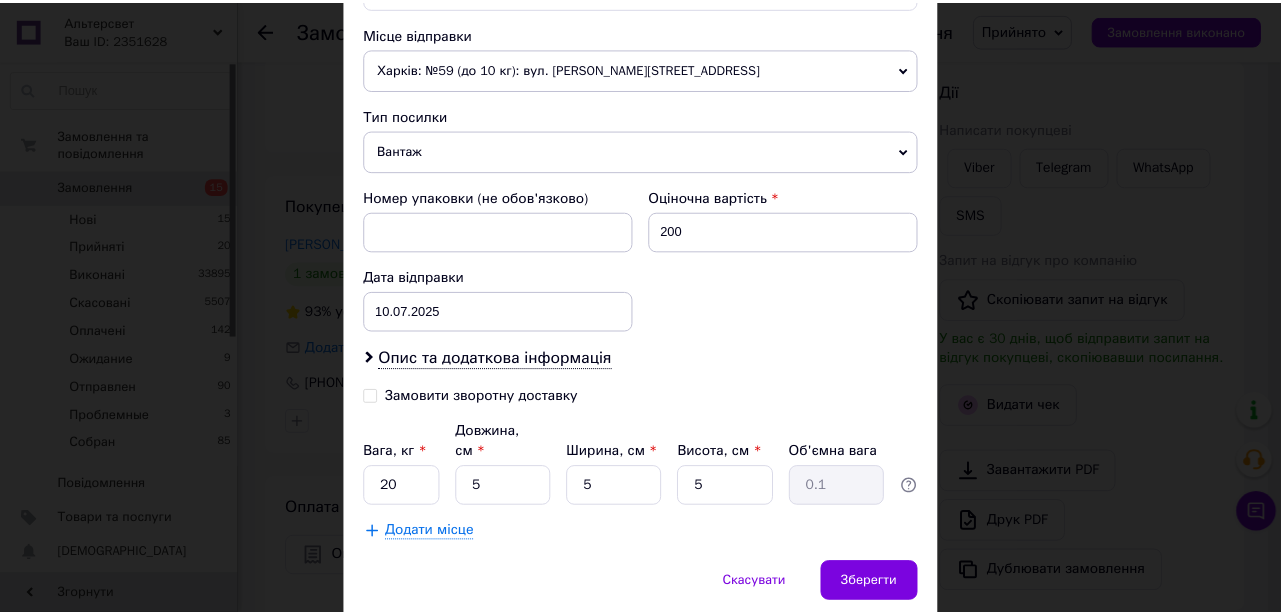 scroll, scrollTop: 818, scrollLeft: 0, axis: vertical 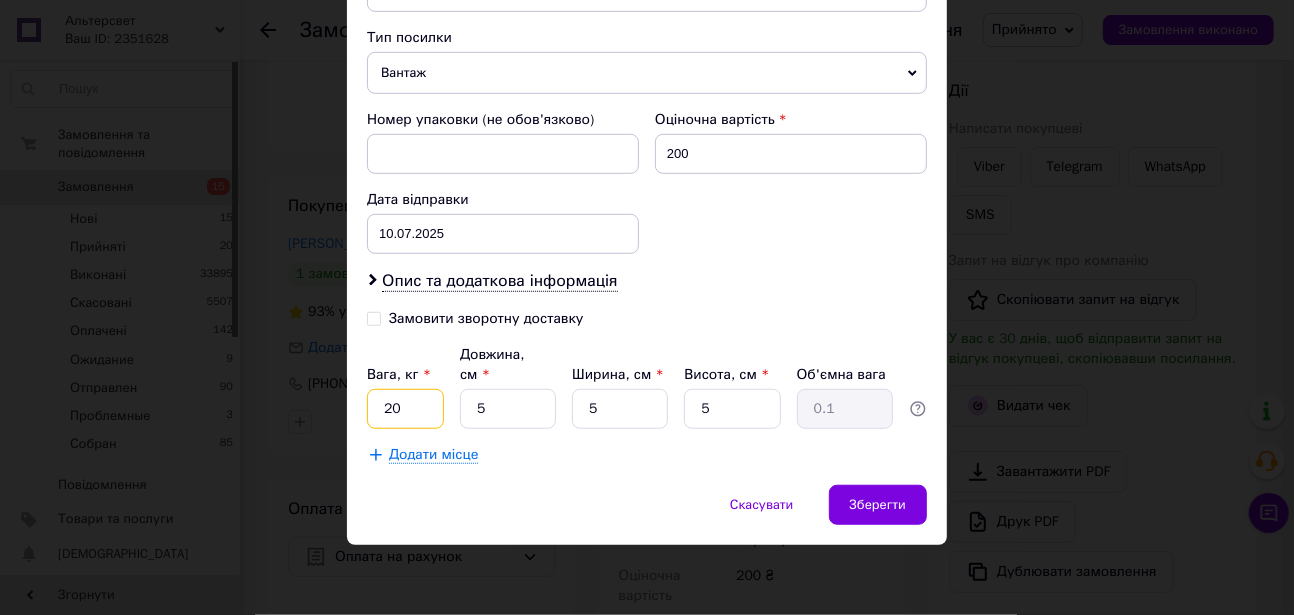 drag, startPoint x: 376, startPoint y: 407, endPoint x: 334, endPoint y: 520, distance: 120.552895 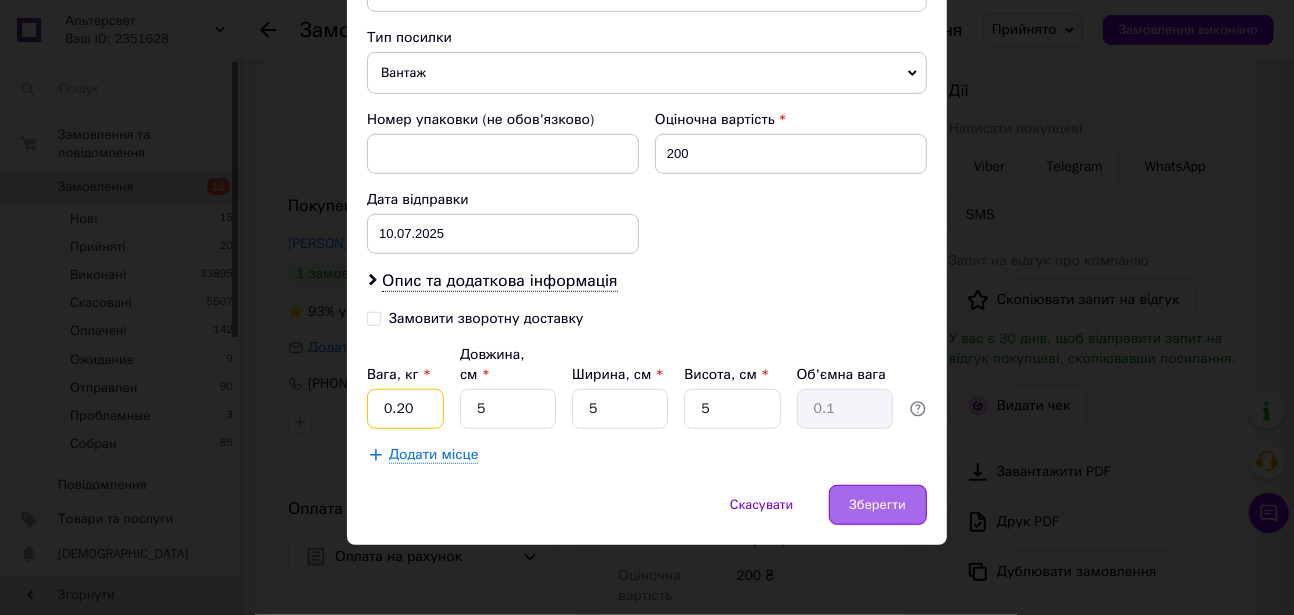 type on "0.20" 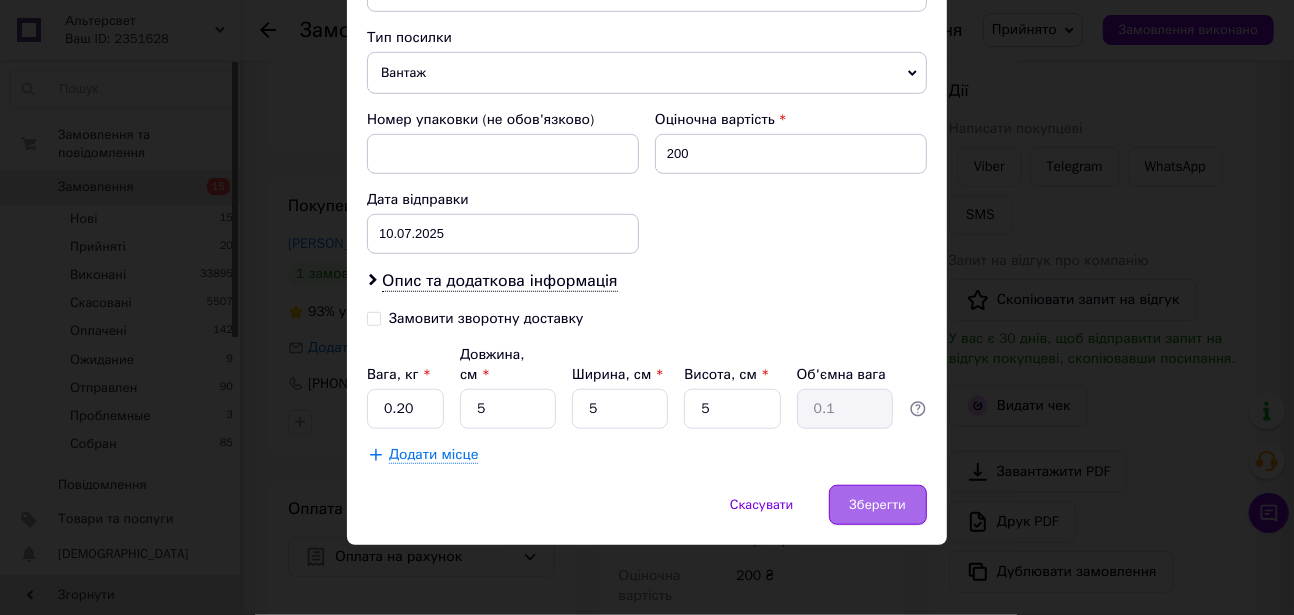 click on "Зберегти" at bounding box center [878, 505] 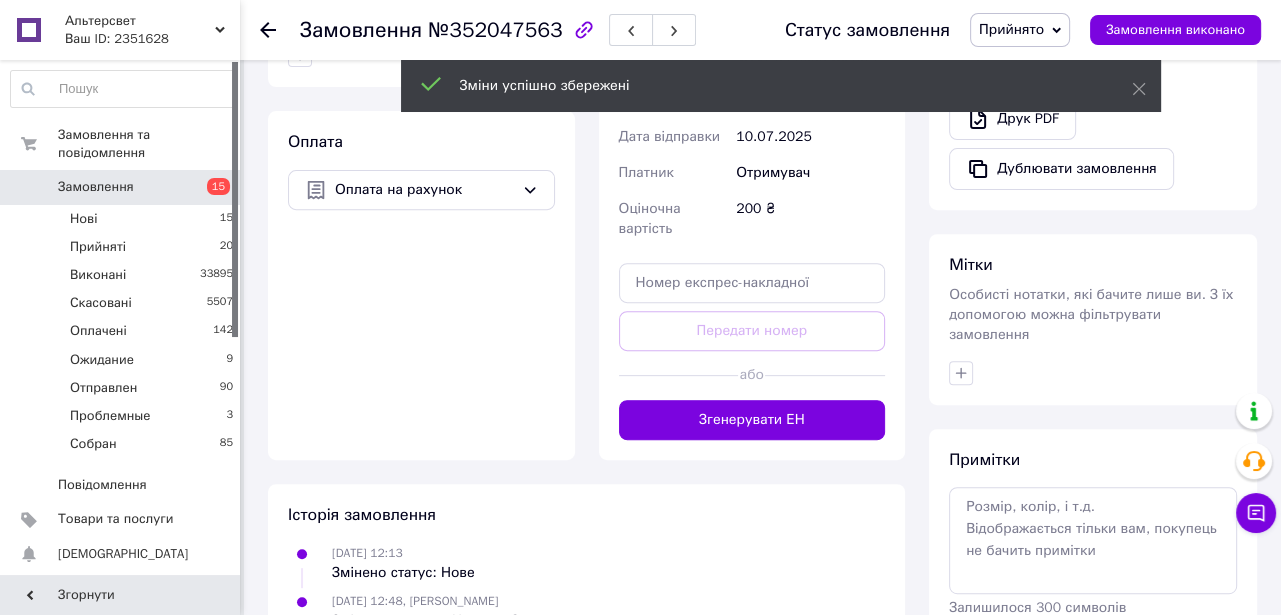 scroll, scrollTop: 727, scrollLeft: 0, axis: vertical 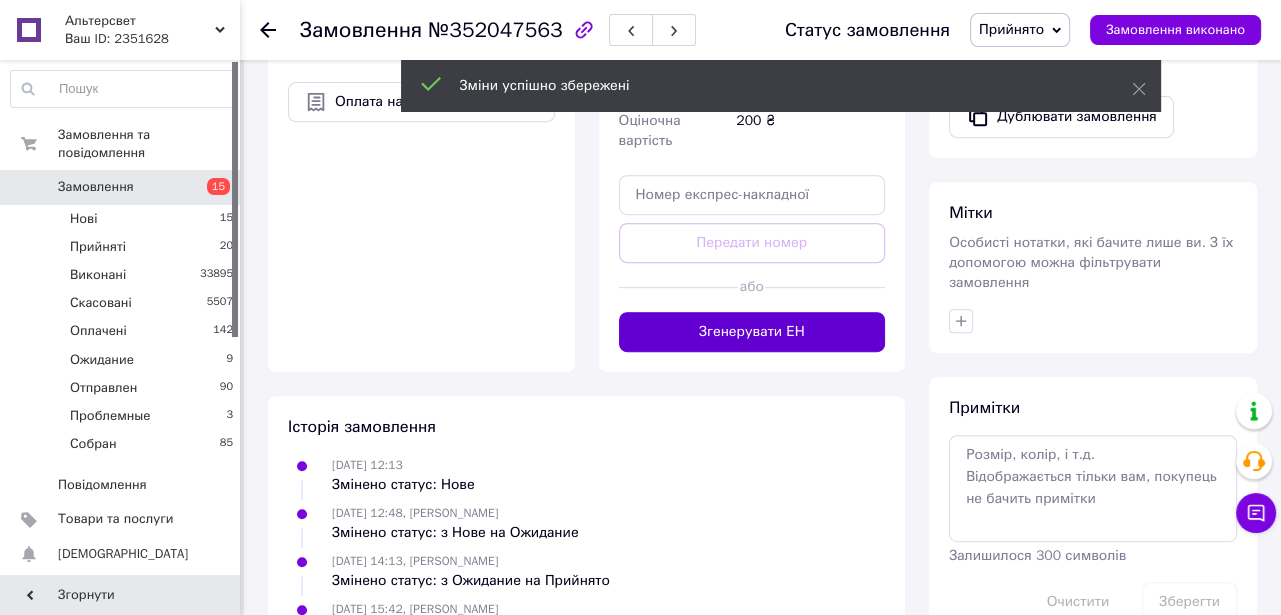 click on "Згенерувати ЕН" at bounding box center (752, 332) 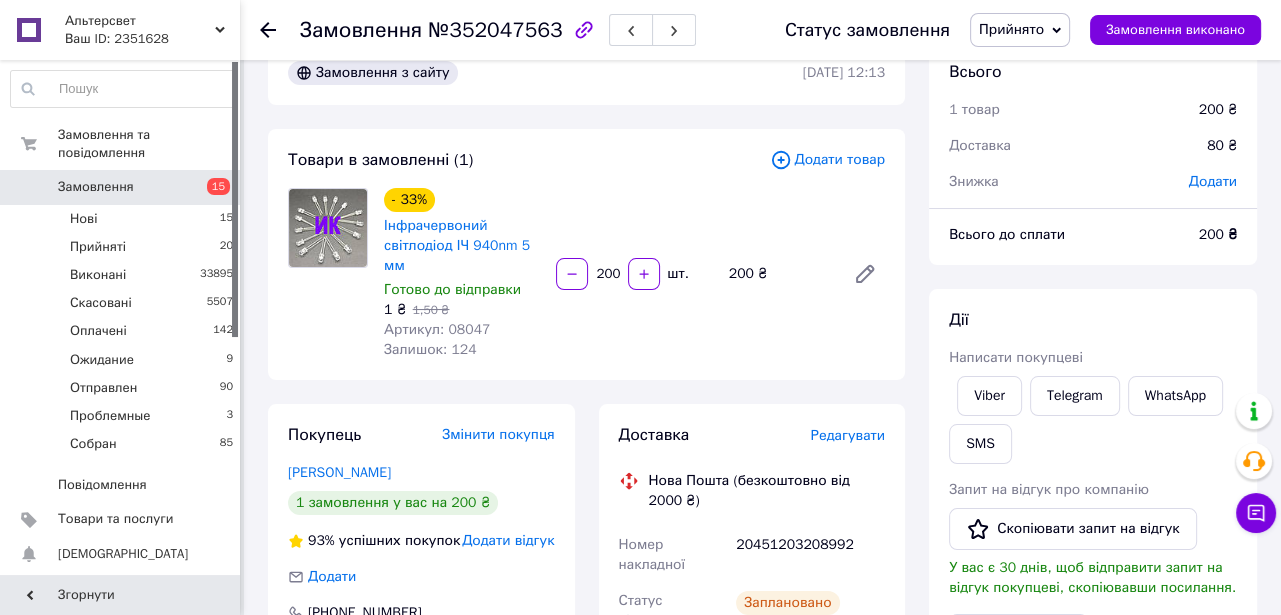 scroll, scrollTop: 0, scrollLeft: 0, axis: both 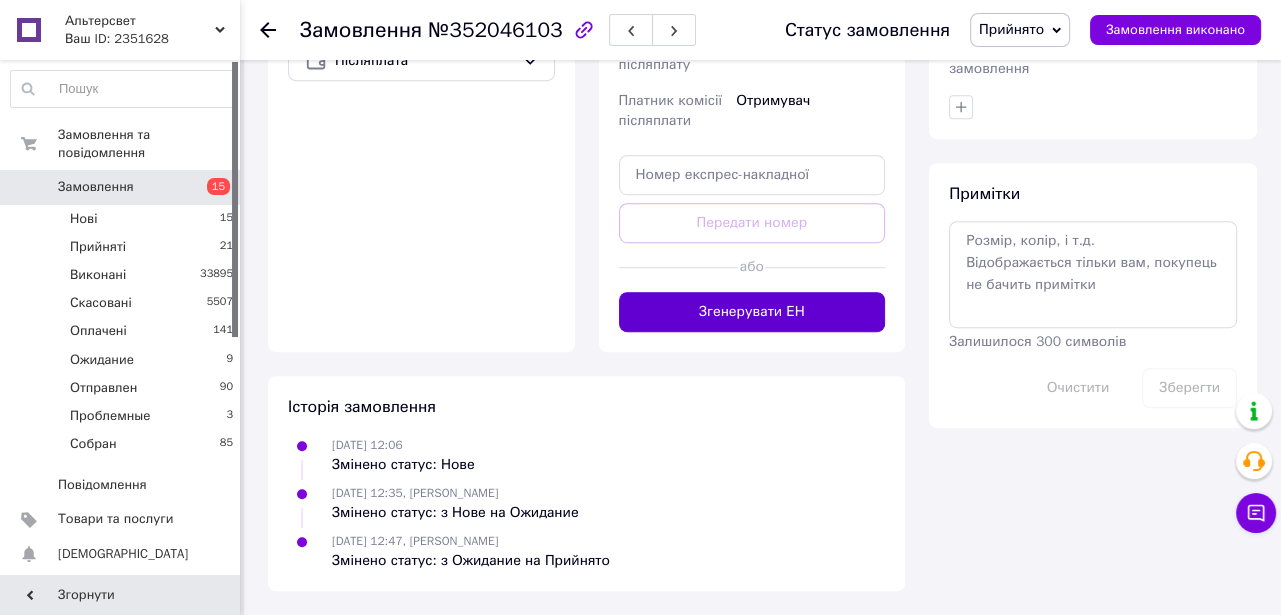 click on "Згенерувати ЕН" at bounding box center [752, 312] 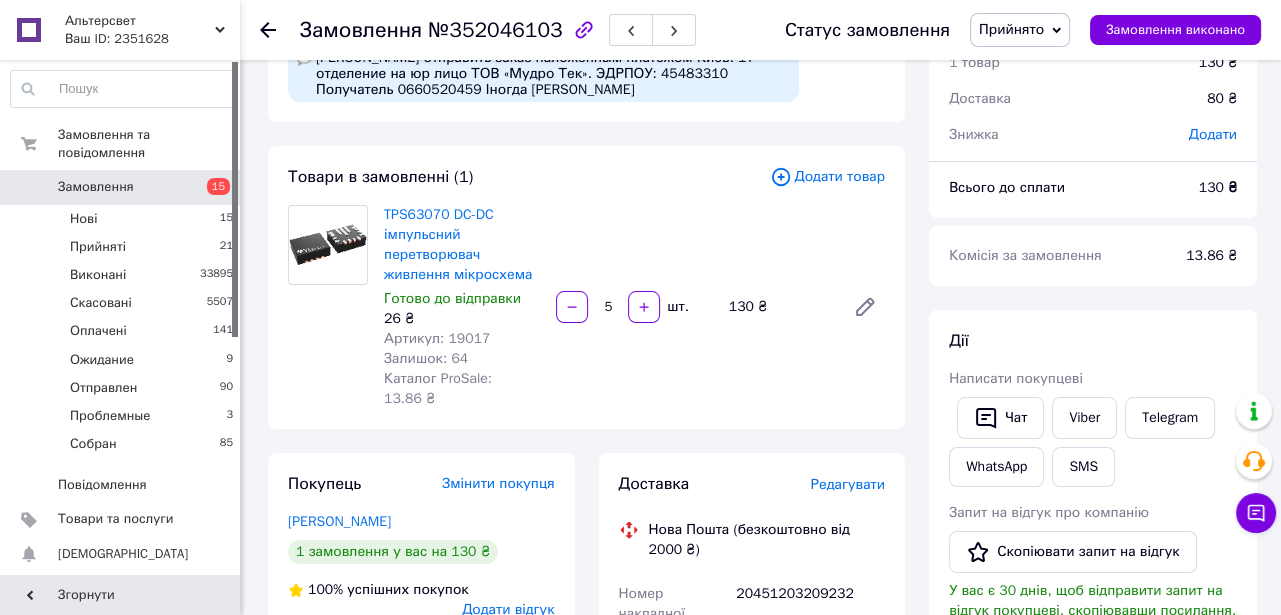 scroll, scrollTop: 0, scrollLeft: 0, axis: both 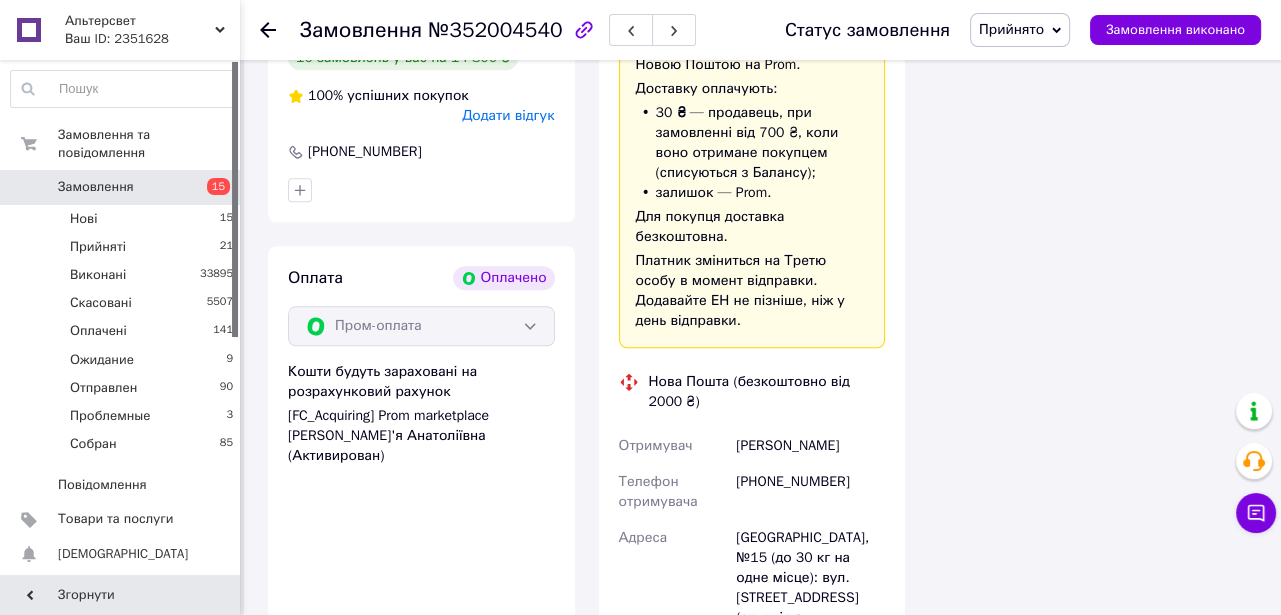 click on "Редагувати" at bounding box center (848, -10) 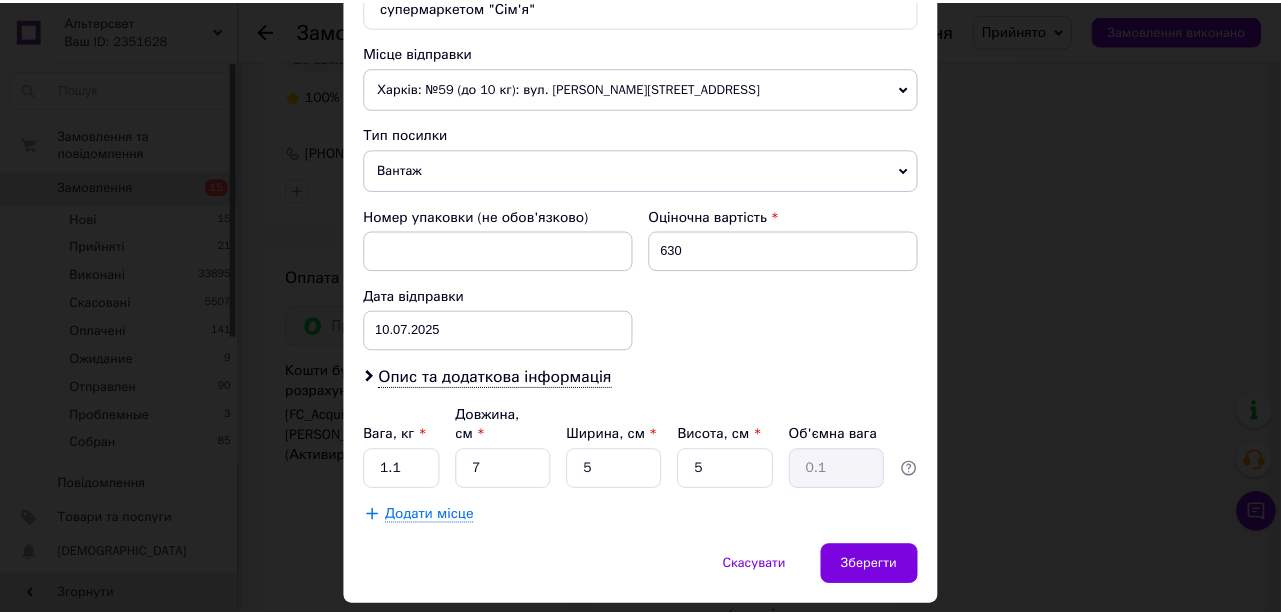 scroll, scrollTop: 808, scrollLeft: 0, axis: vertical 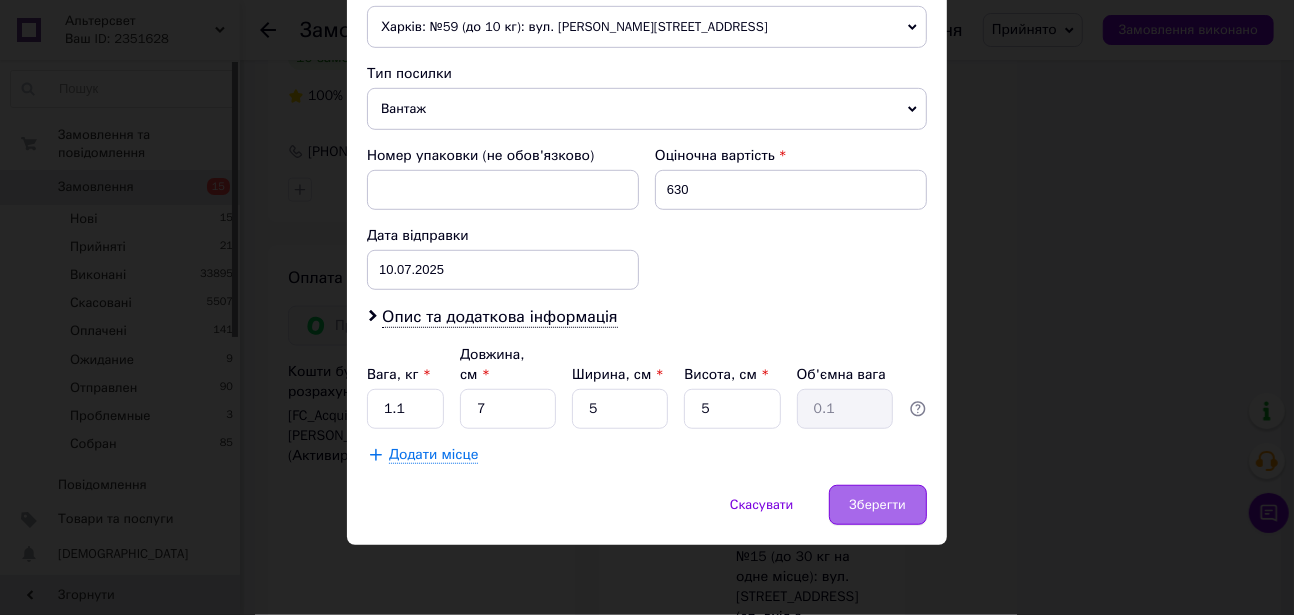 click on "Зберегти" at bounding box center (878, 505) 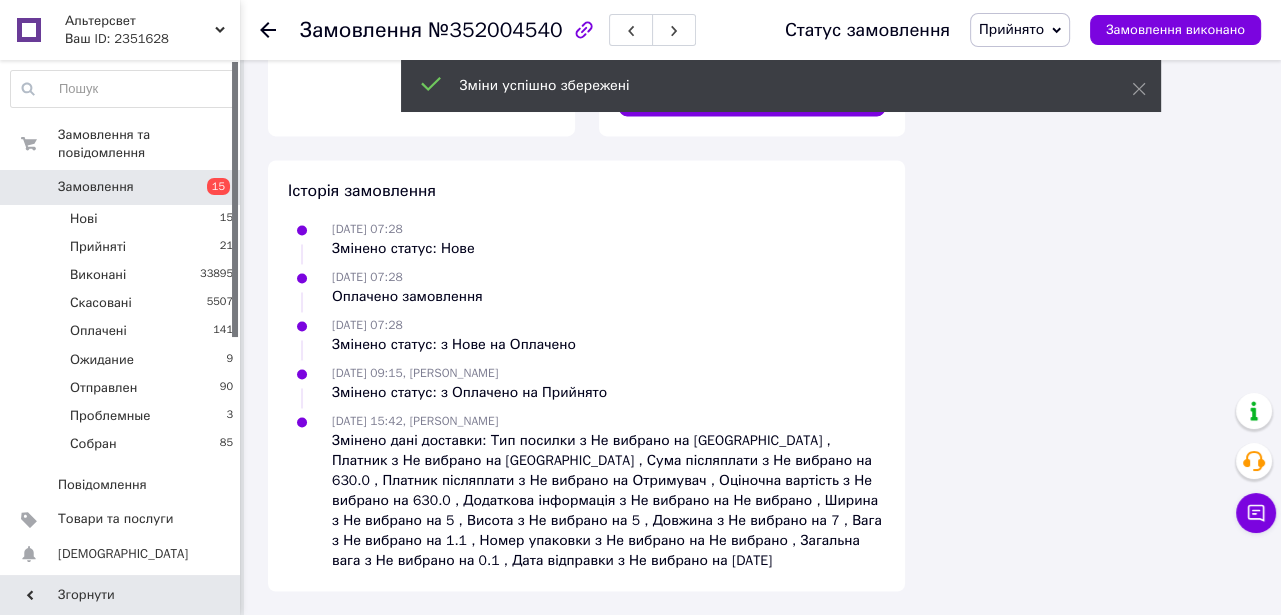 scroll, scrollTop: 2818, scrollLeft: 0, axis: vertical 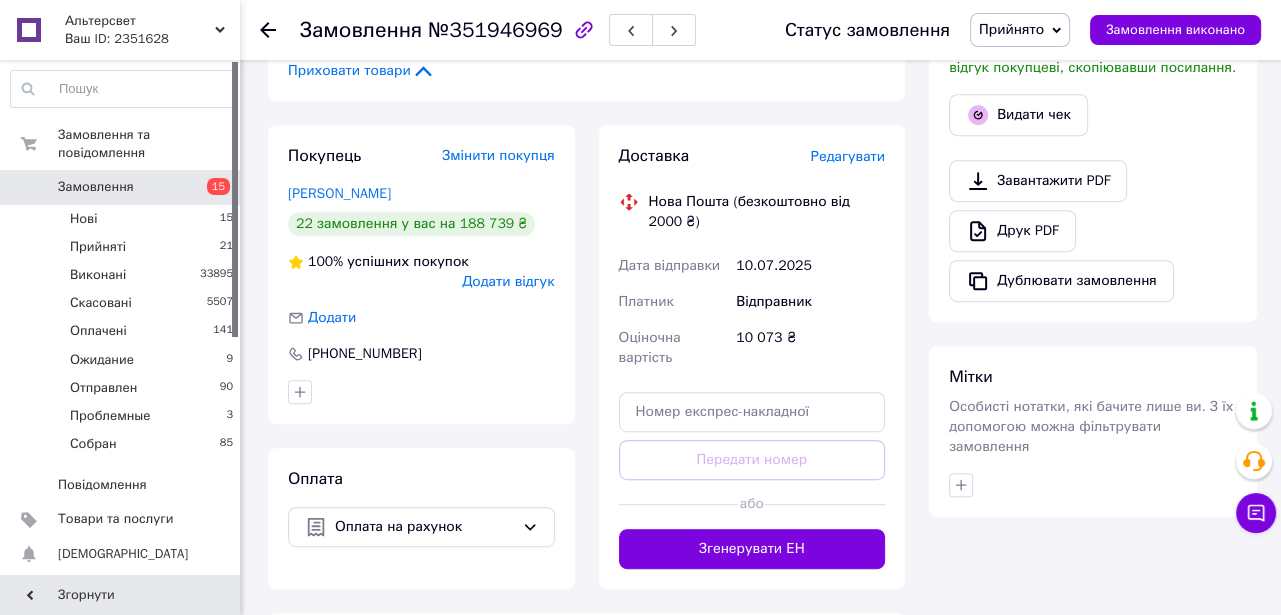 click on "Редагувати" at bounding box center [848, 156] 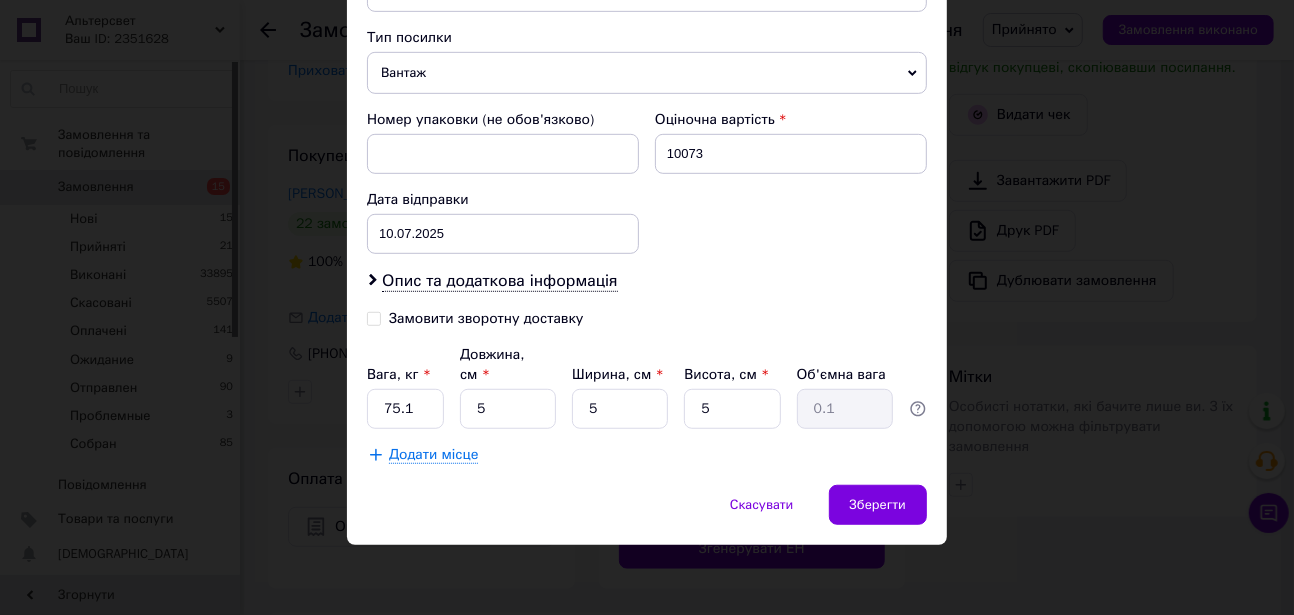 scroll, scrollTop: 738, scrollLeft: 0, axis: vertical 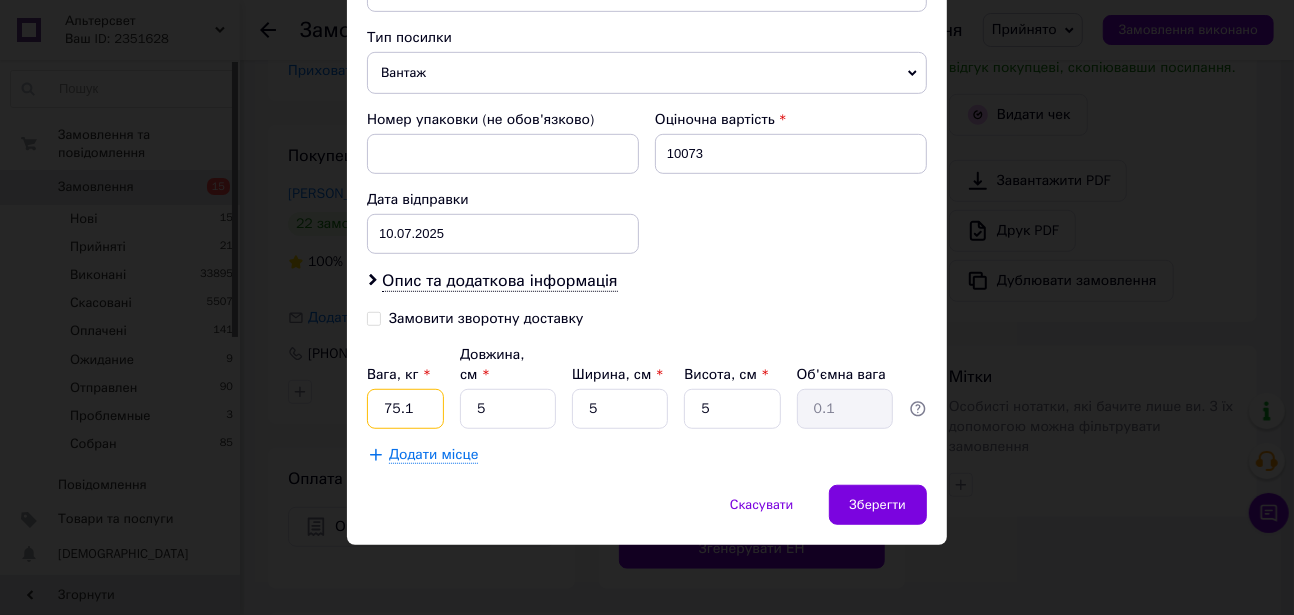click on "75.1" at bounding box center [405, 409] 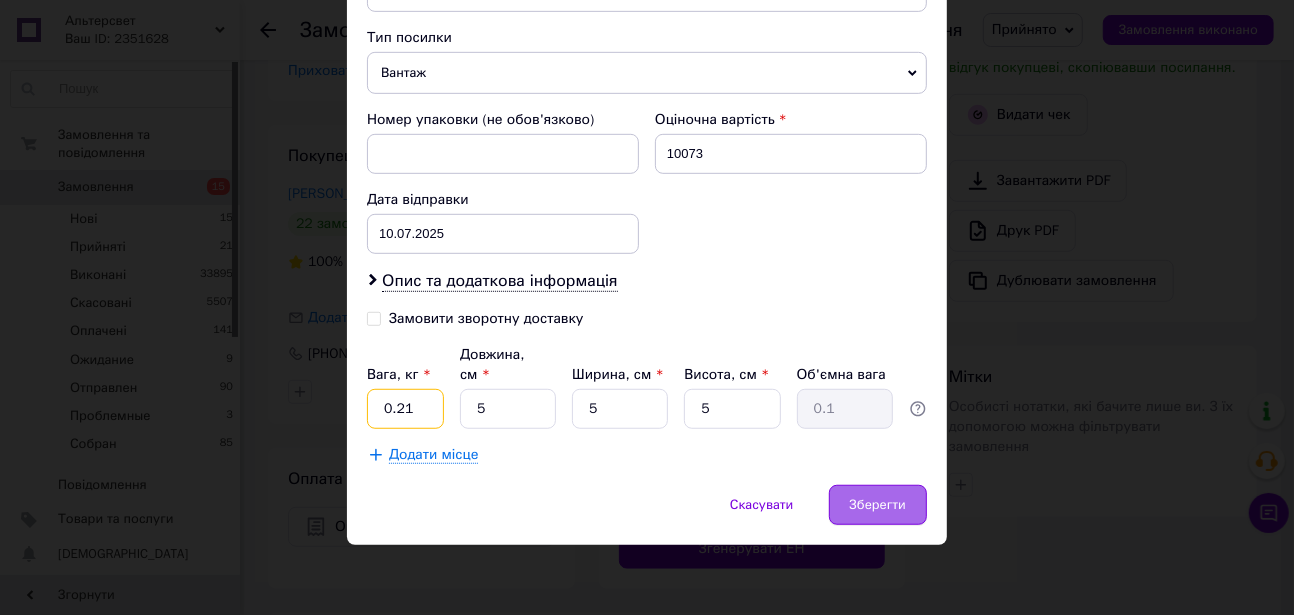 type on "0.21" 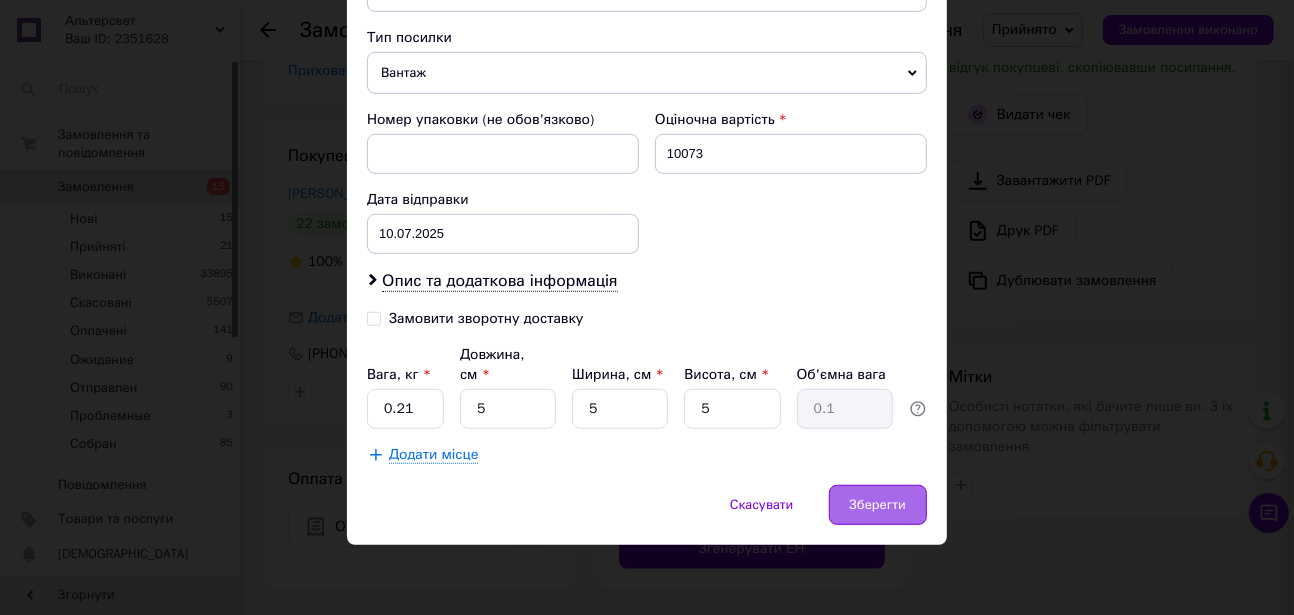 click on "Зберегти" at bounding box center [878, 505] 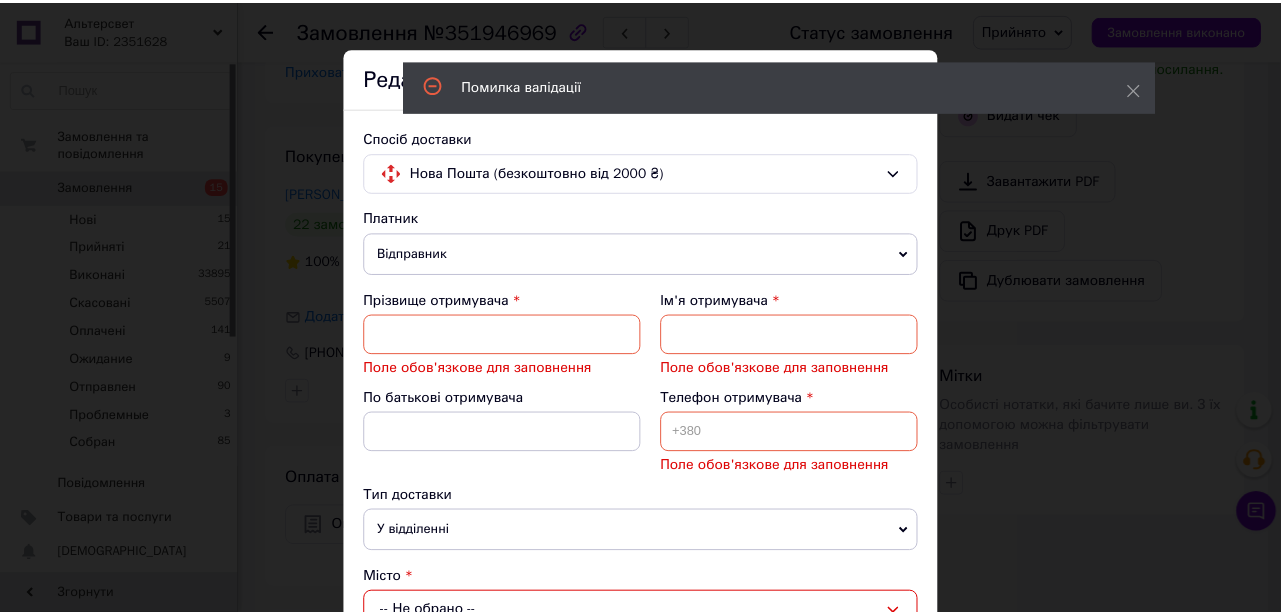 scroll, scrollTop: 0, scrollLeft: 0, axis: both 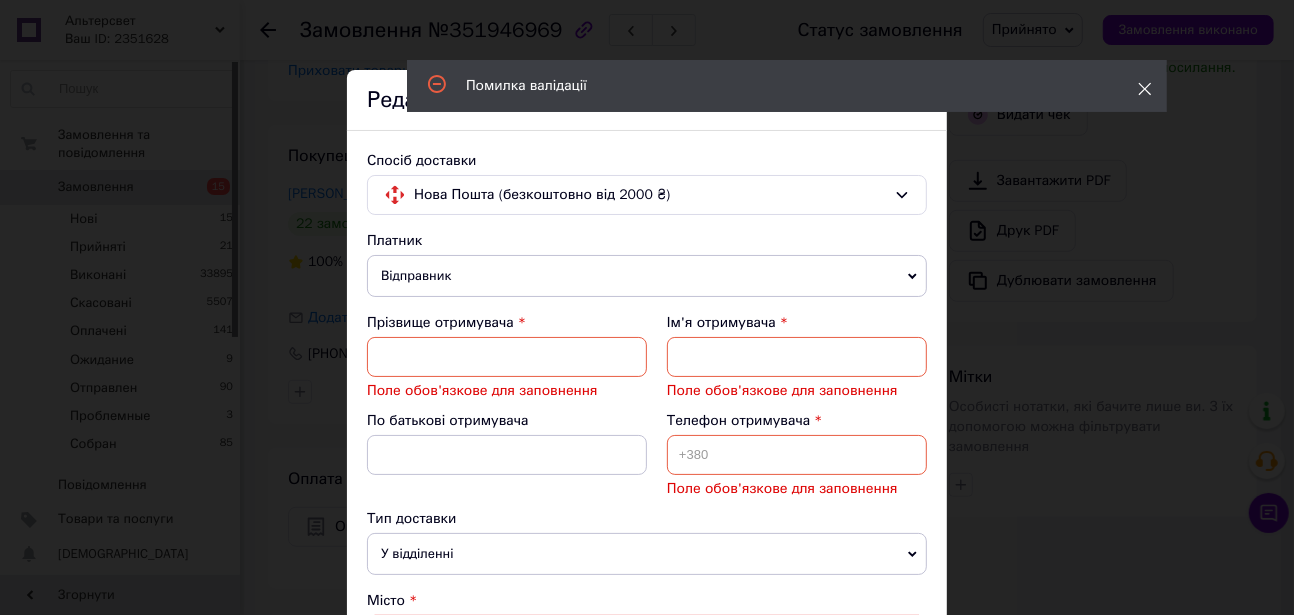 click 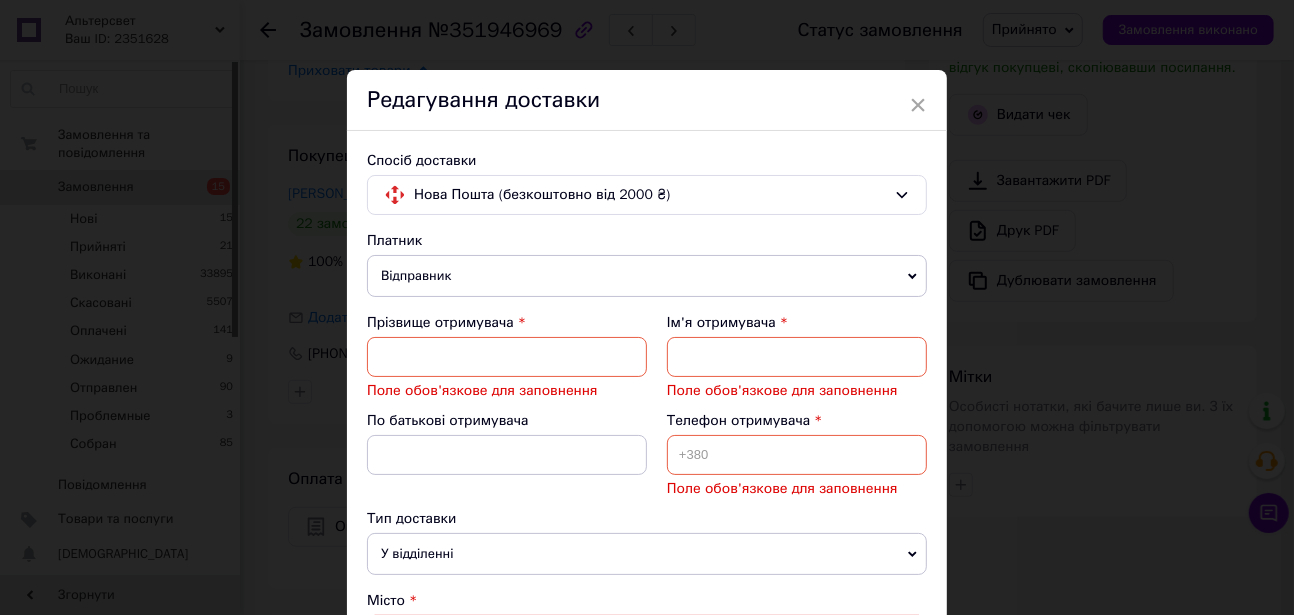 drag, startPoint x: 911, startPoint y: 109, endPoint x: 889, endPoint y: 178, distance: 72.42237 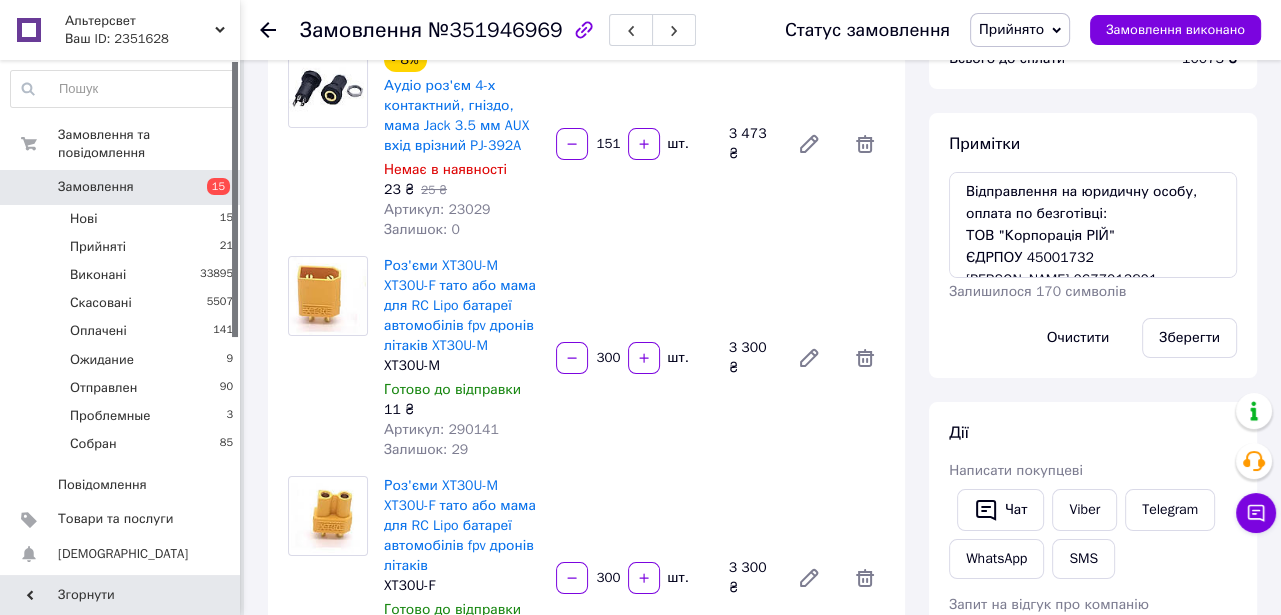 scroll, scrollTop: 181, scrollLeft: 0, axis: vertical 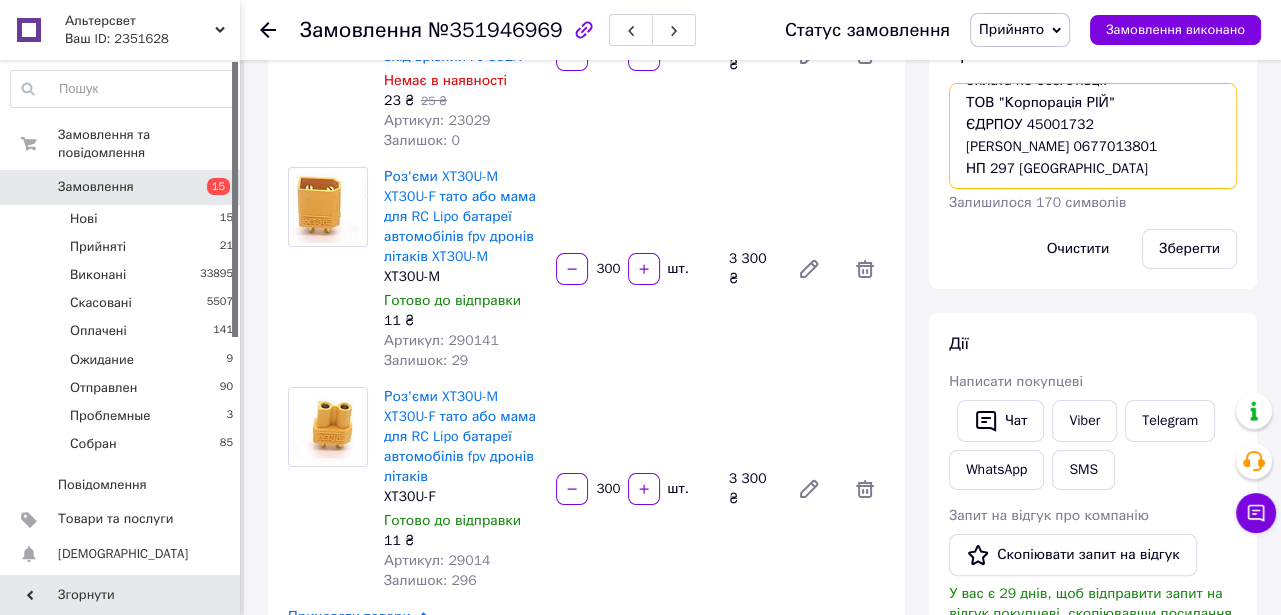 drag, startPoint x: 1192, startPoint y: 145, endPoint x: 1101, endPoint y: 153, distance: 91.350975 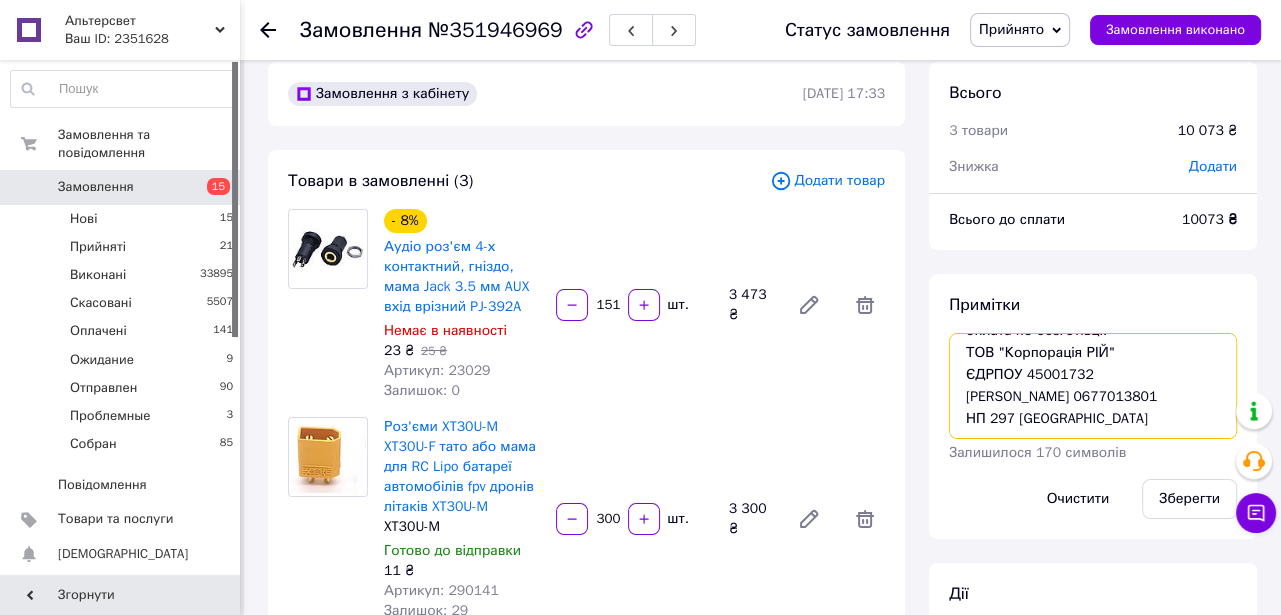 scroll, scrollTop: 0, scrollLeft: 0, axis: both 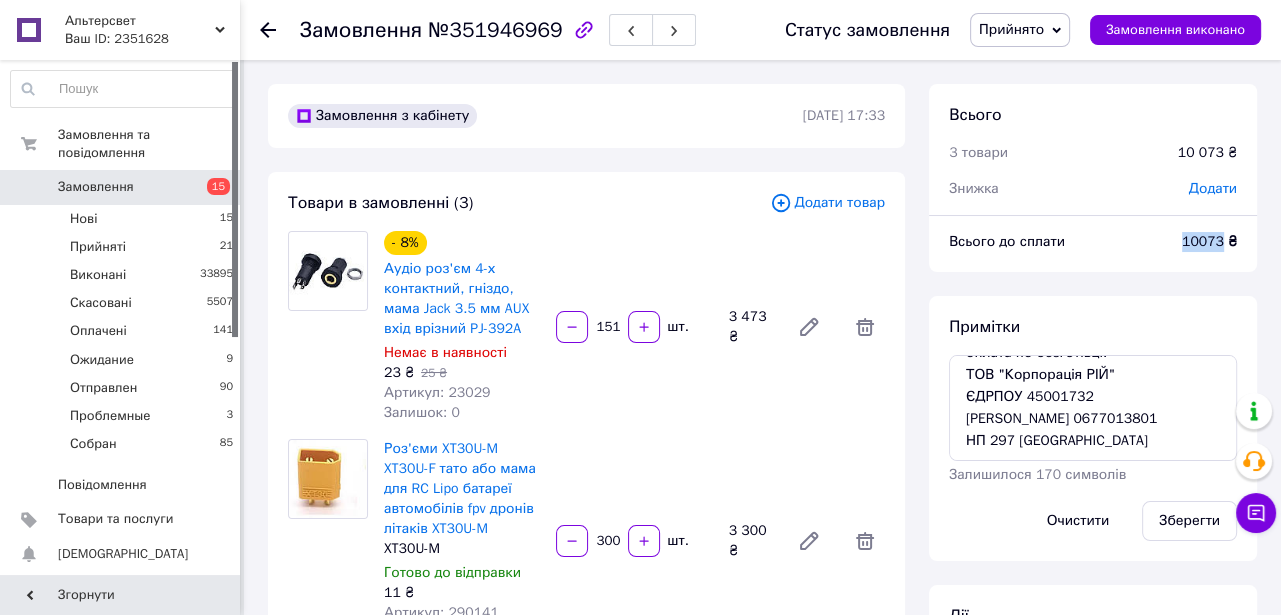 drag, startPoint x: 1221, startPoint y: 253, endPoint x: 1174, endPoint y: 248, distance: 47.26521 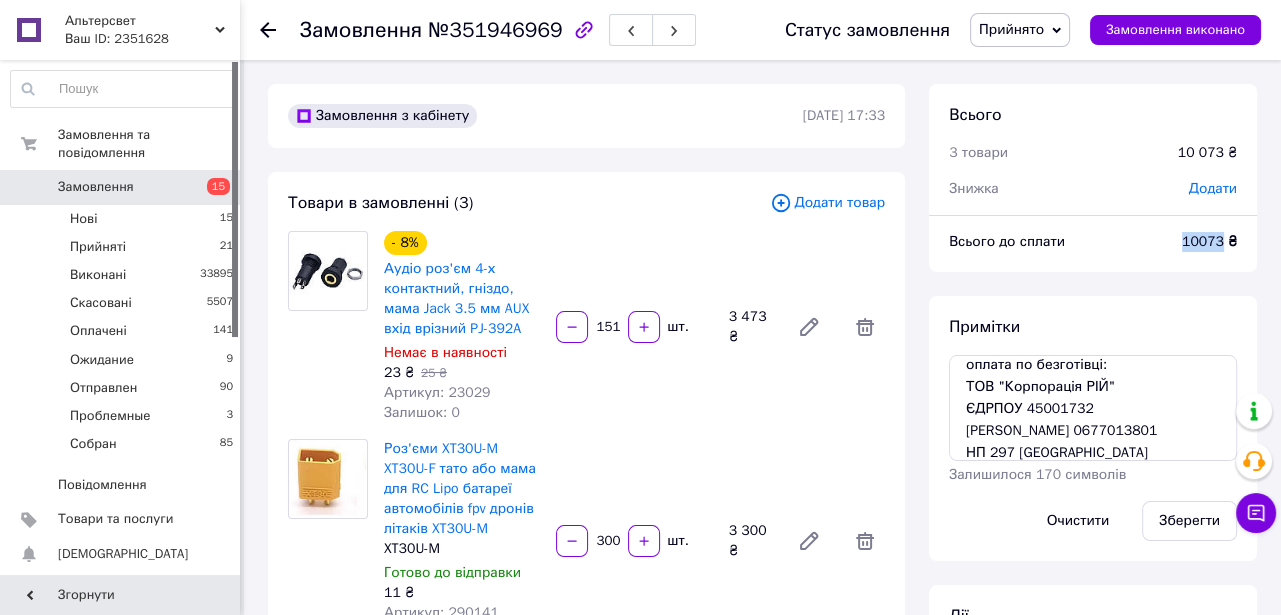 scroll, scrollTop: 0, scrollLeft: 0, axis: both 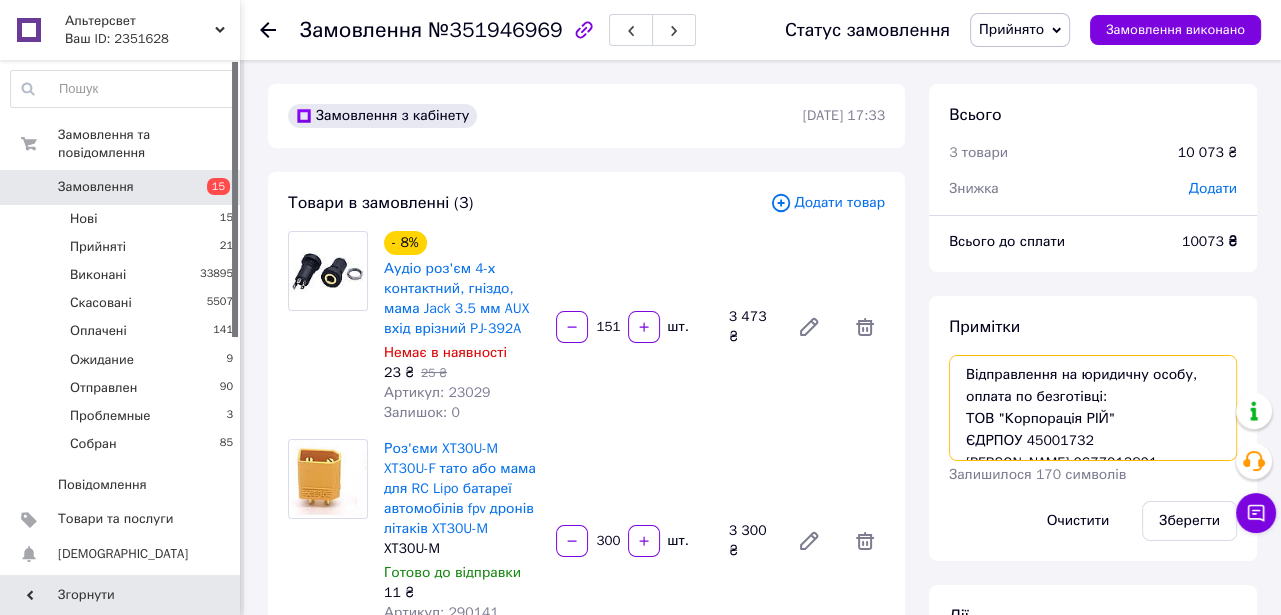 click on "Відправлення на юридичну особу, оплата по безготівці:
ТОВ "Корпорація РІЙ"
ЄДРПОУ 45001732
Гайдай Святослав 0677013801
НП 297 київ" at bounding box center [1093, 408] 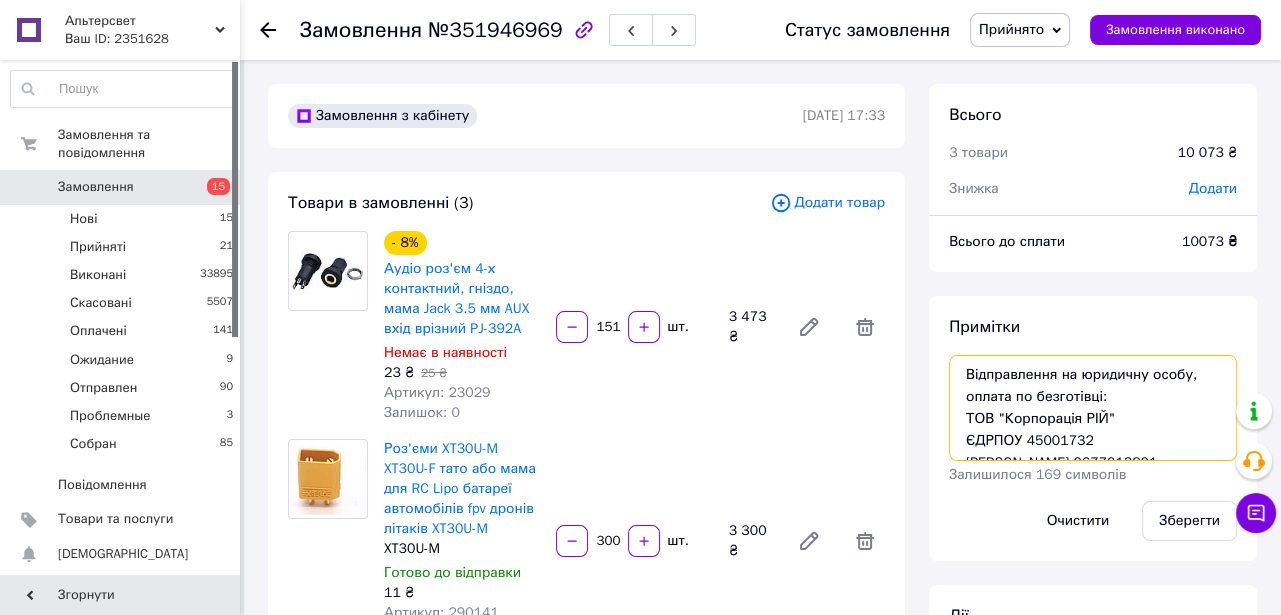 click on "Відправлення на юридичну особу, оплата по безготівці:
ТОВ "Корпорація РІЙ"
ЄДРПОУ 45001732
Гайдай Святослав 0677013801
НП 297 київ" at bounding box center [1093, 408] 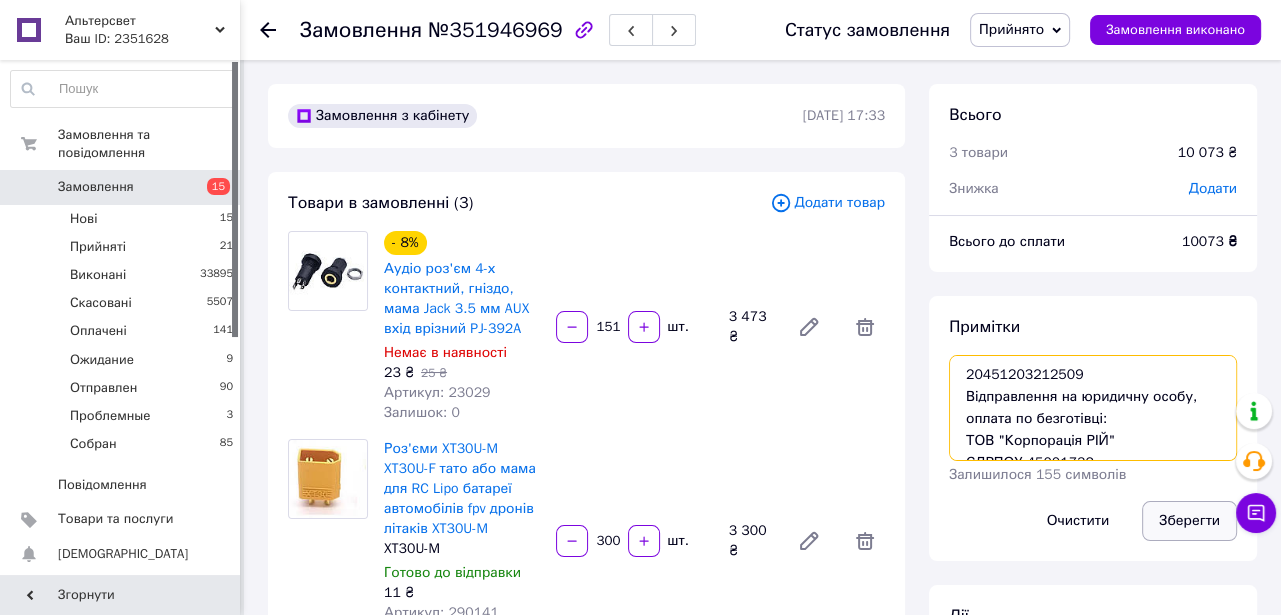type on "20451203212509
Відправлення на юридичну особу, оплата по безготівці:
ТОВ "Корпорація РІЙ"
ЄДРПОУ 45001732
Гайдай Святослав 0677013801
НП 297 київ" 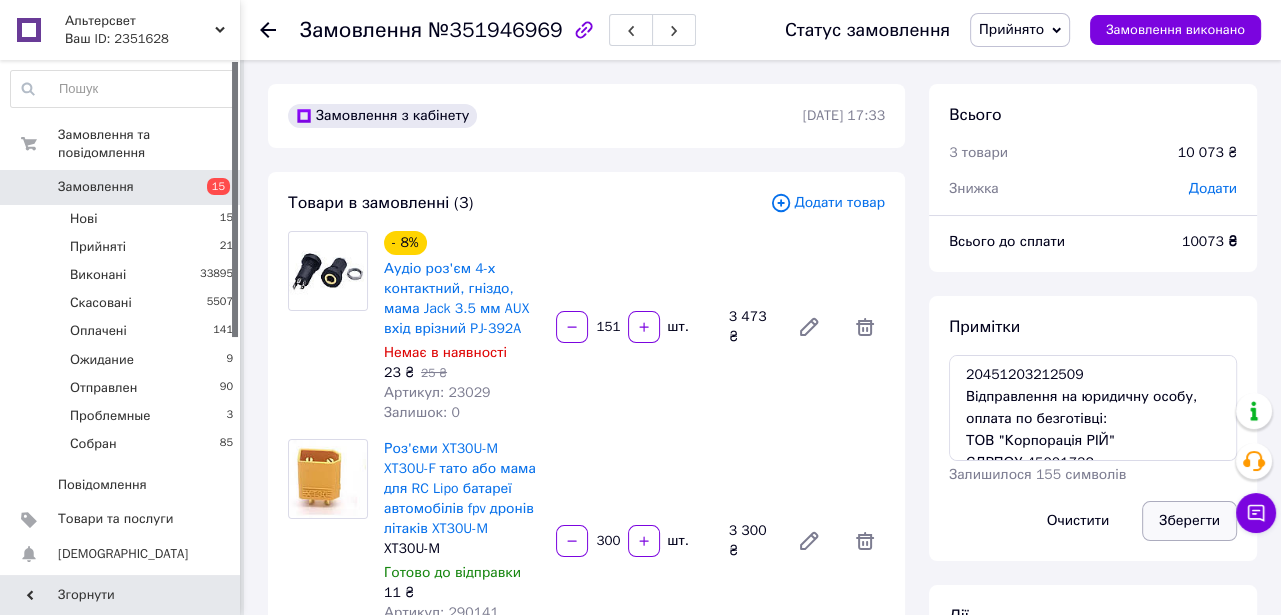 drag, startPoint x: 1202, startPoint y: 528, endPoint x: 1173, endPoint y: 527, distance: 29.017237 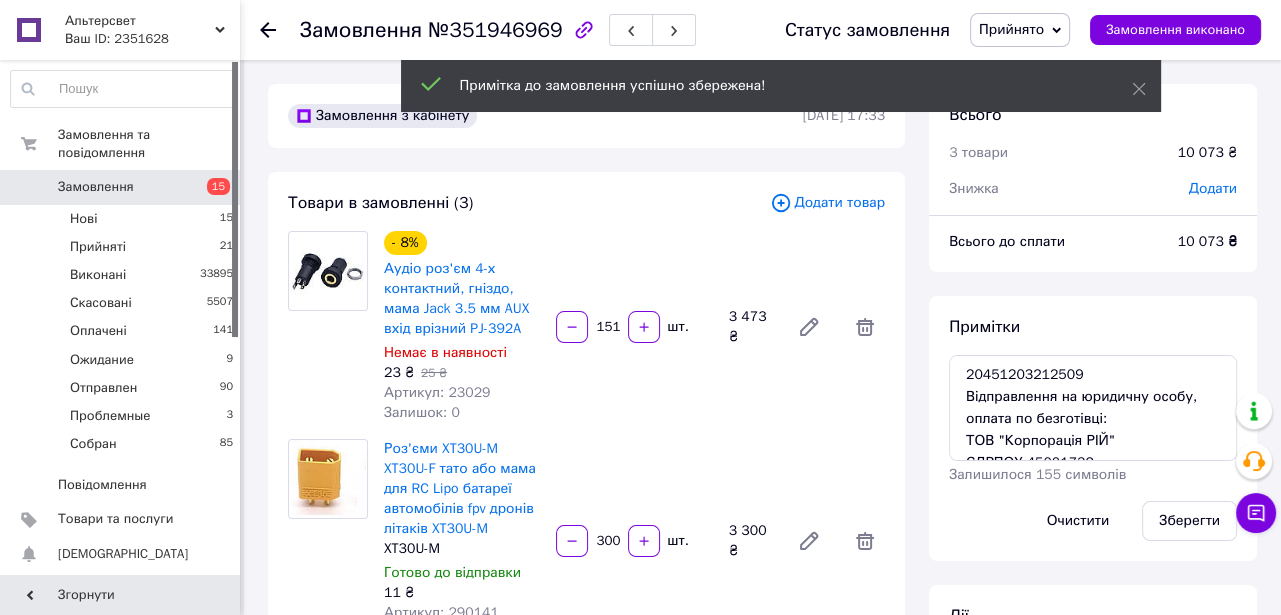 scroll, scrollTop: 275, scrollLeft: 0, axis: vertical 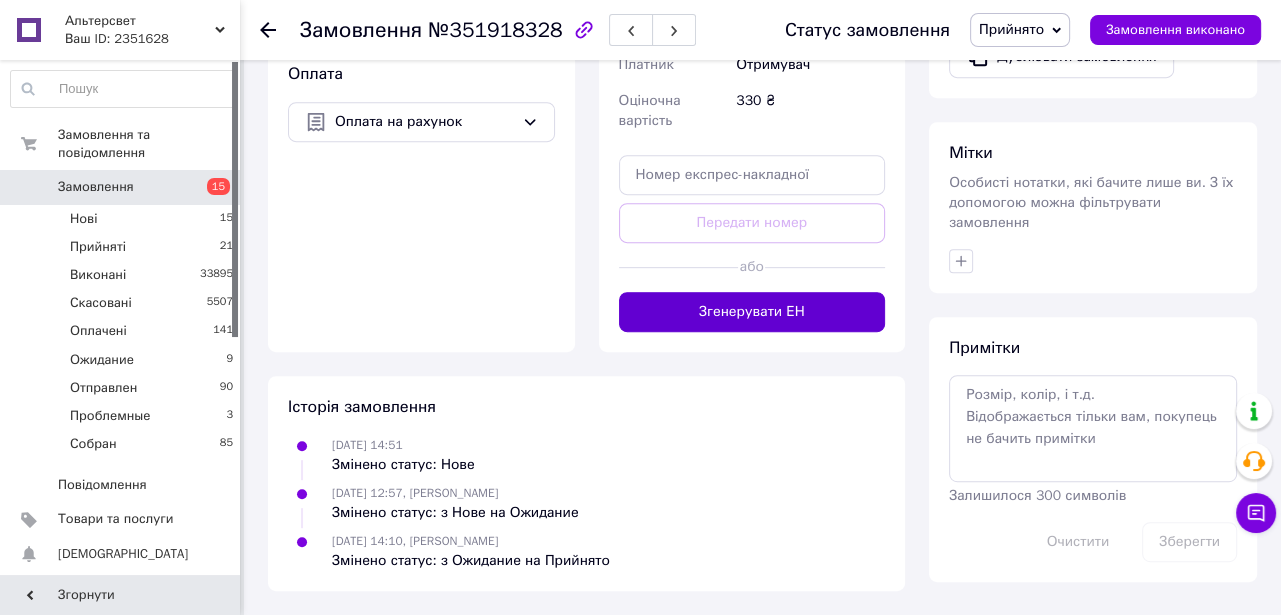 click on "Згенерувати ЕН" at bounding box center (752, 312) 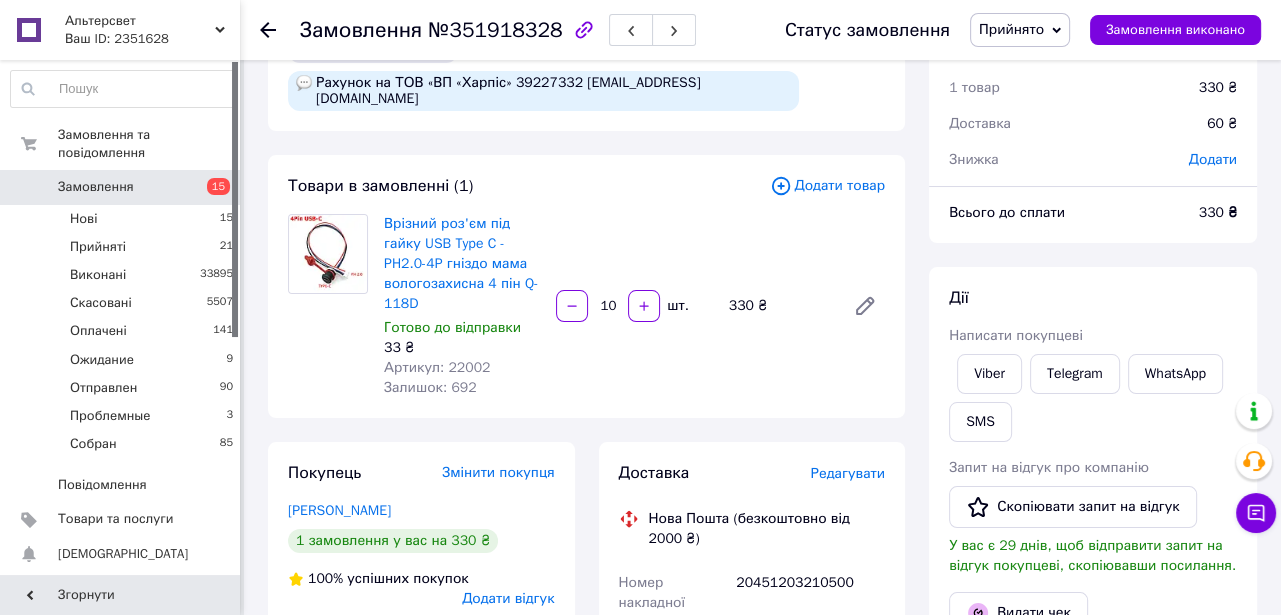 scroll, scrollTop: 0, scrollLeft: 0, axis: both 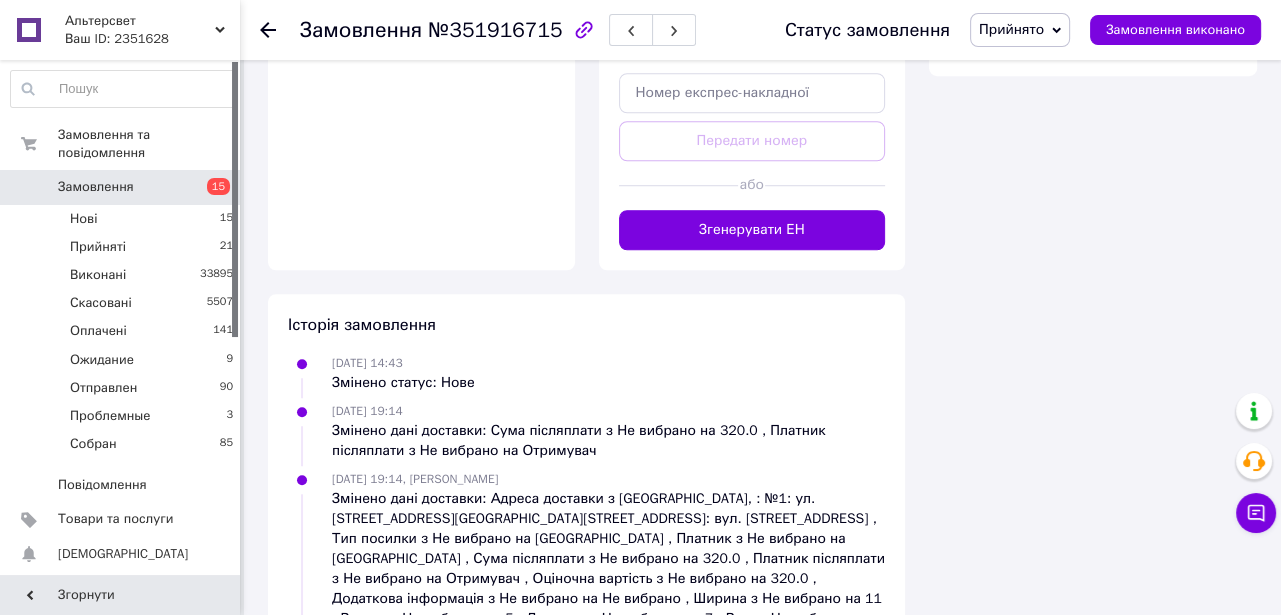 drag, startPoint x: 726, startPoint y: 405, endPoint x: 644, endPoint y: 438, distance: 88.391174 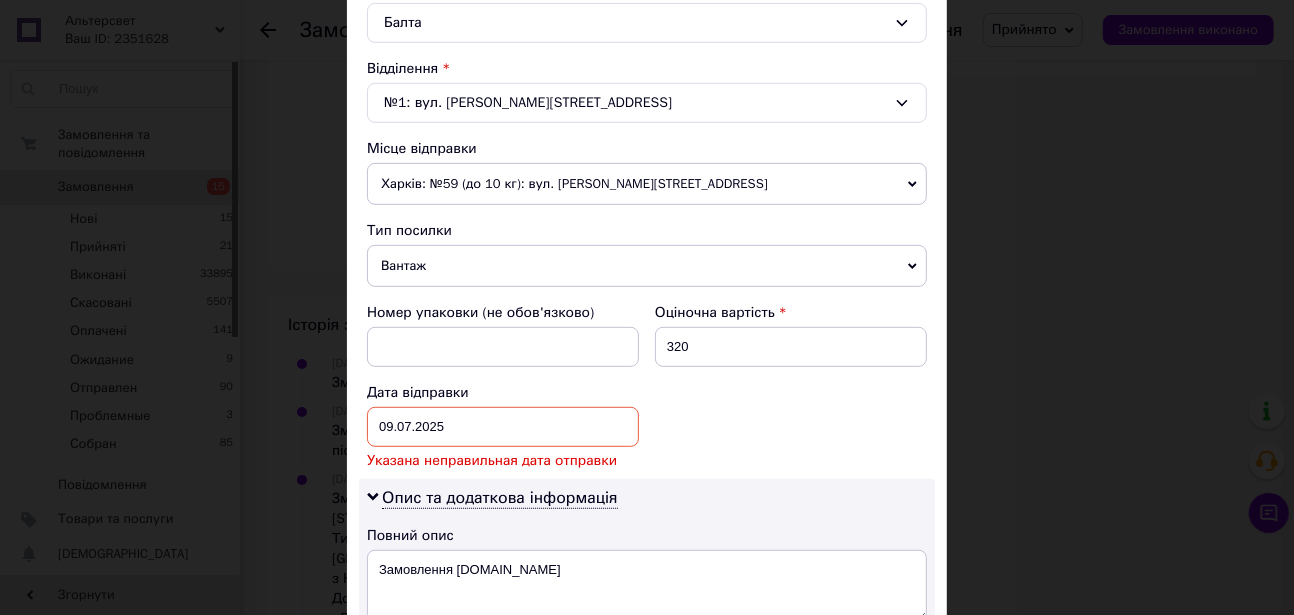 scroll, scrollTop: 818, scrollLeft: 0, axis: vertical 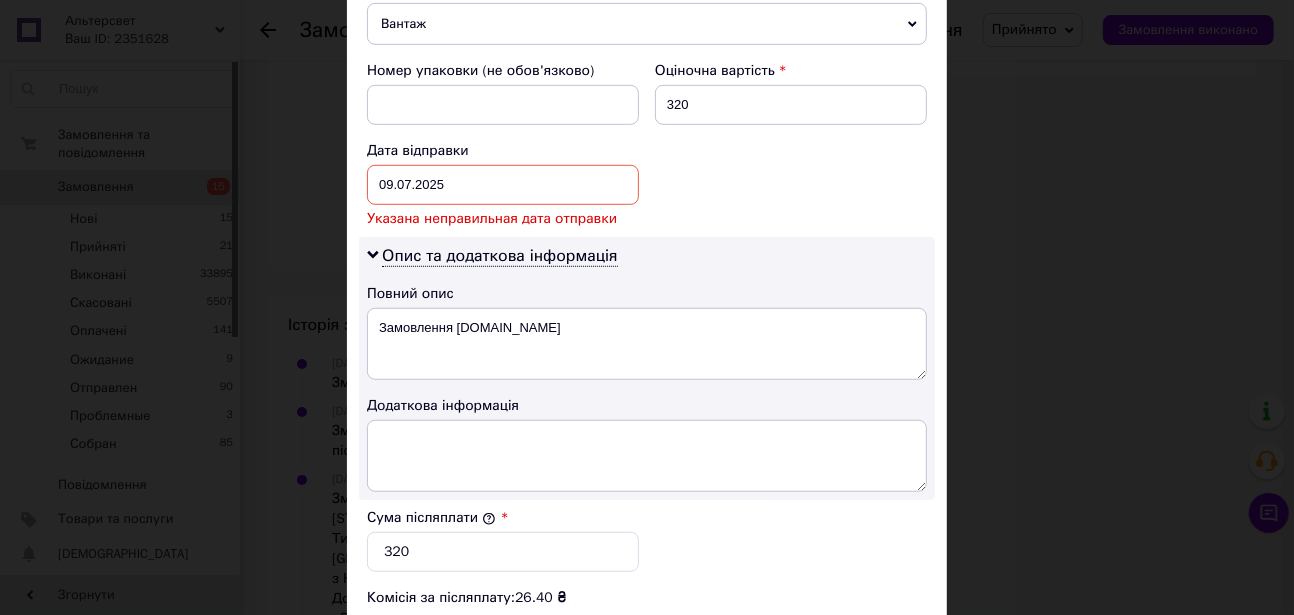 click on "09.07.2025 < 2025 > < Июль > Пн Вт Ср Чт Пт Сб Вс 30 1 2 3 4 5 6 7 8 9 10 11 12 13 14 15 16 17 18 19 20 21 22 23 24 25 26 27 28 29 30 31 1 2 3 4 5 6 7 8 9 10" at bounding box center (503, 185) 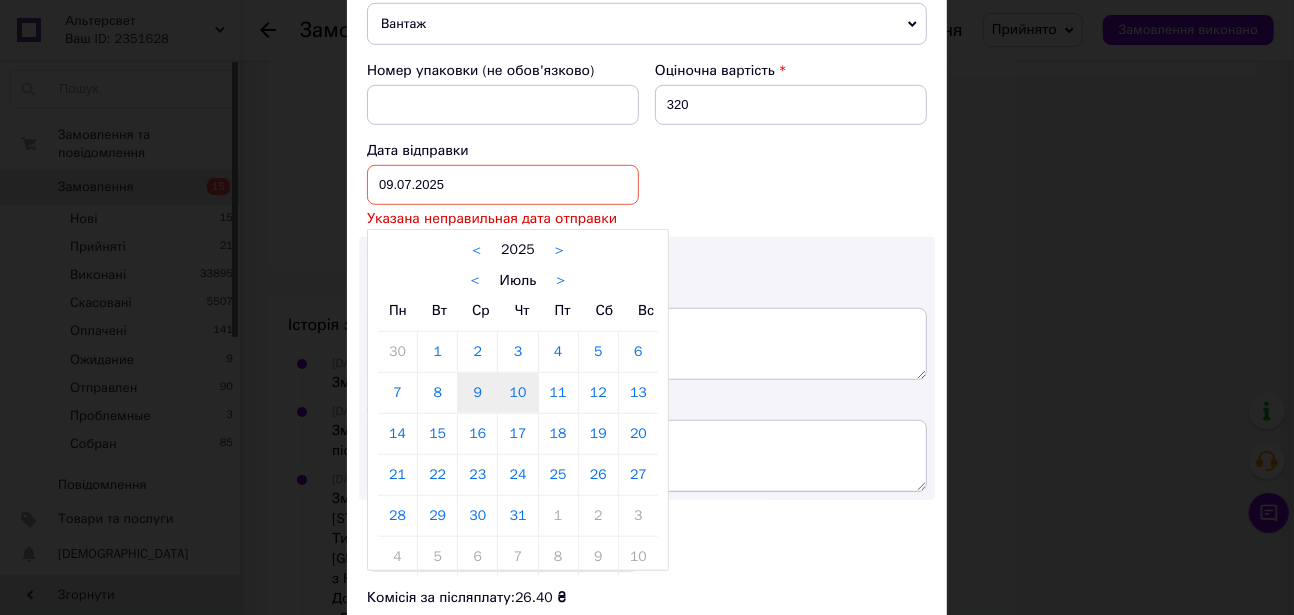 click on "10" at bounding box center (517, 393) 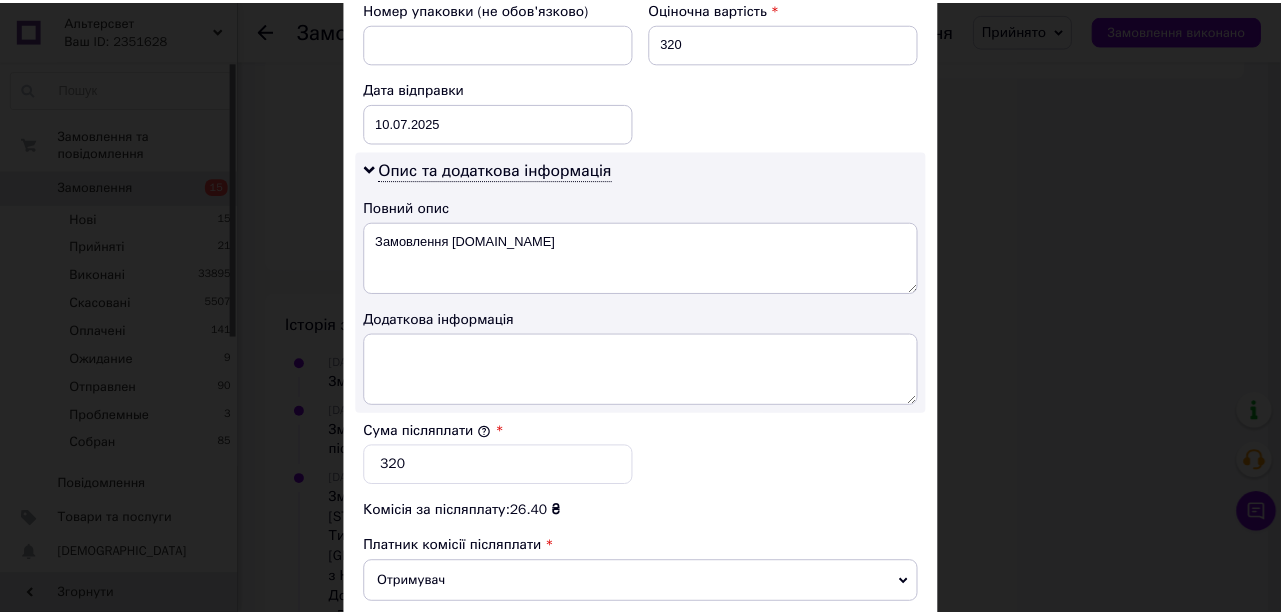 scroll, scrollTop: 1221, scrollLeft: 0, axis: vertical 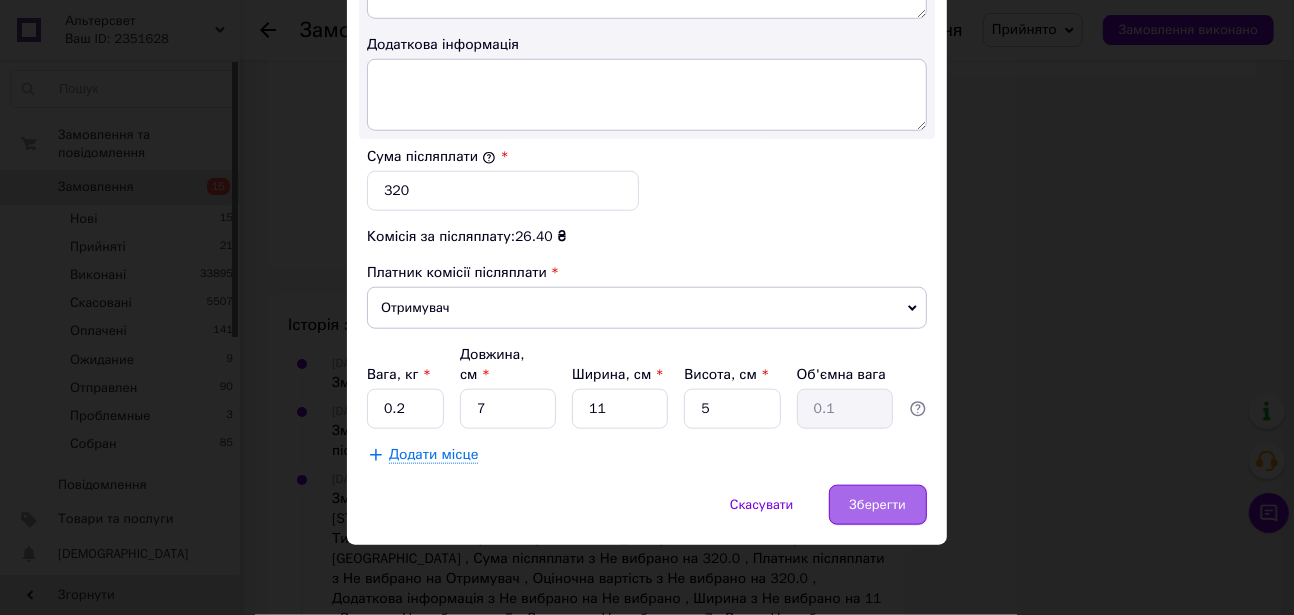 click on "Зберегти" at bounding box center (878, 505) 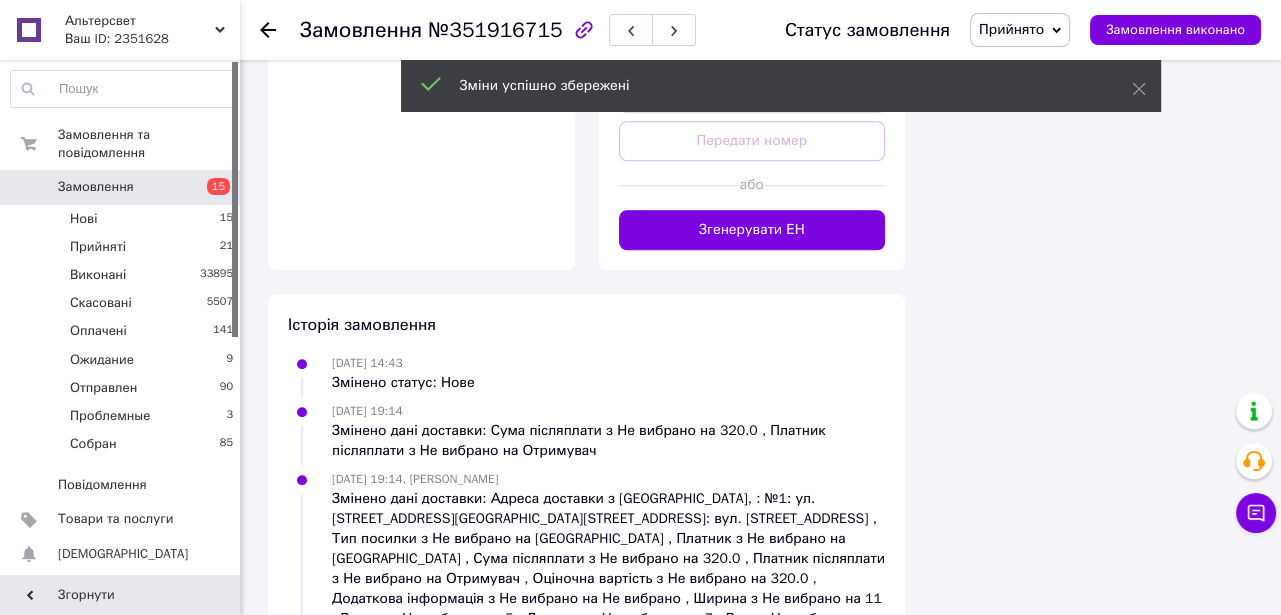 click on "Згенерувати ЕН" at bounding box center [752, 230] 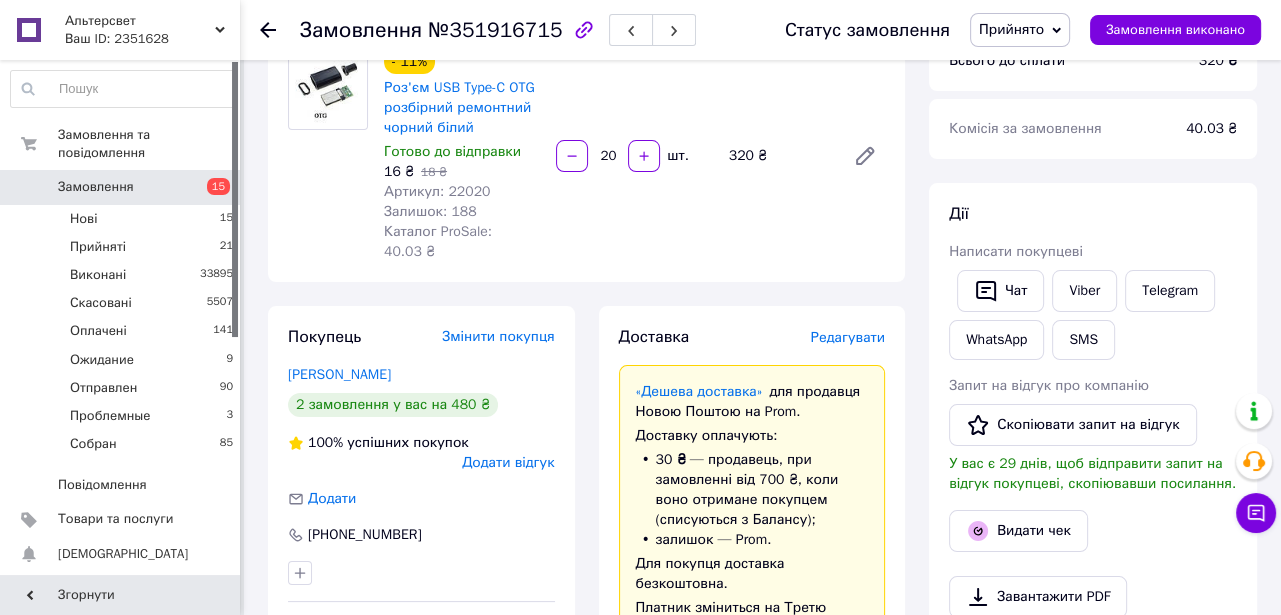 scroll, scrollTop: 0, scrollLeft: 0, axis: both 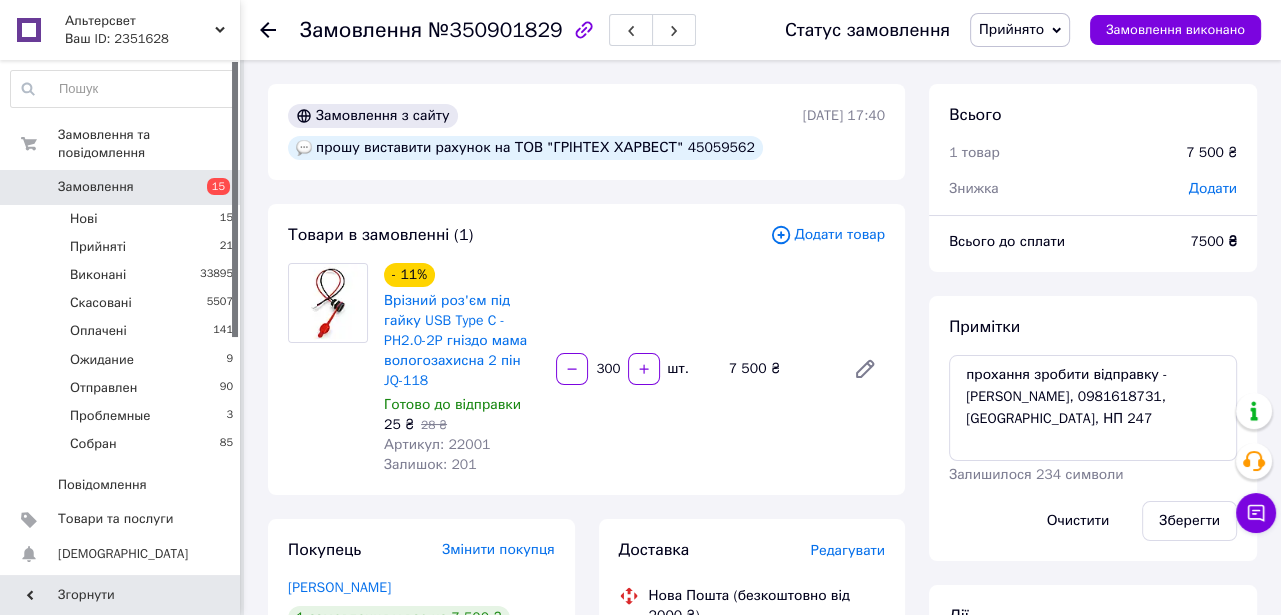 click 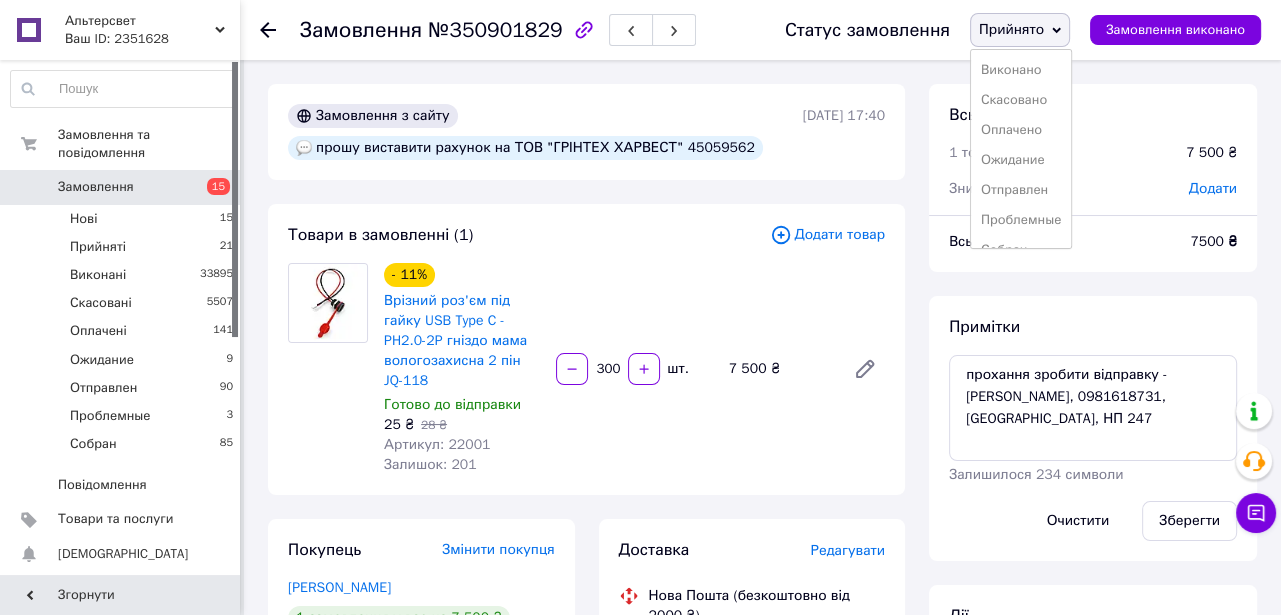 drag, startPoint x: 1013, startPoint y: 166, endPoint x: 994, endPoint y: 189, distance: 29.832869 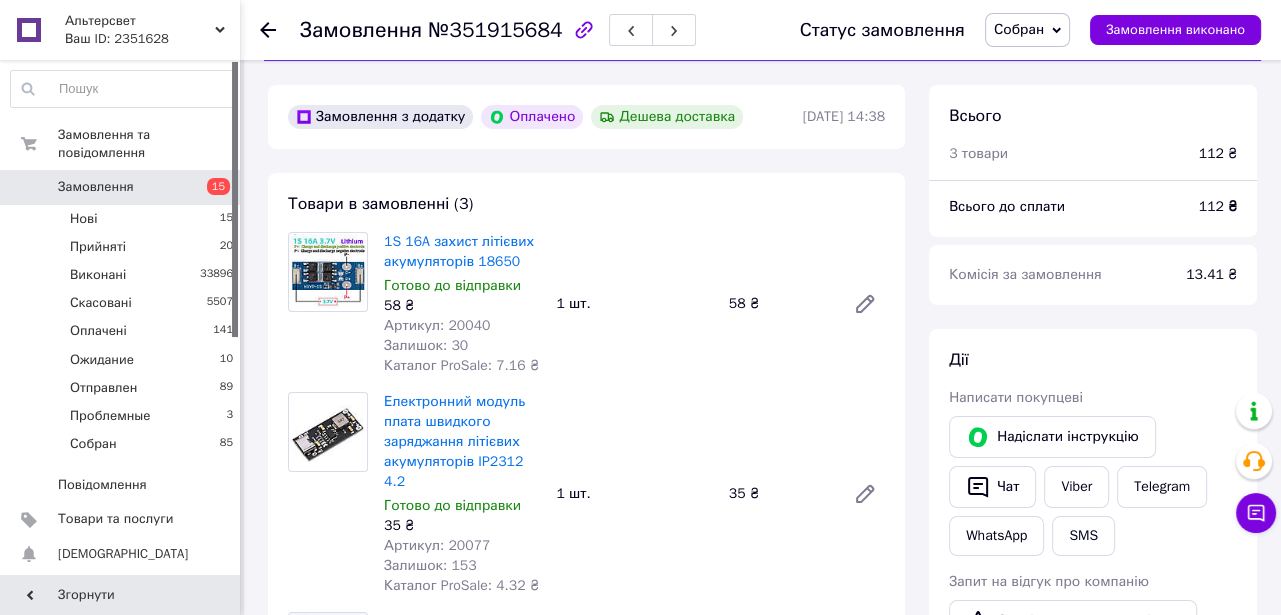 scroll, scrollTop: 0, scrollLeft: 0, axis: both 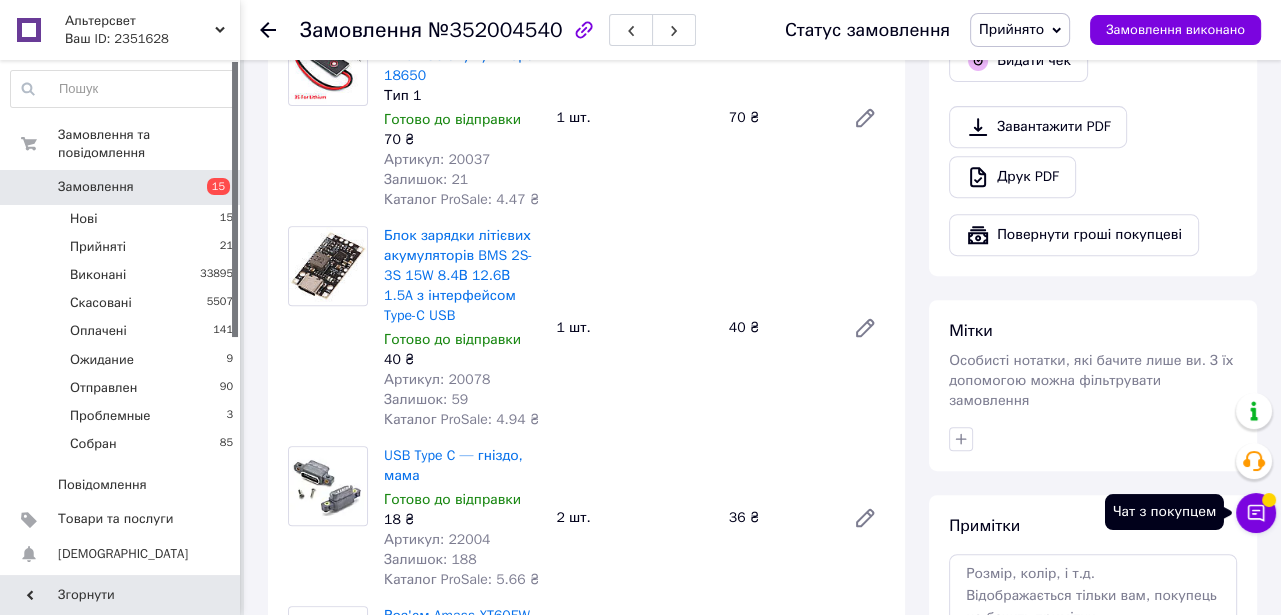 drag, startPoint x: 1265, startPoint y: 518, endPoint x: 1245, endPoint y: 521, distance: 20.22375 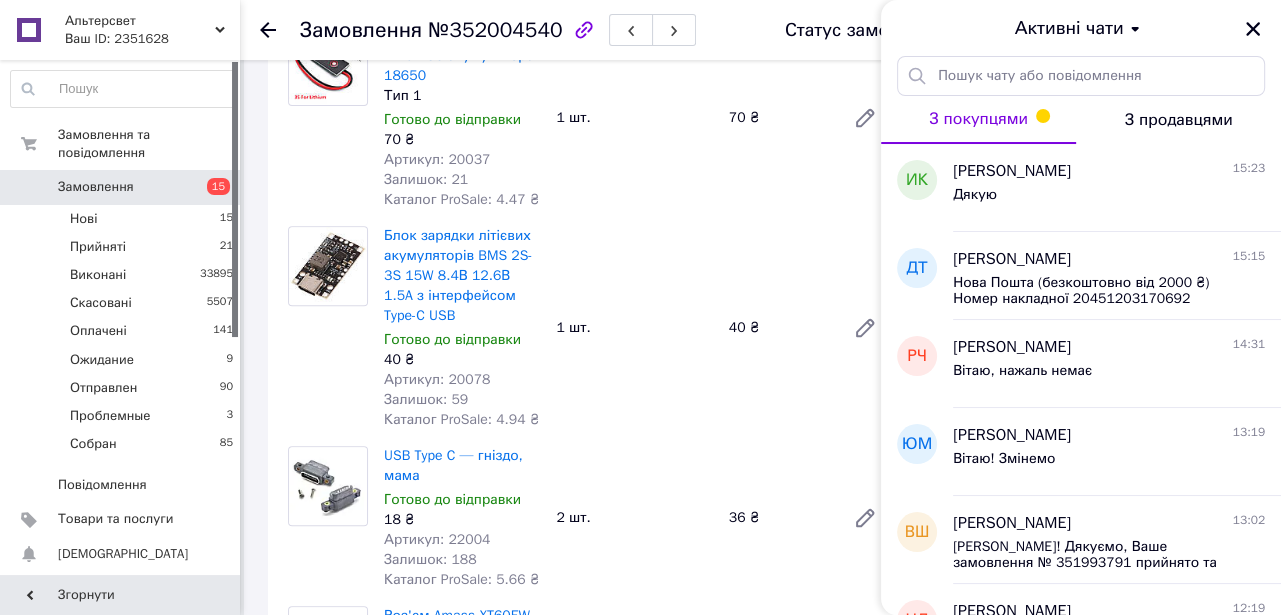 click on "З покупцями" at bounding box center [978, 119] 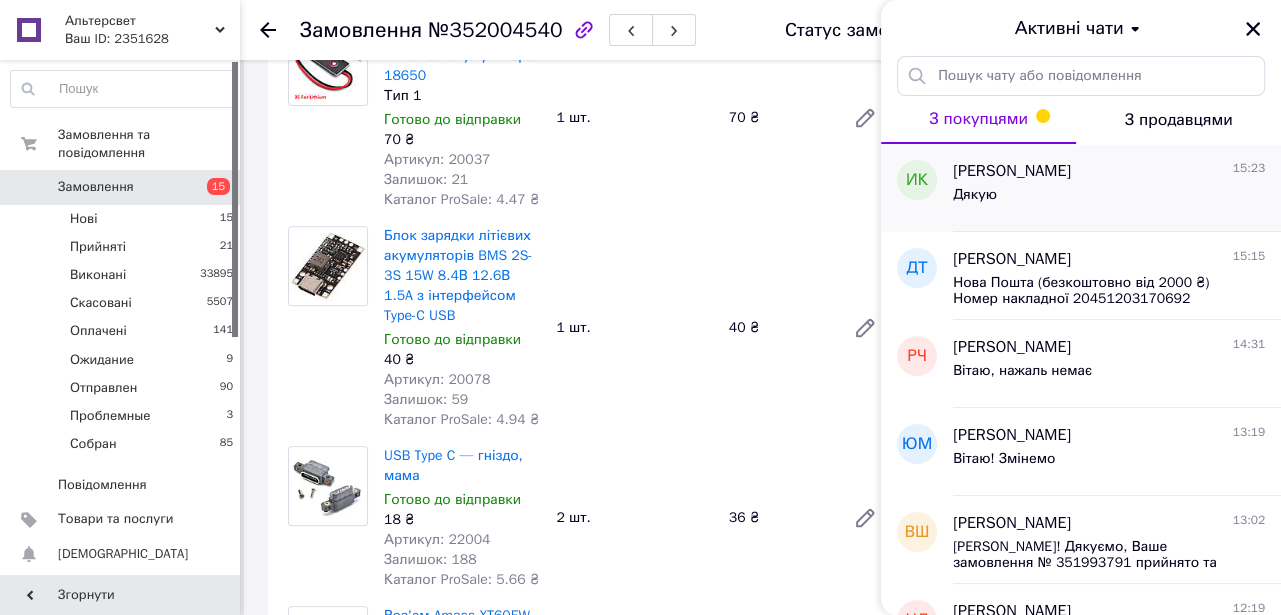 click on "Дякую" at bounding box center [1109, 199] 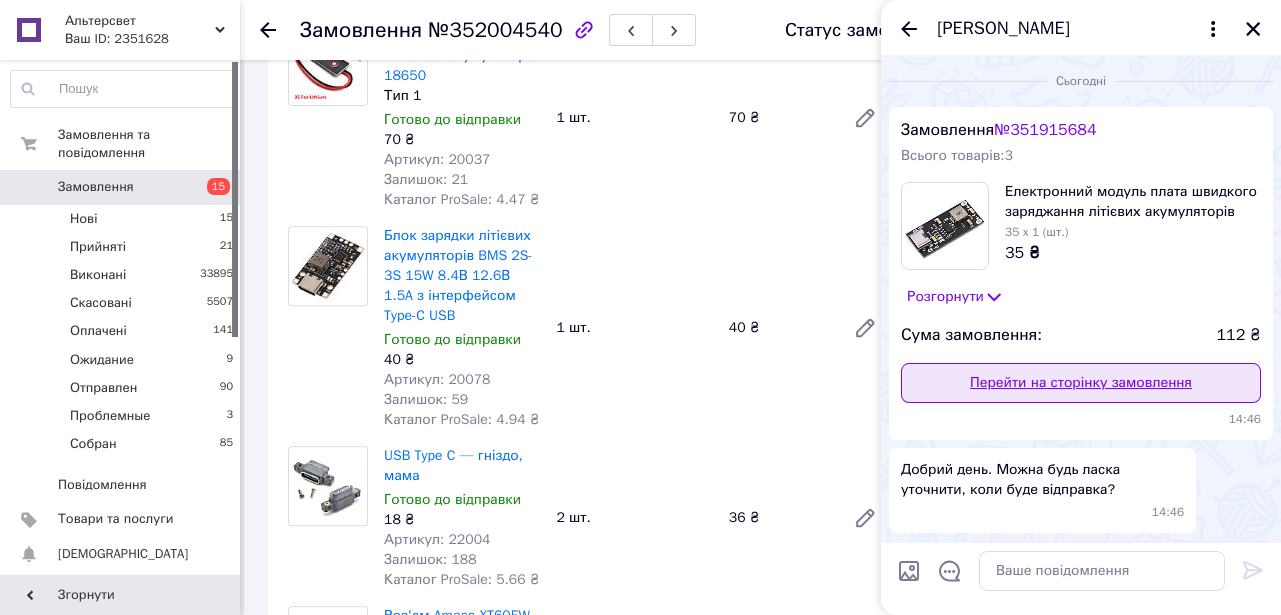 scroll, scrollTop: 0, scrollLeft: 0, axis: both 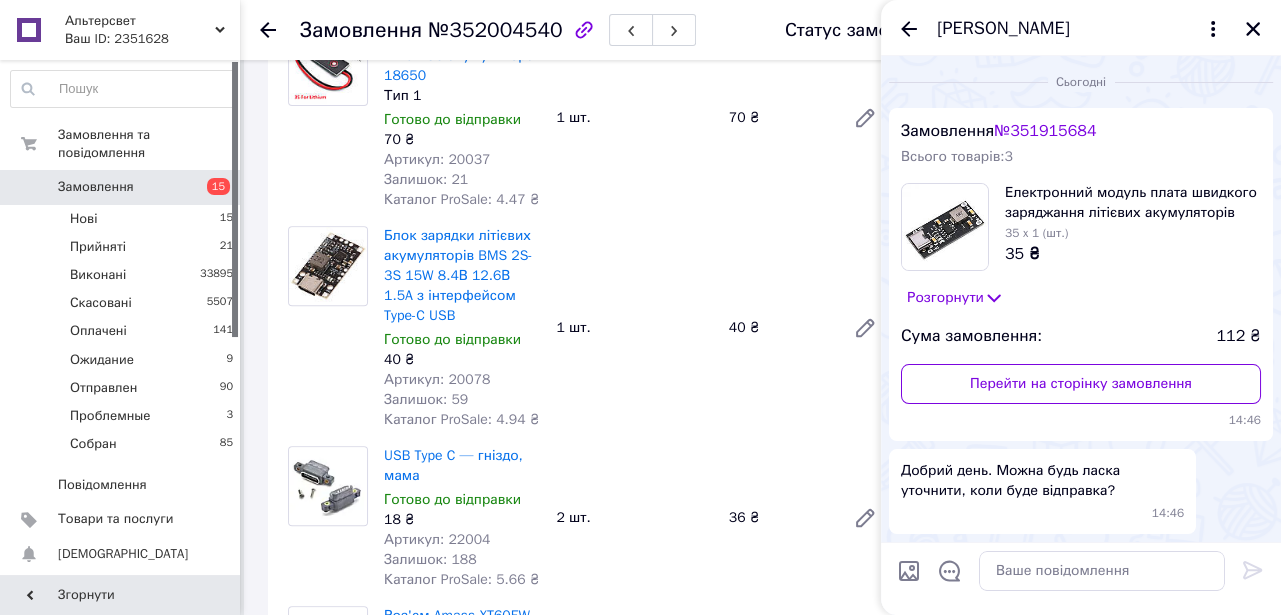 click on "Ирина Коваль" at bounding box center [1081, 28] 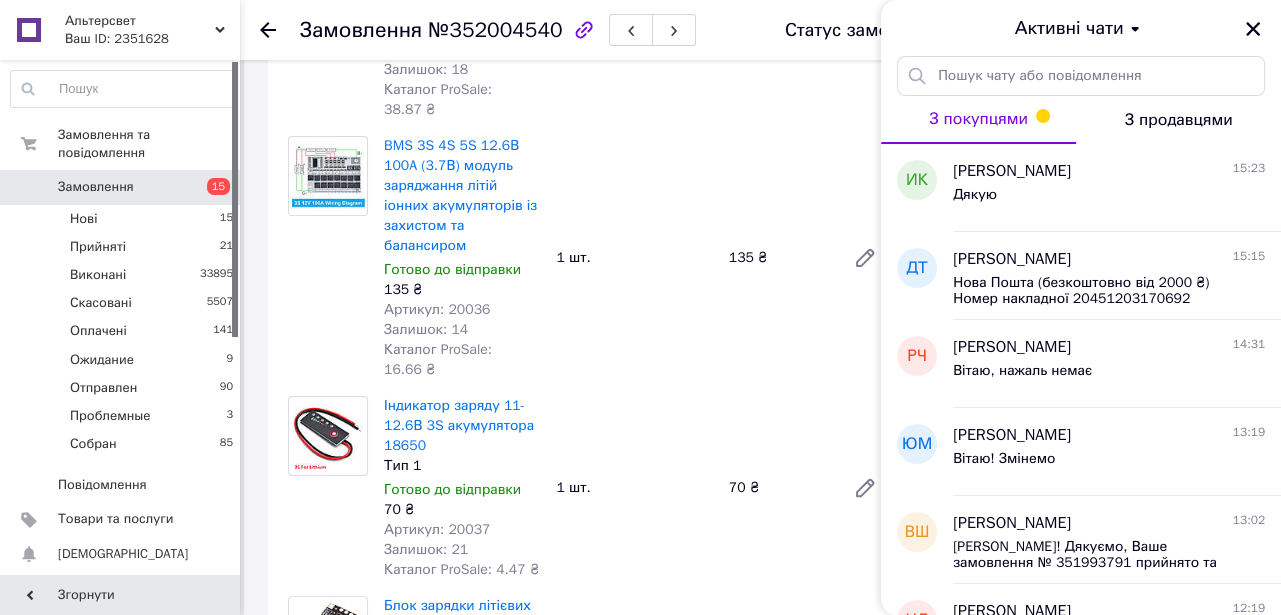 scroll, scrollTop: 272, scrollLeft: 0, axis: vertical 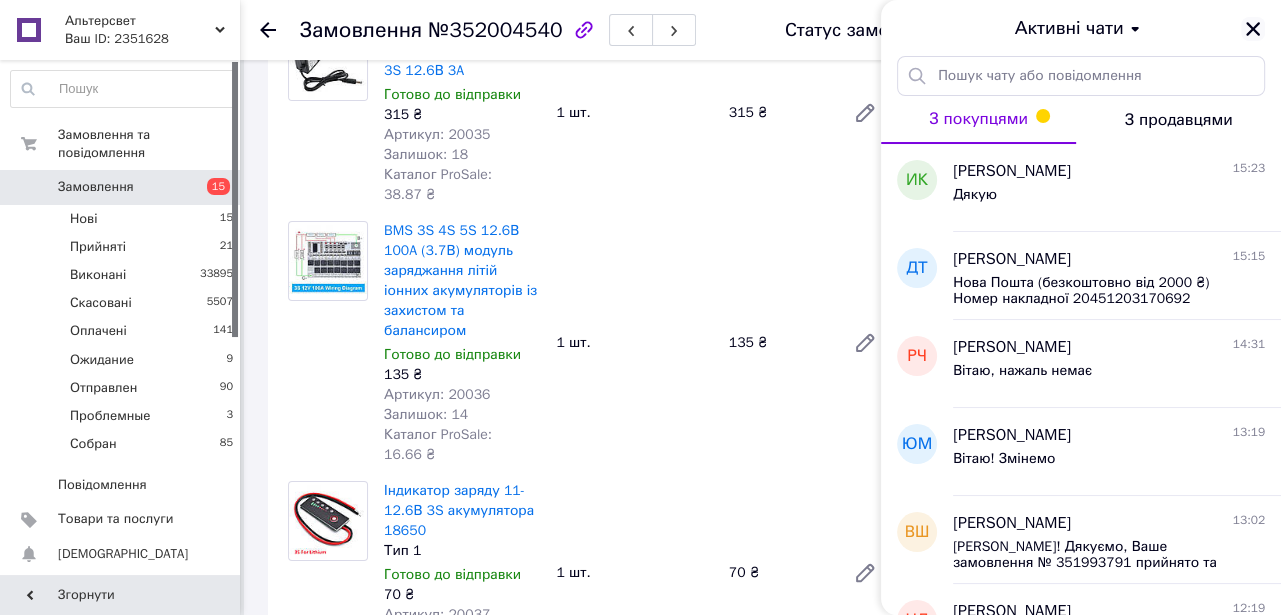 click 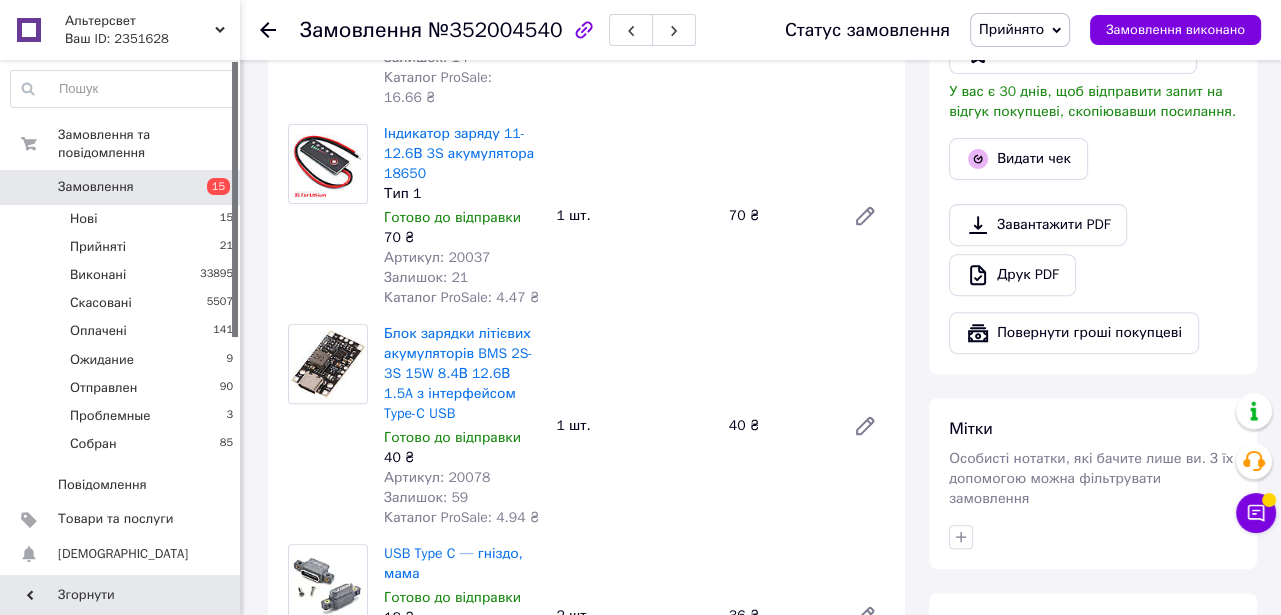 scroll, scrollTop: 636, scrollLeft: 0, axis: vertical 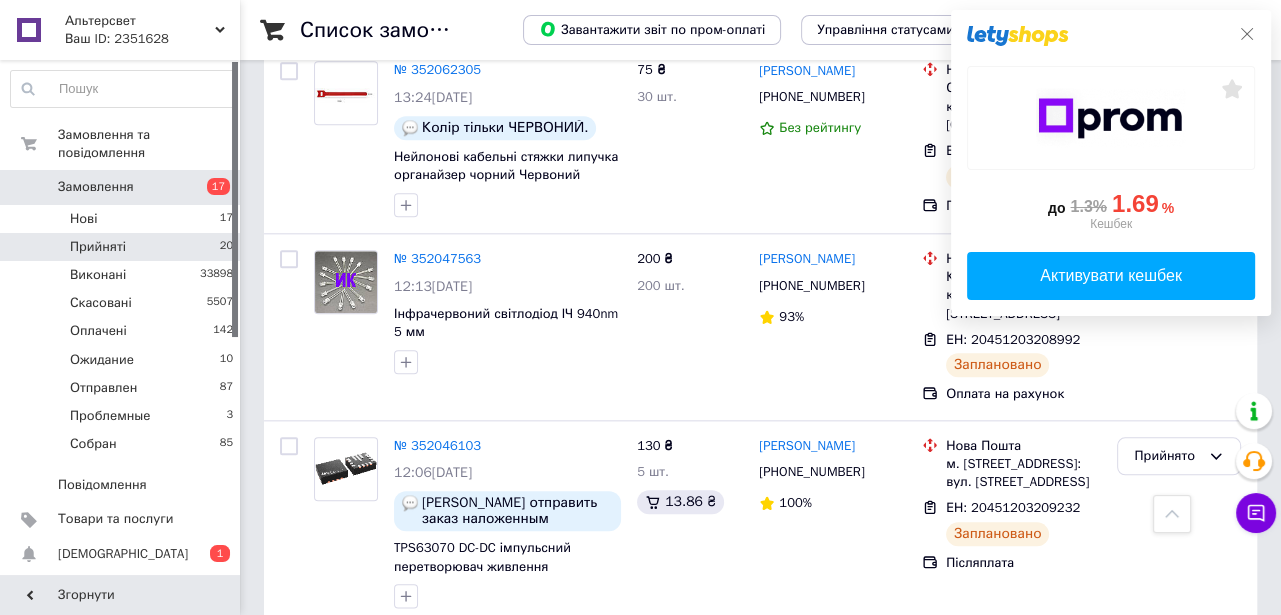 click 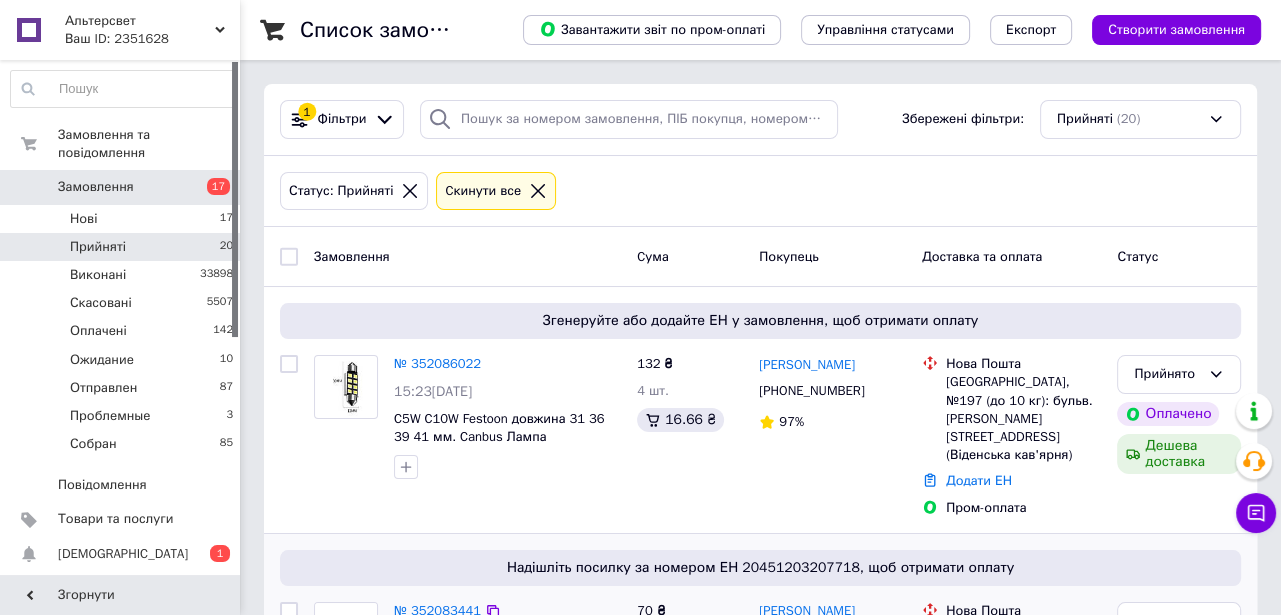 scroll, scrollTop: 0, scrollLeft: 0, axis: both 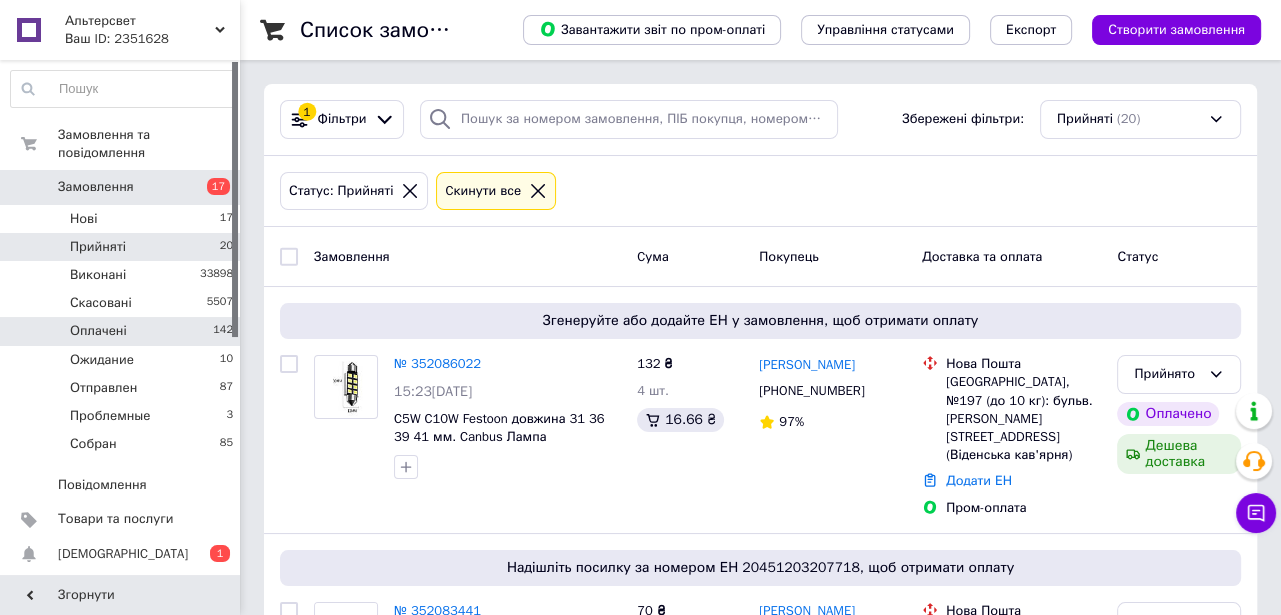 click on "Оплачені" at bounding box center [98, 331] 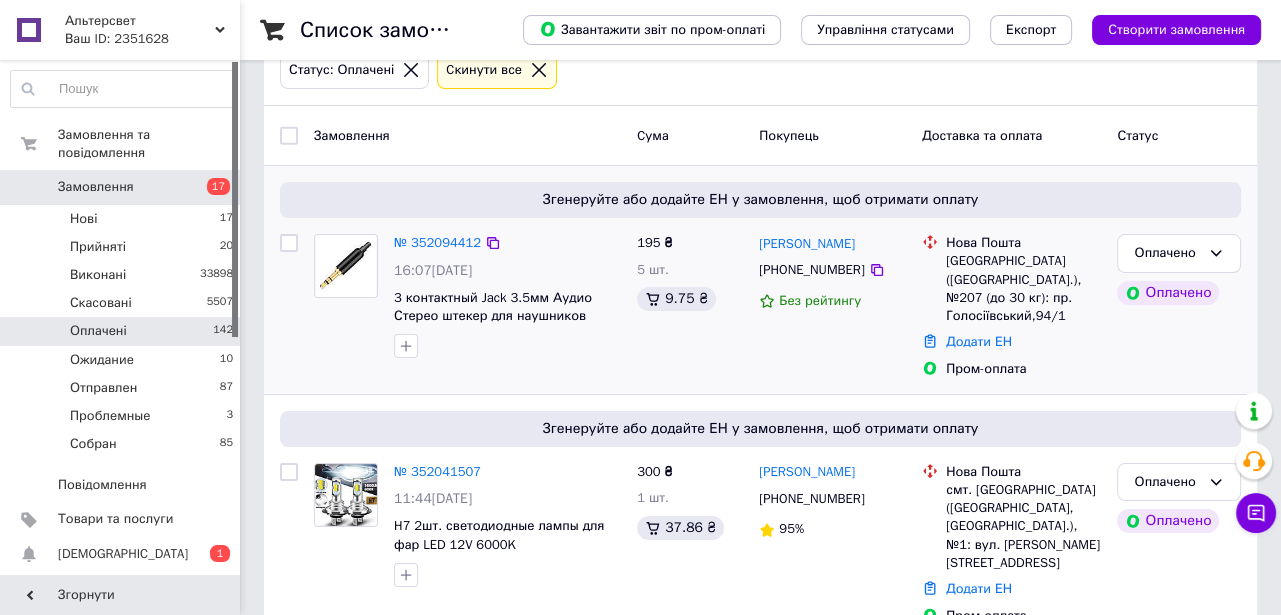 scroll, scrollTop: 90, scrollLeft: 0, axis: vertical 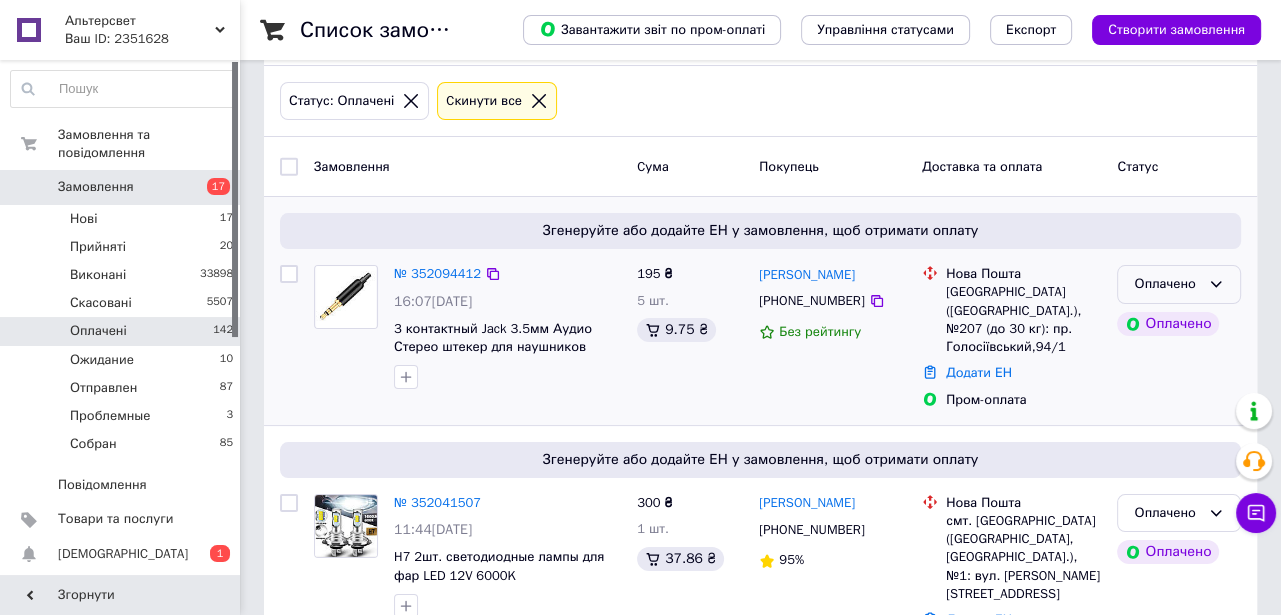 click 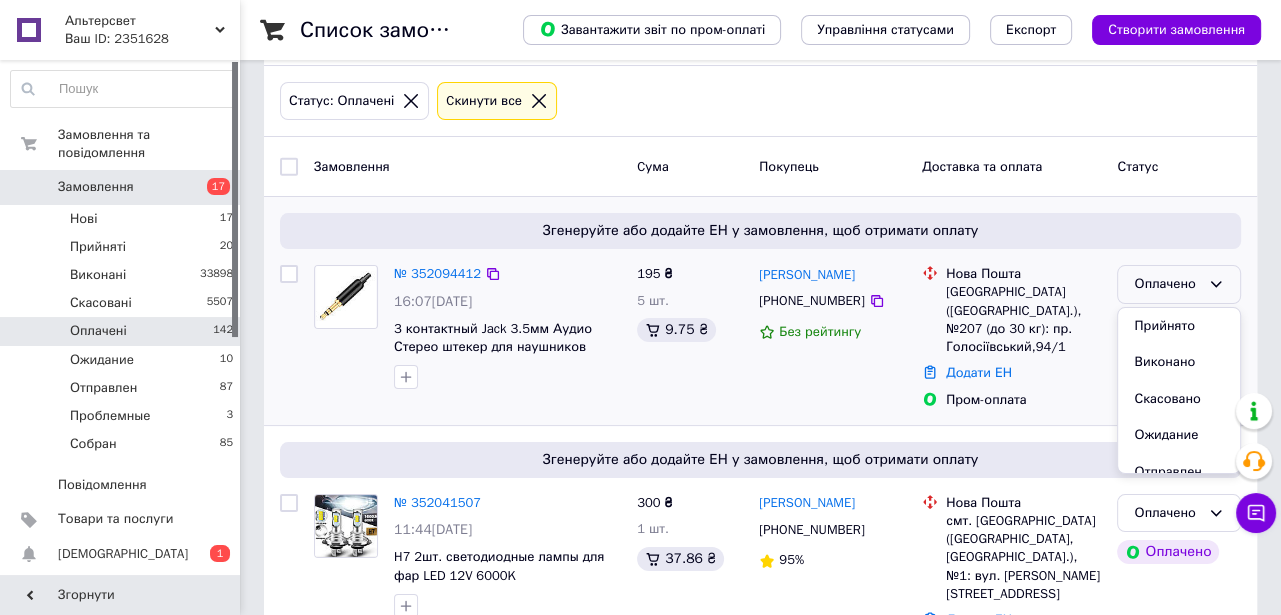 click on "Прийнято" at bounding box center [1179, 326] 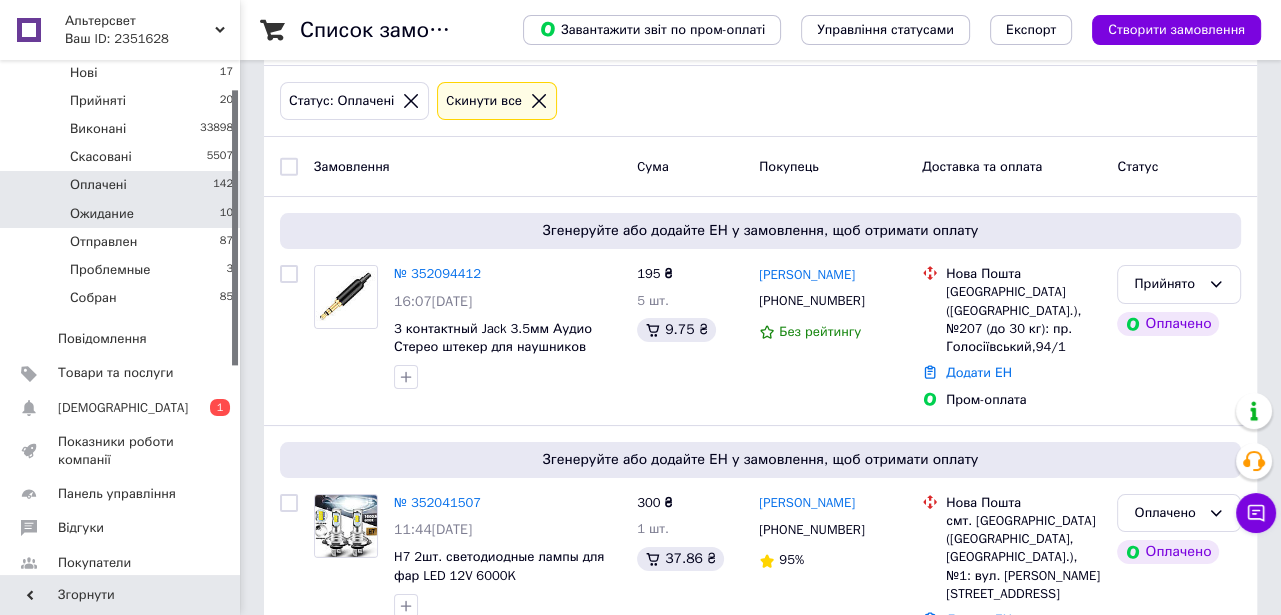 scroll, scrollTop: 0, scrollLeft: 0, axis: both 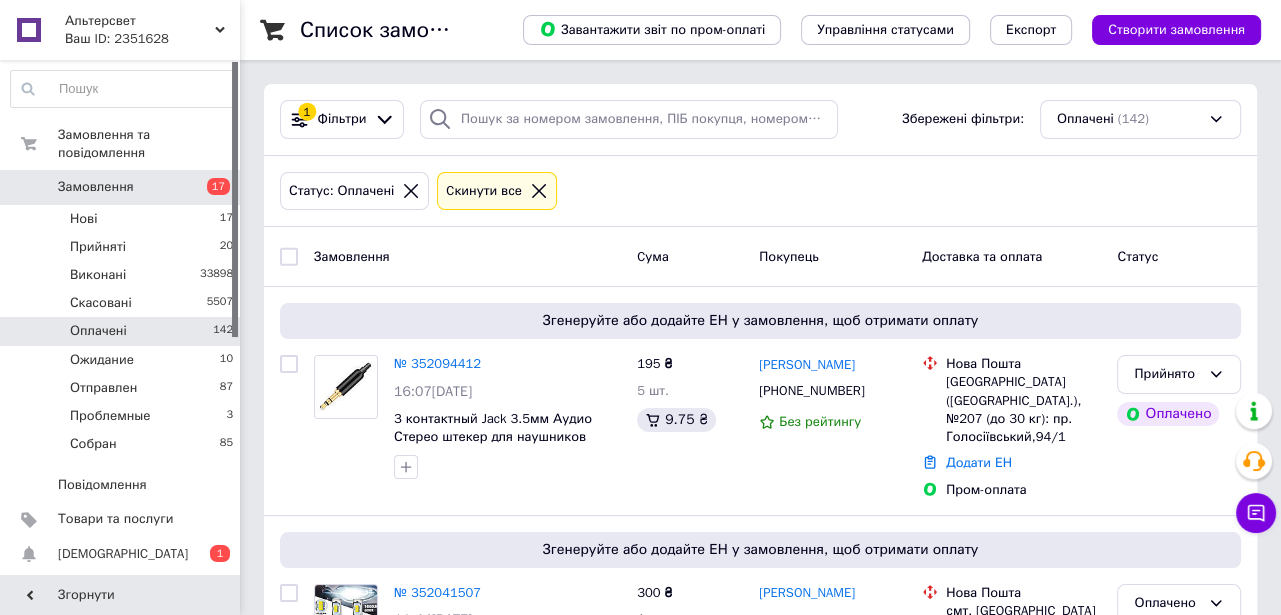 click 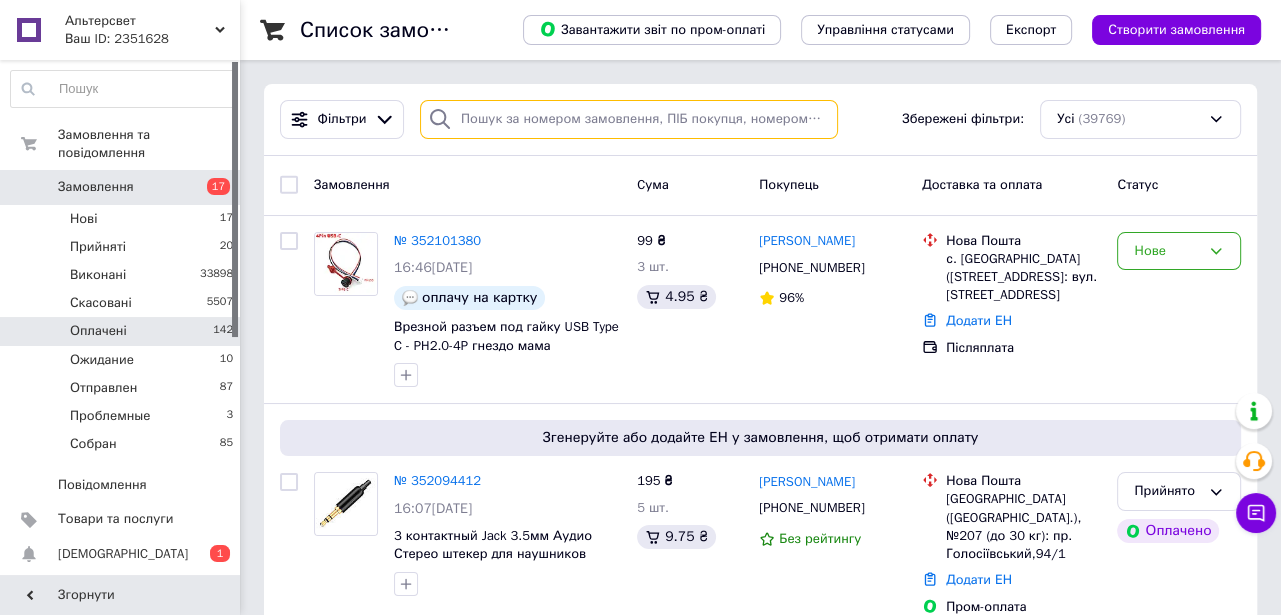 click at bounding box center [629, 119] 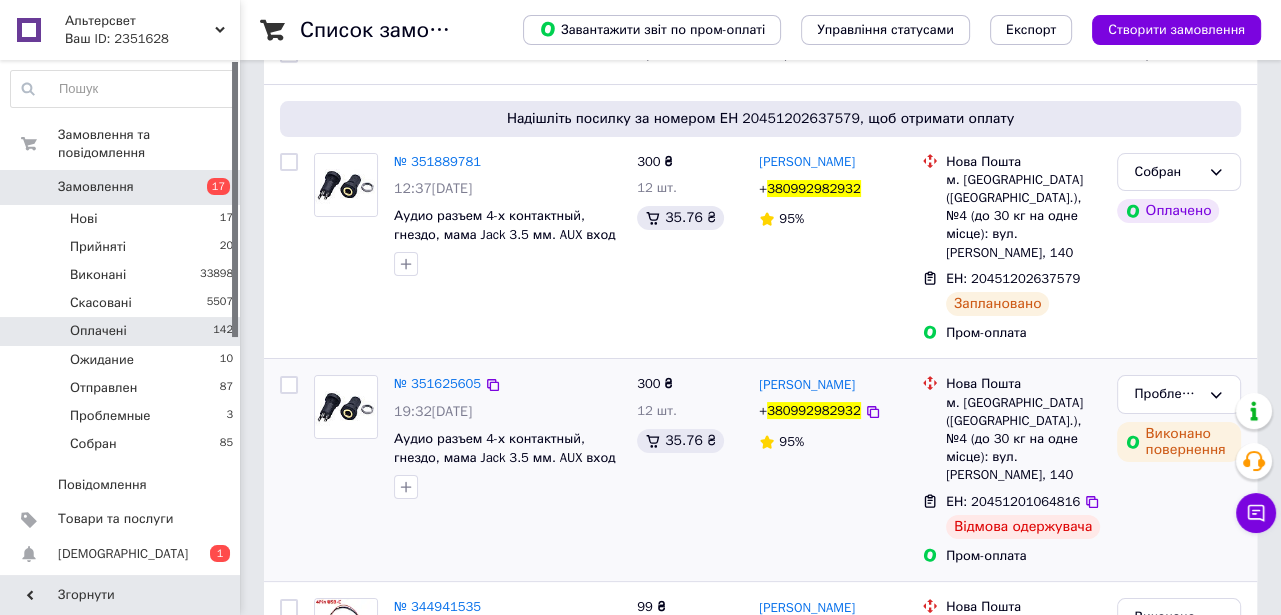 scroll, scrollTop: 90, scrollLeft: 0, axis: vertical 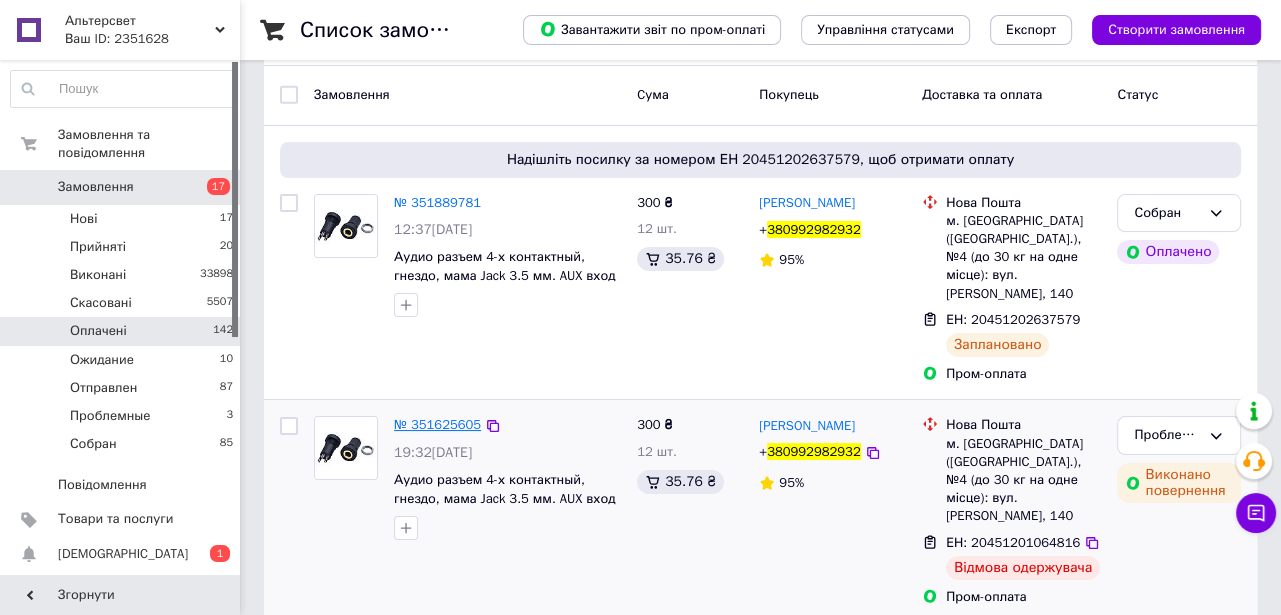 type on "380992982932" 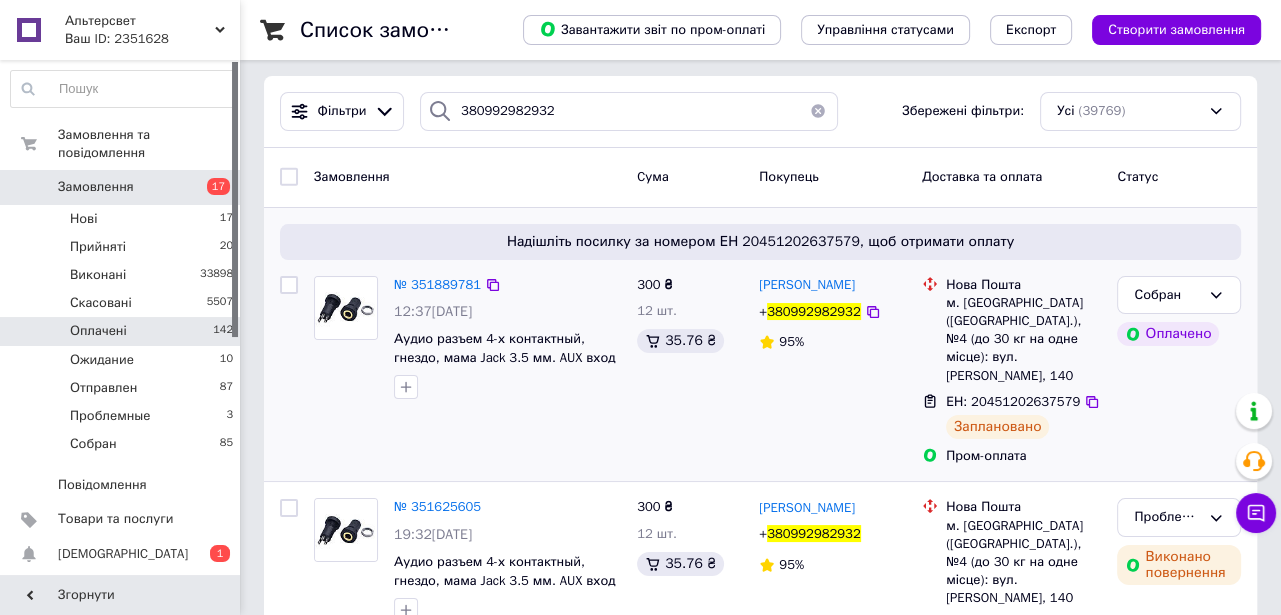 scroll, scrollTop: 0, scrollLeft: 0, axis: both 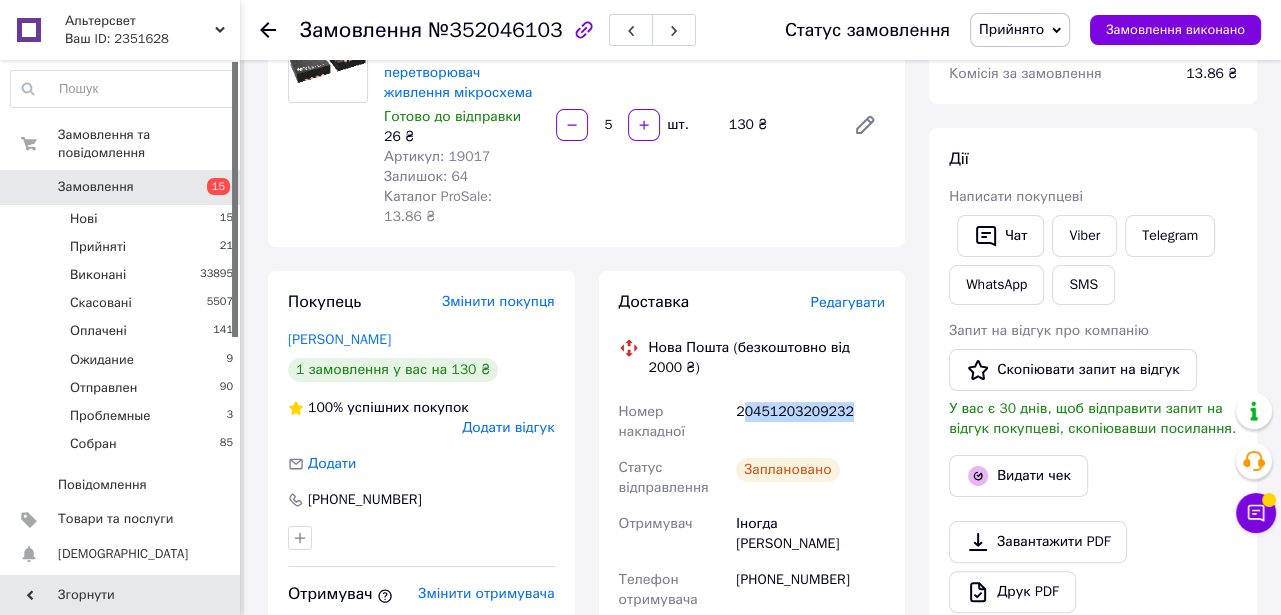 drag, startPoint x: 863, startPoint y: 483, endPoint x: 741, endPoint y: 475, distance: 122.26202 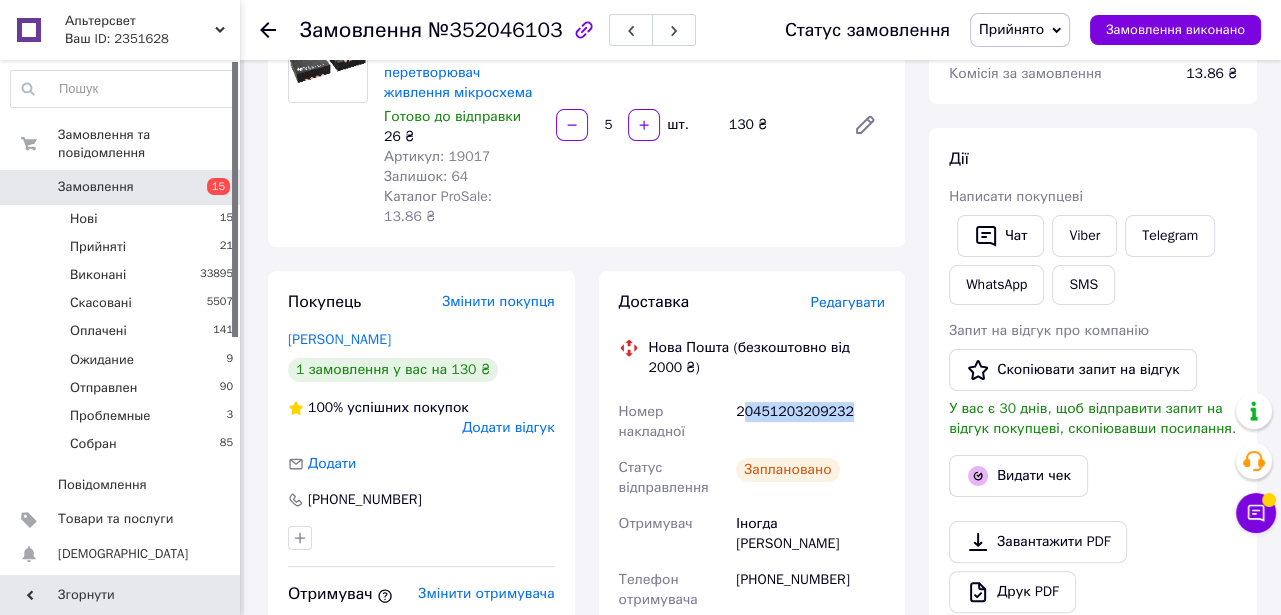 click on "20451203209232" at bounding box center [810, 422] 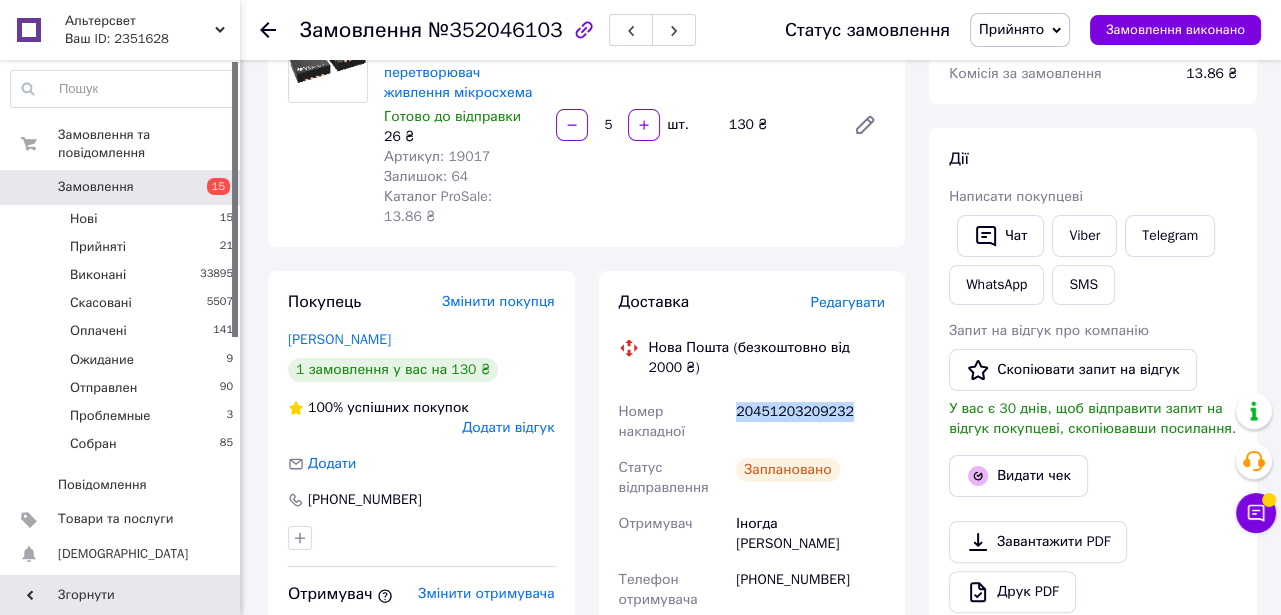 drag, startPoint x: 861, startPoint y: 483, endPoint x: 790, endPoint y: 477, distance: 71.25307 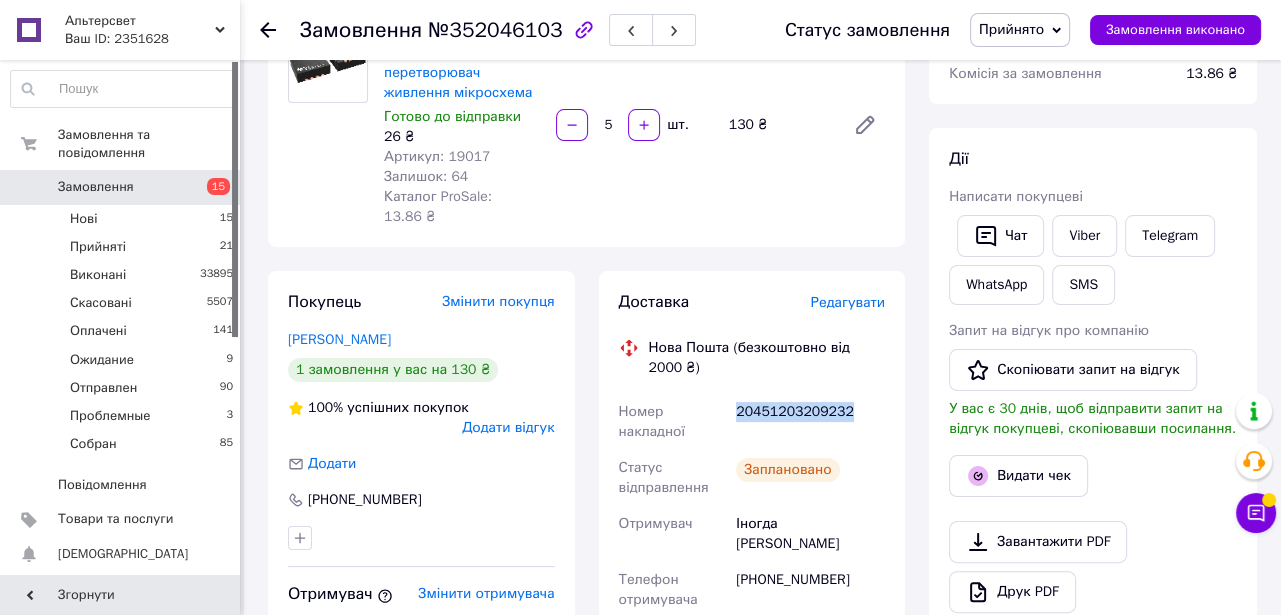 click on "20451203209232" at bounding box center (810, 422) 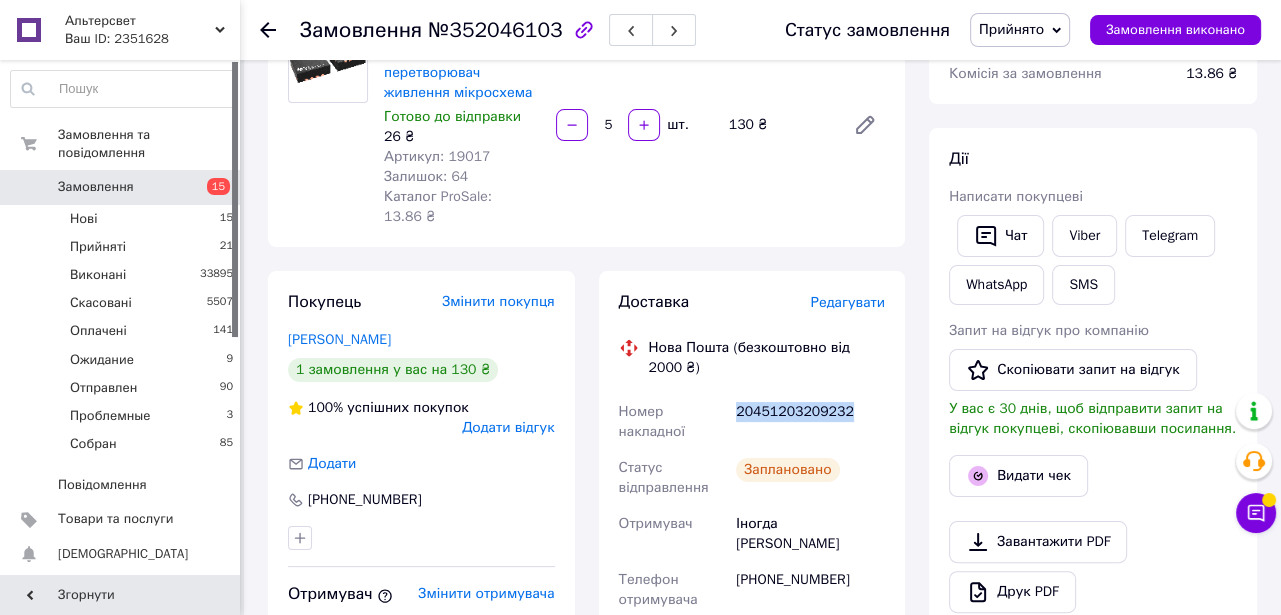 copy on "20451203209232" 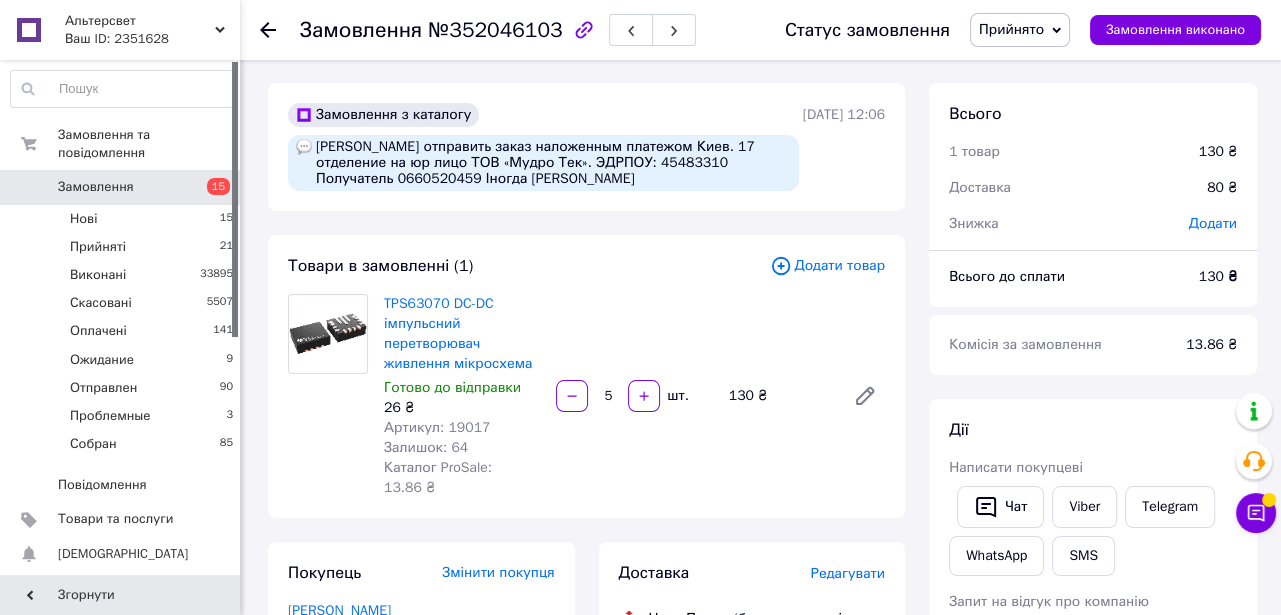 scroll, scrollTop: 0, scrollLeft: 0, axis: both 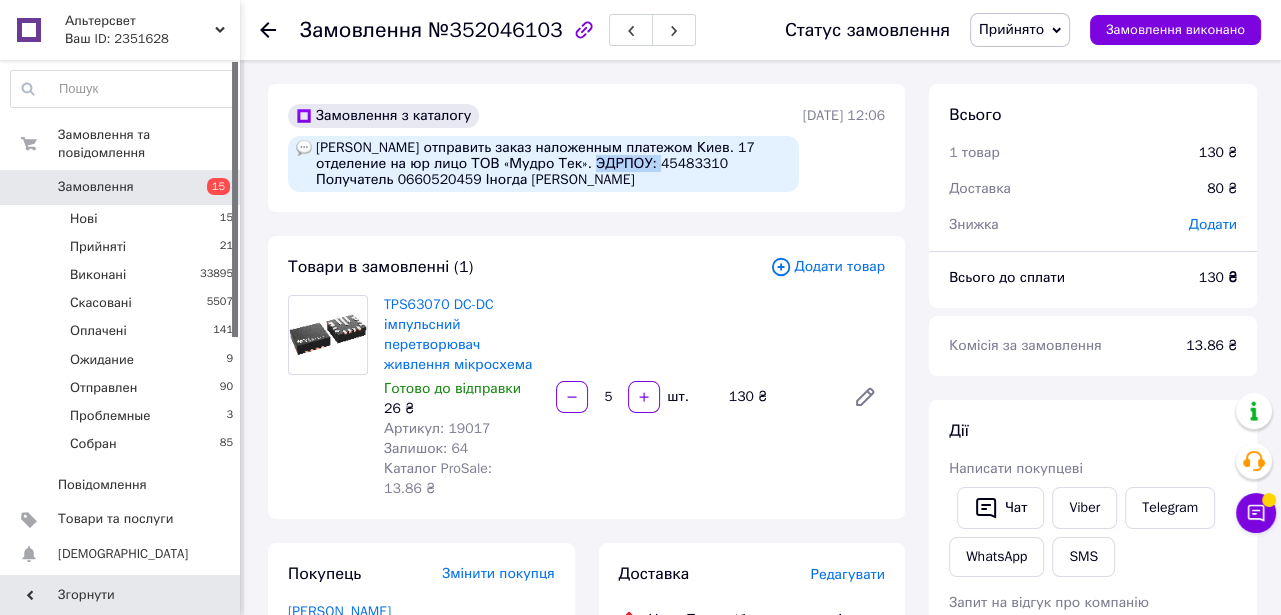 drag, startPoint x: 383, startPoint y: 186, endPoint x: 319, endPoint y: 194, distance: 64.49806 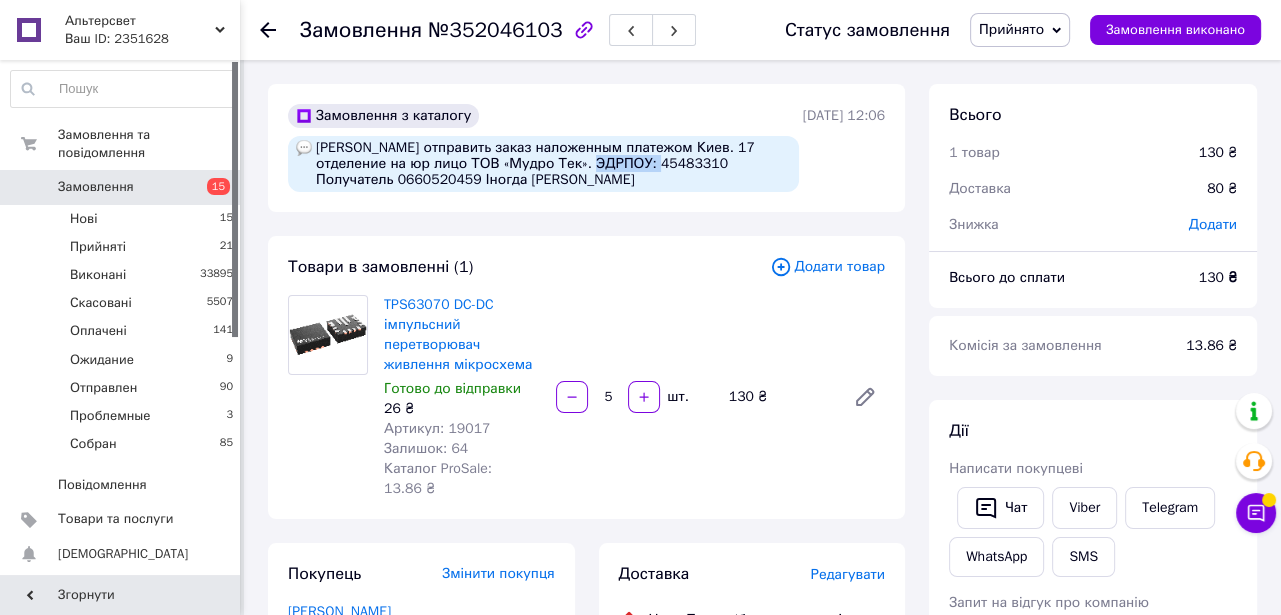 click on "Прошу отправить заказ наложенным платежом
Киев. 17 отделение на юр лицо ТОВ «Мудро Тек». ЭДРПОУ: 45483310
Получатель
0660520459
Іногда Тетяна" at bounding box center [543, 164] 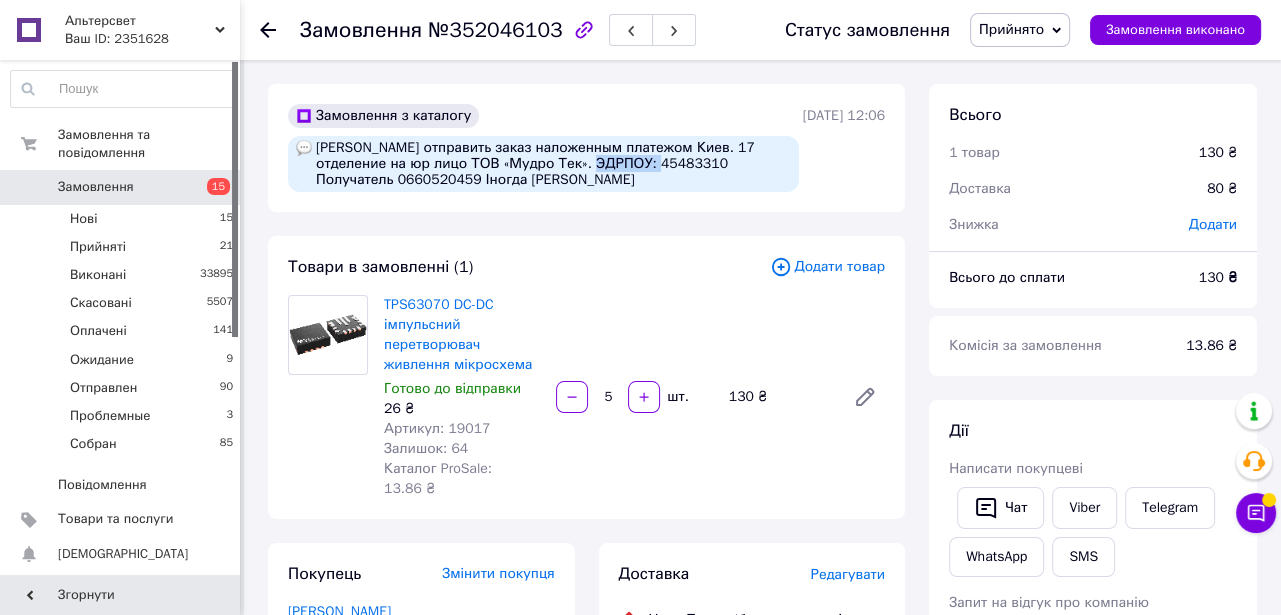 copy on "45483310" 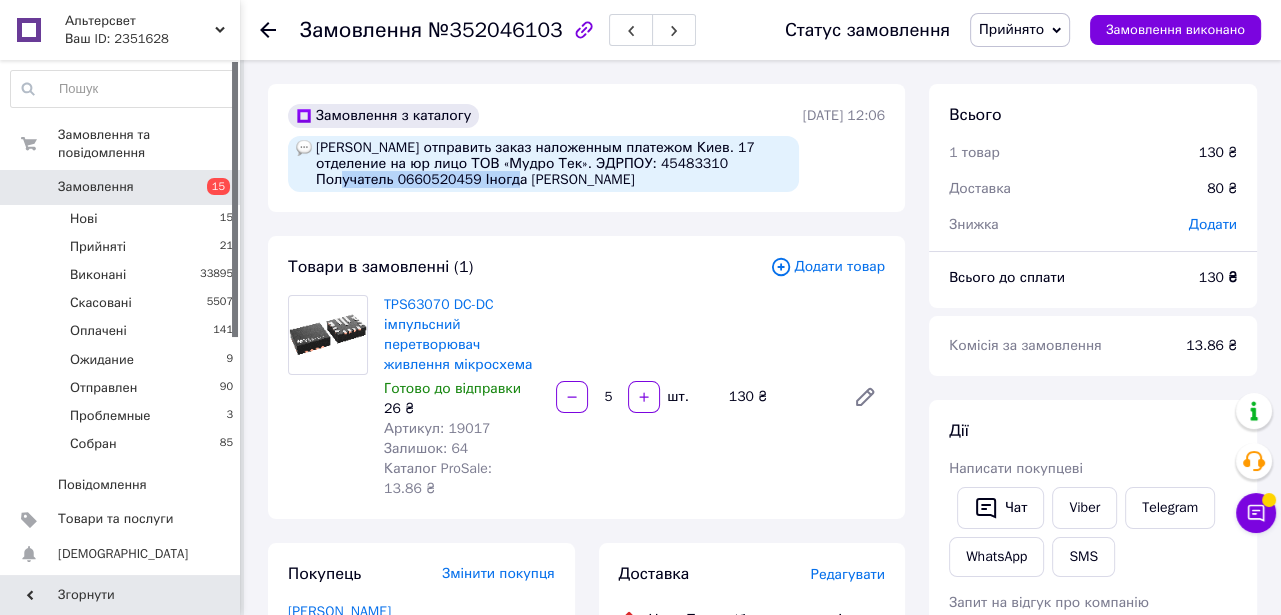 drag, startPoint x: 479, startPoint y: 186, endPoint x: 678, endPoint y: 192, distance: 199.09044 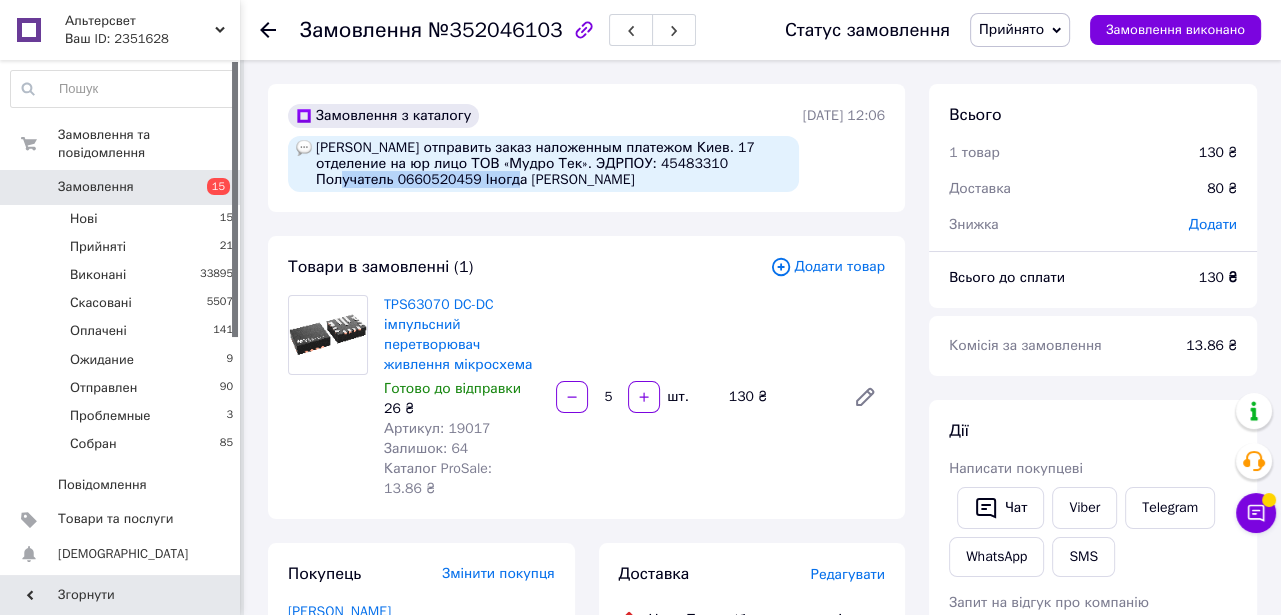 copy on "0660520459
Іногда Тетяна" 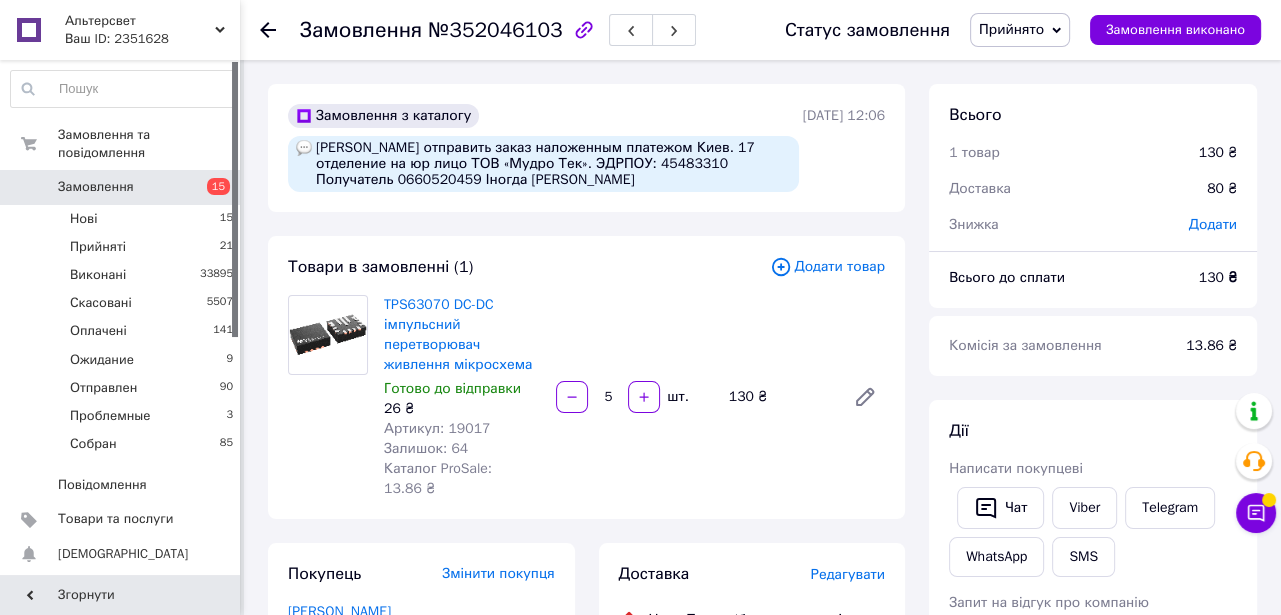click on "10.07.2025 | 12:06" at bounding box center [844, 148] 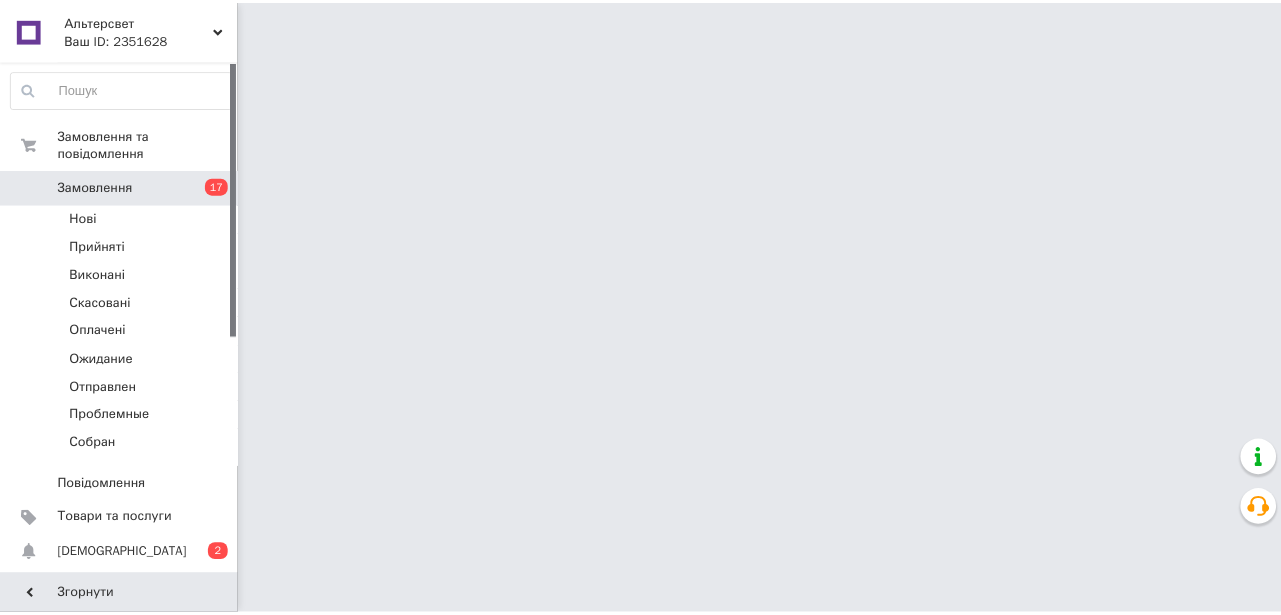 scroll, scrollTop: 0, scrollLeft: 0, axis: both 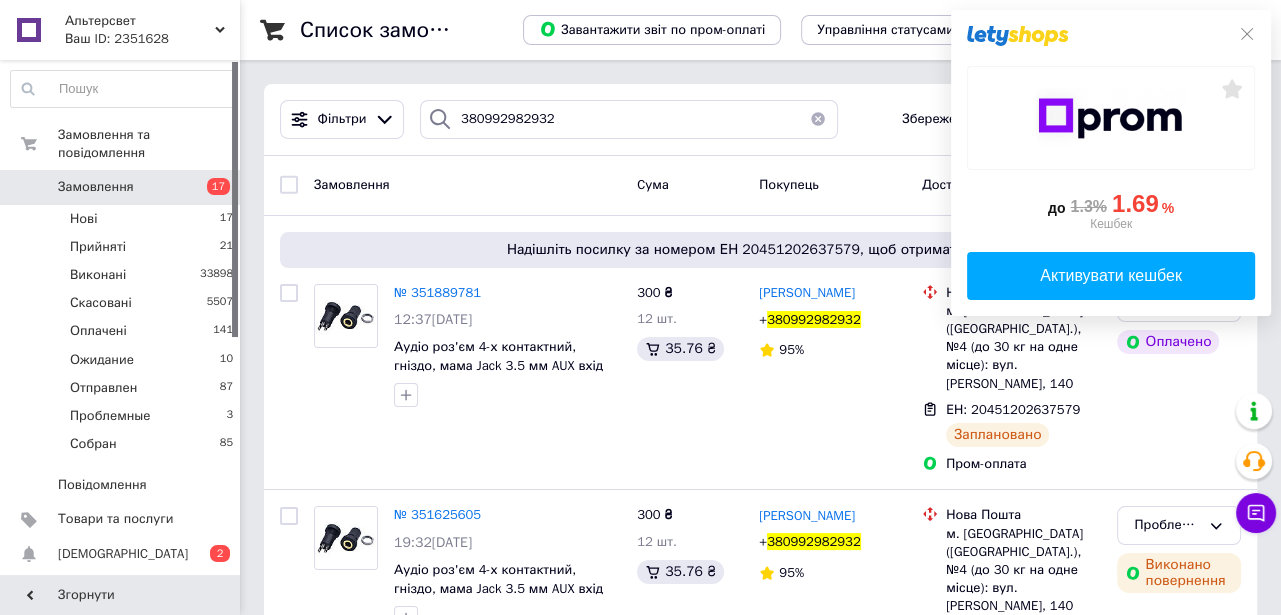 drag, startPoint x: 1246, startPoint y: 30, endPoint x: 1187, endPoint y: 59, distance: 65.74192 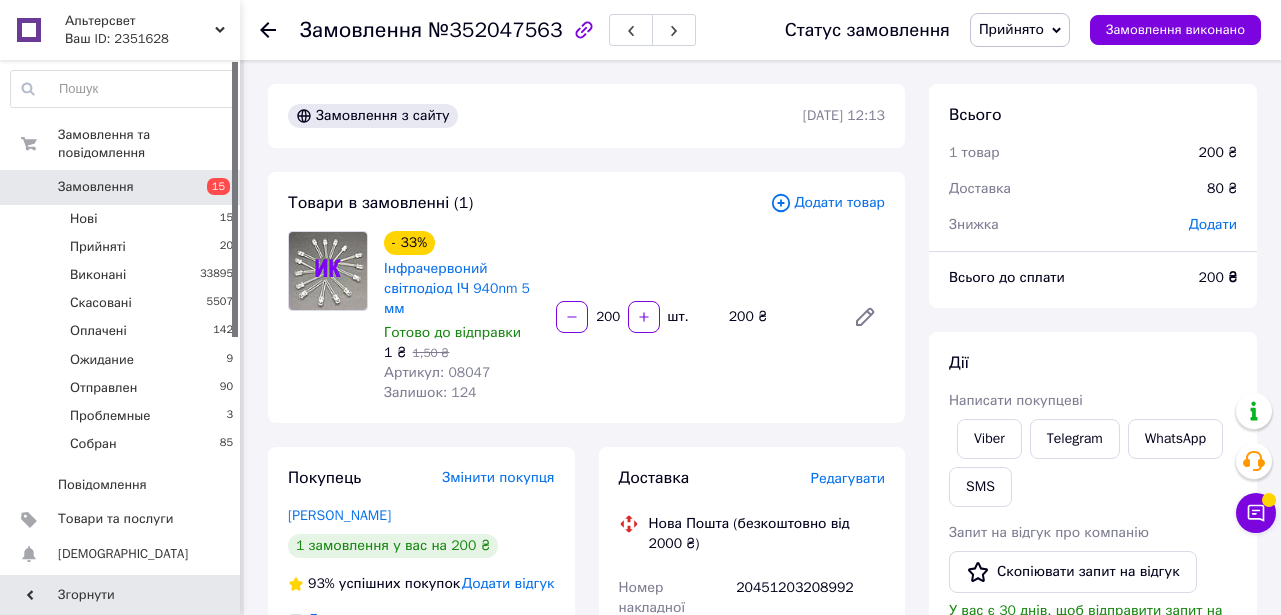 scroll, scrollTop: 0, scrollLeft: 0, axis: both 